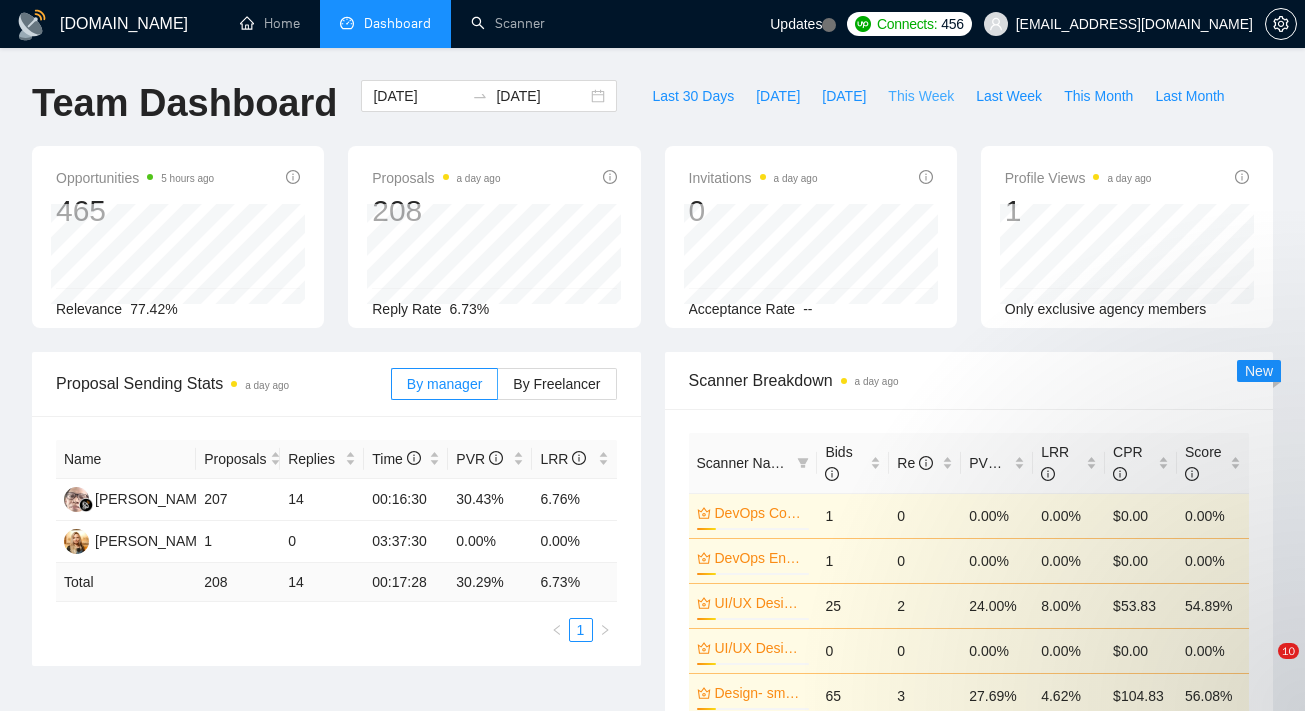 scroll, scrollTop: 0, scrollLeft: 0, axis: both 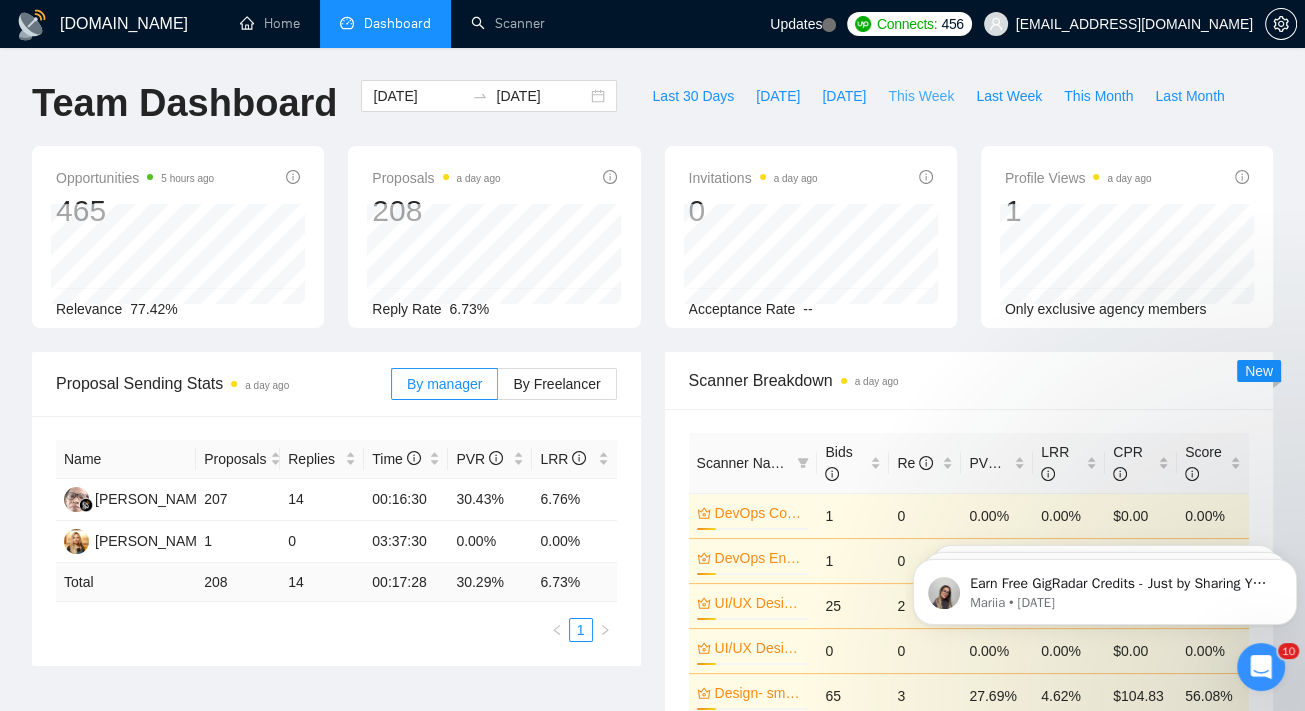 click on "This Week" at bounding box center [921, 96] 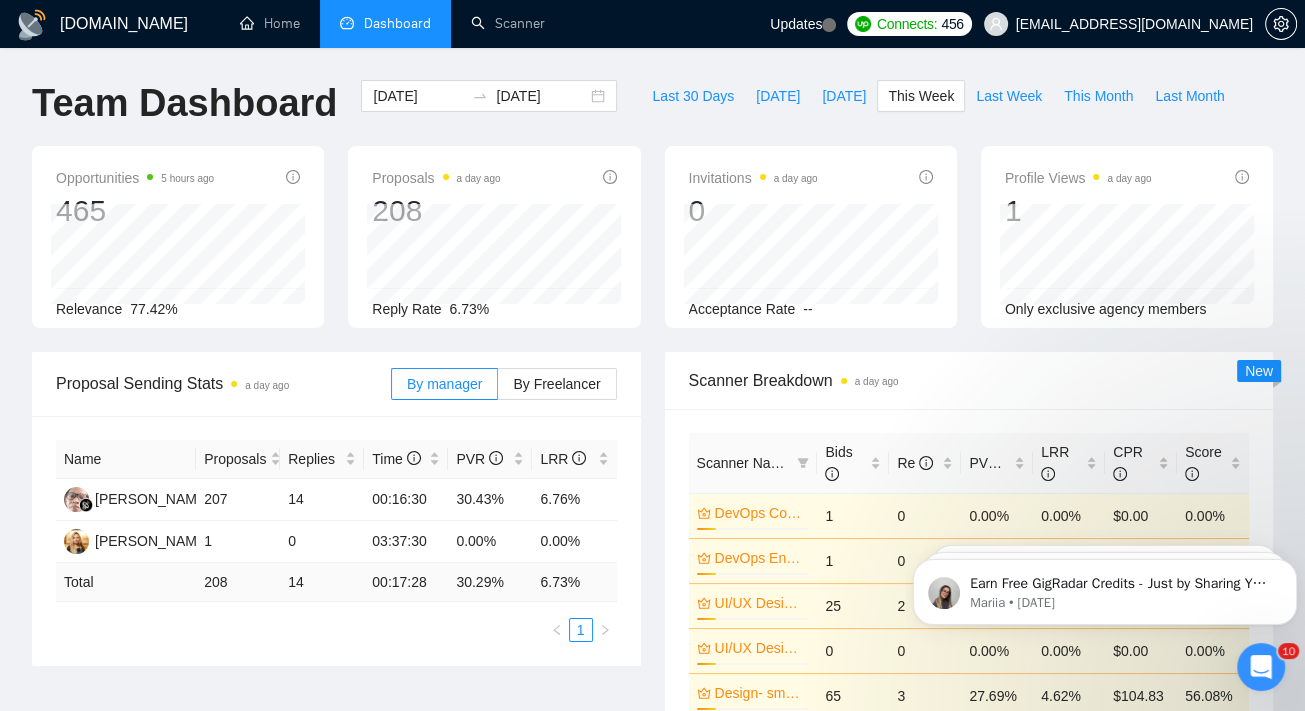 type on "[DATE]" 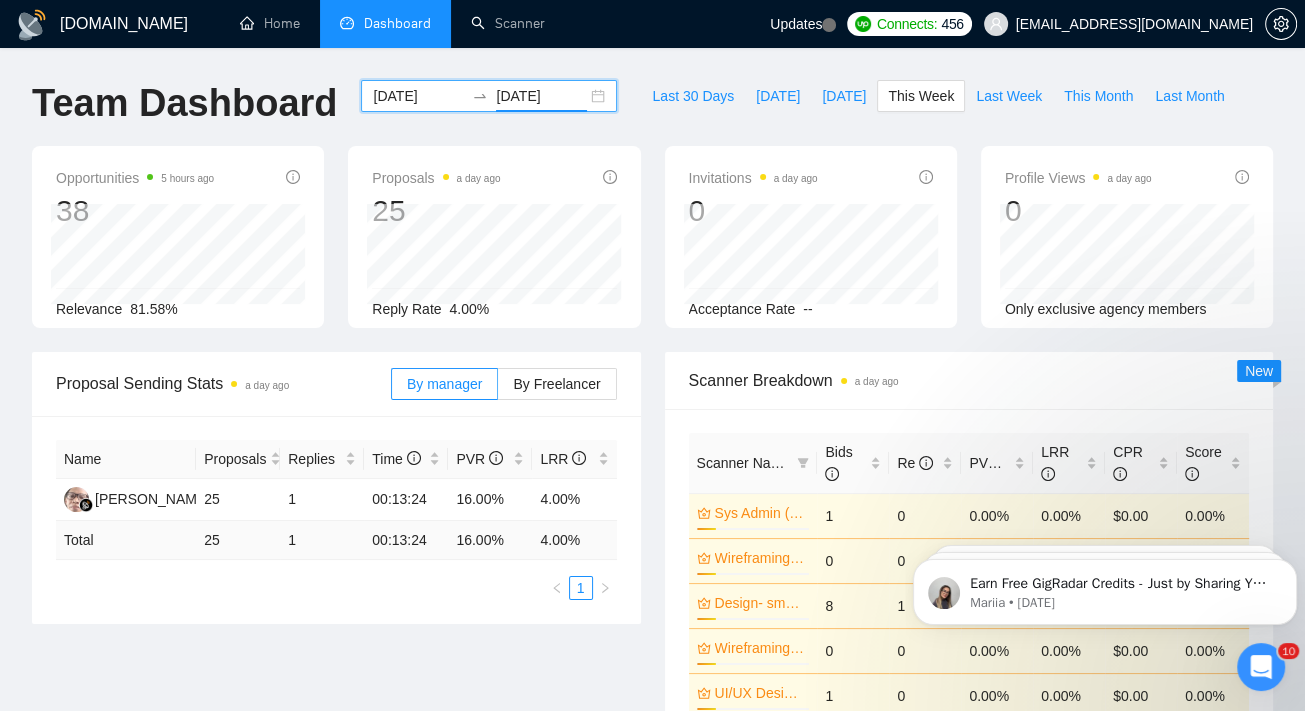 click on "[DATE]" at bounding box center [541, 96] 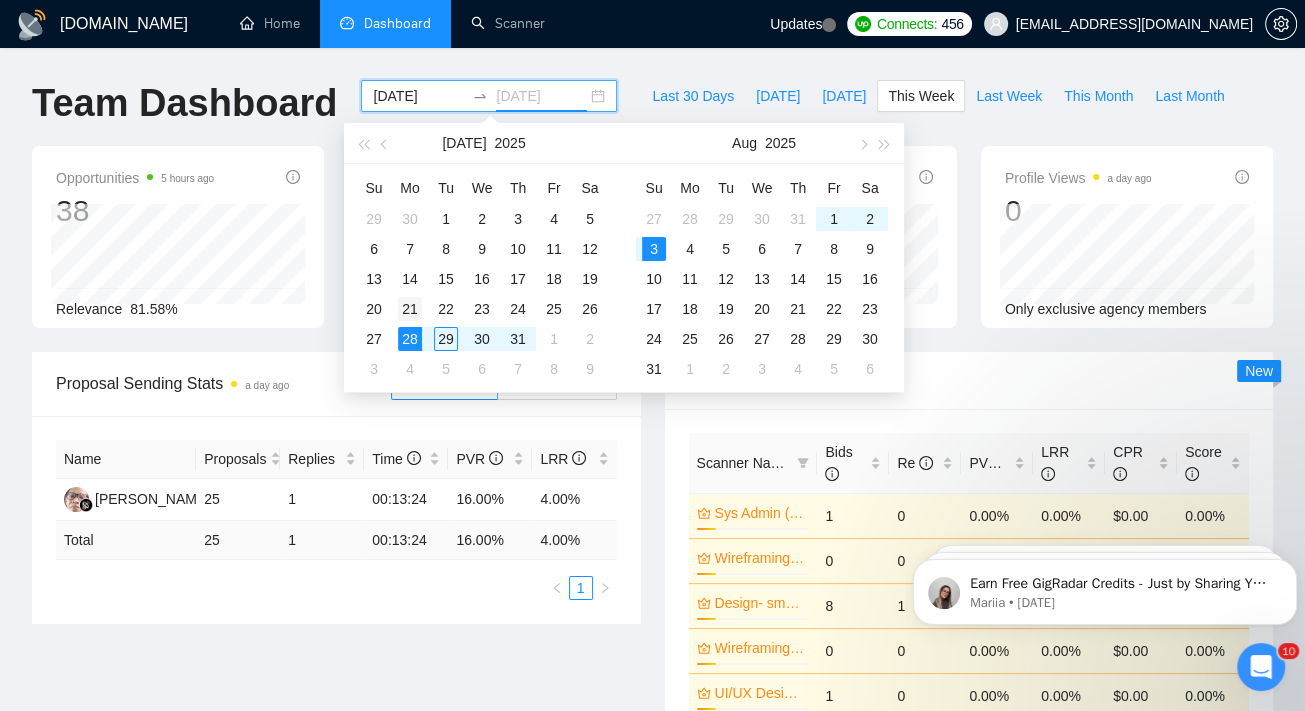 type on "[DATE]" 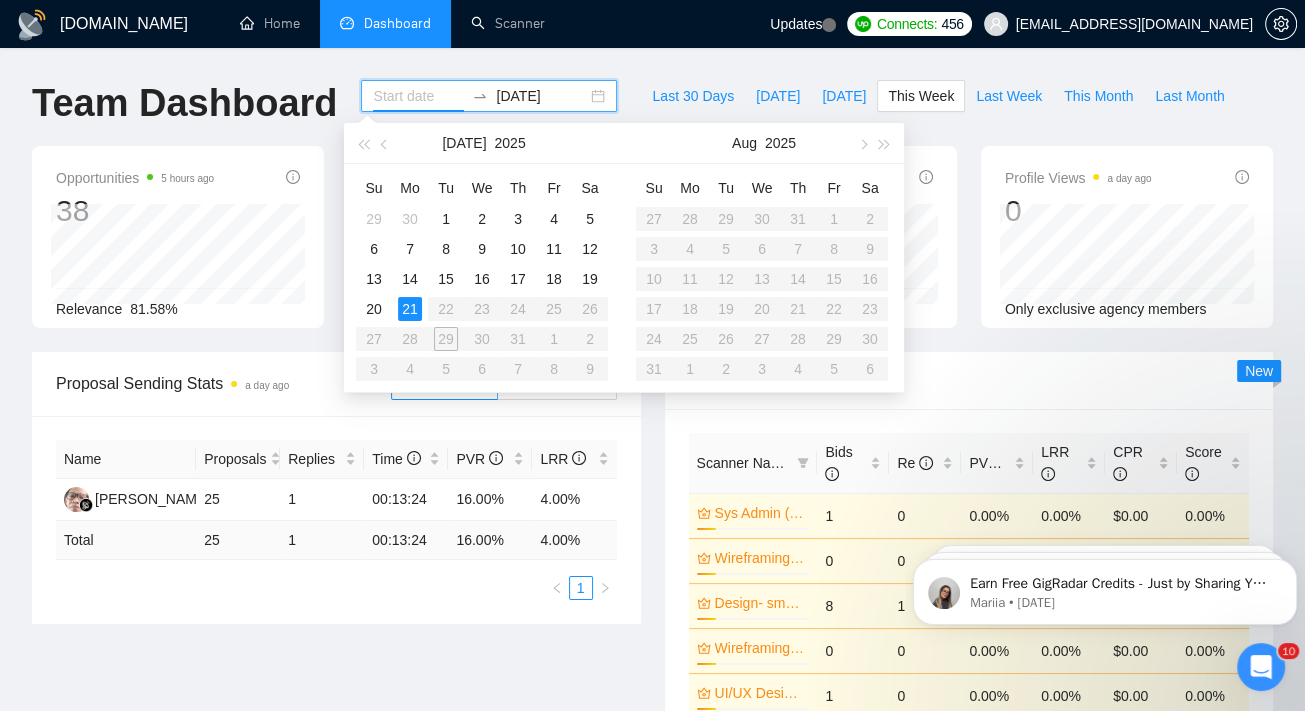 click on "[DATE]" at bounding box center [541, 96] 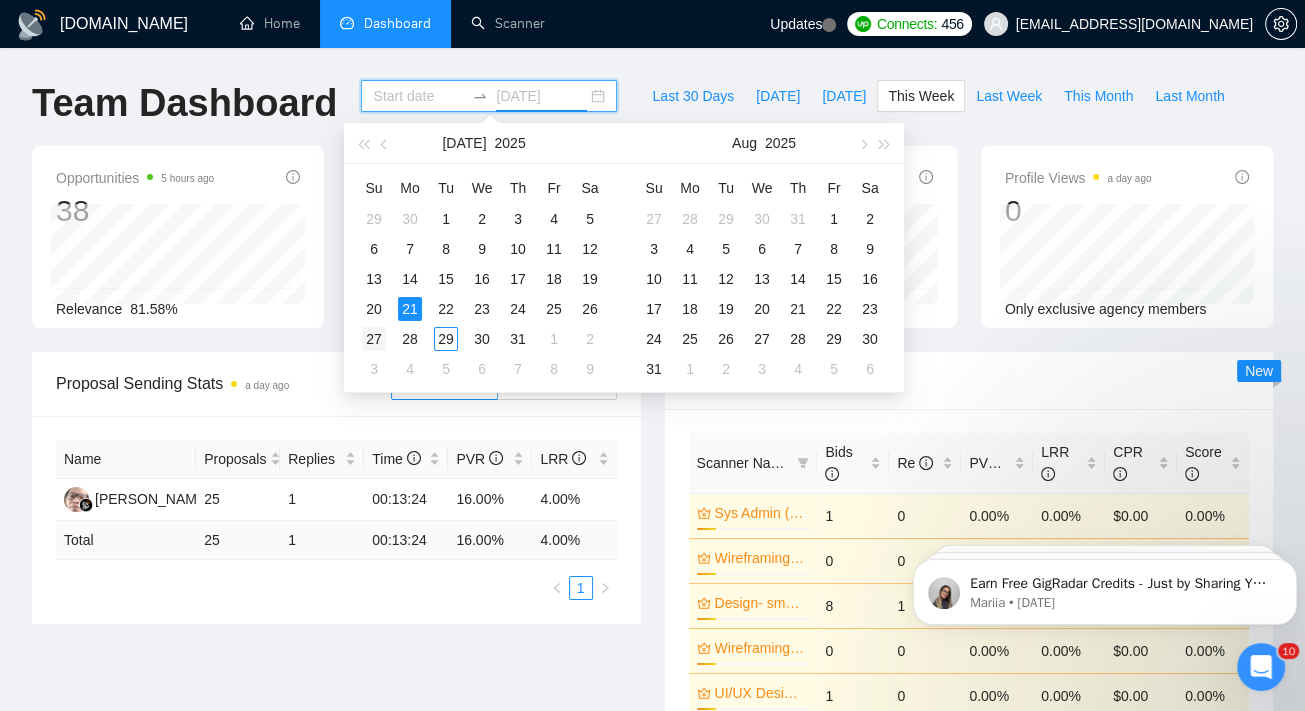 type on "[DATE]" 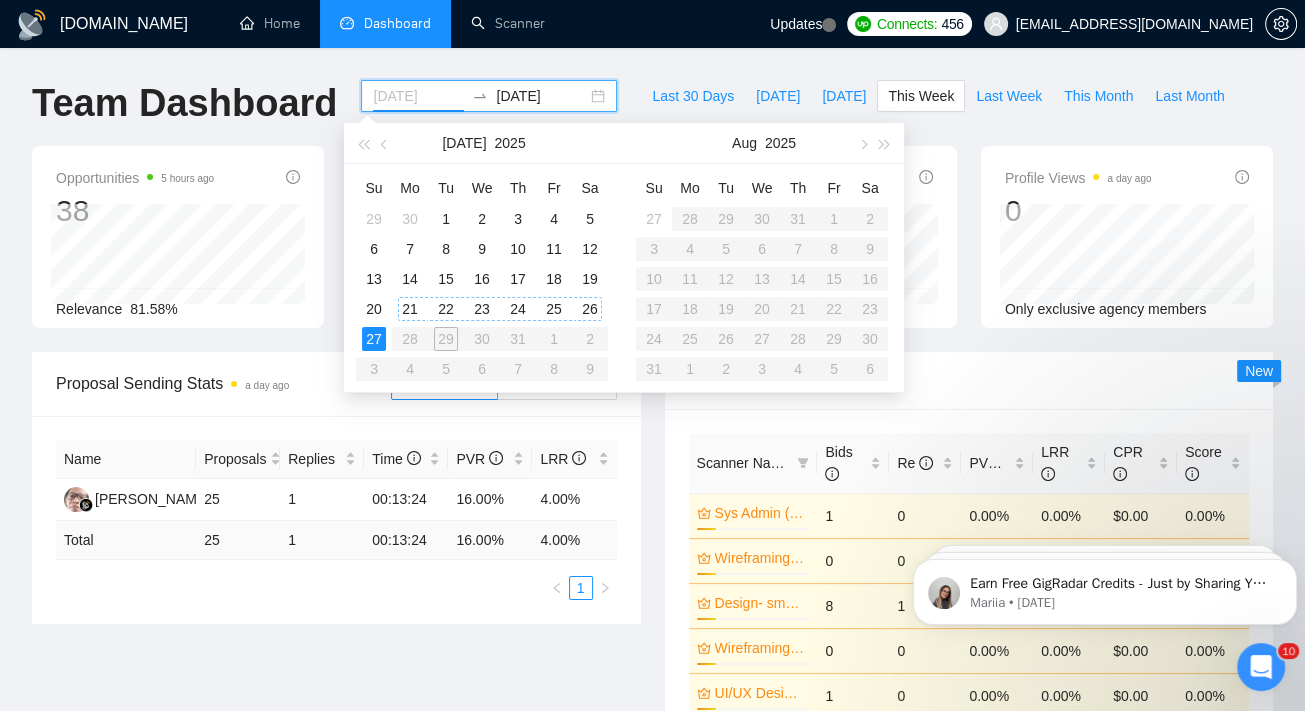 type on "[DATE]" 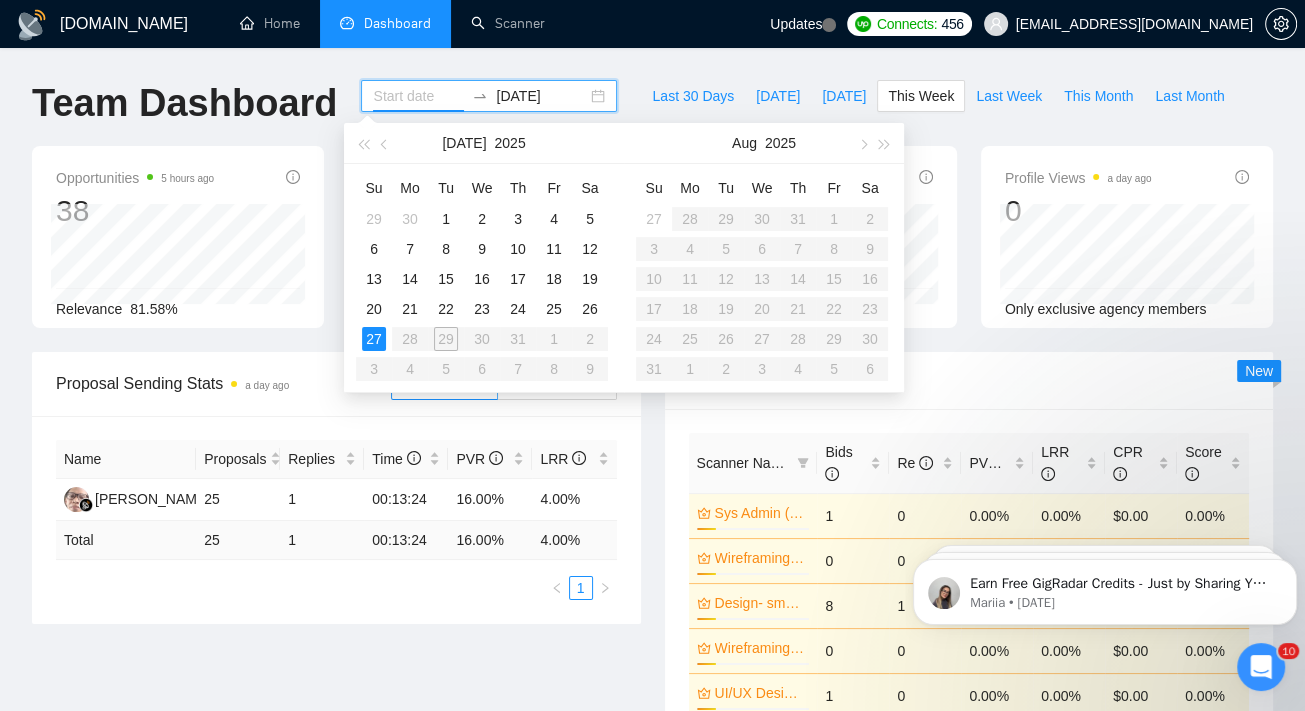 click at bounding box center (418, 96) 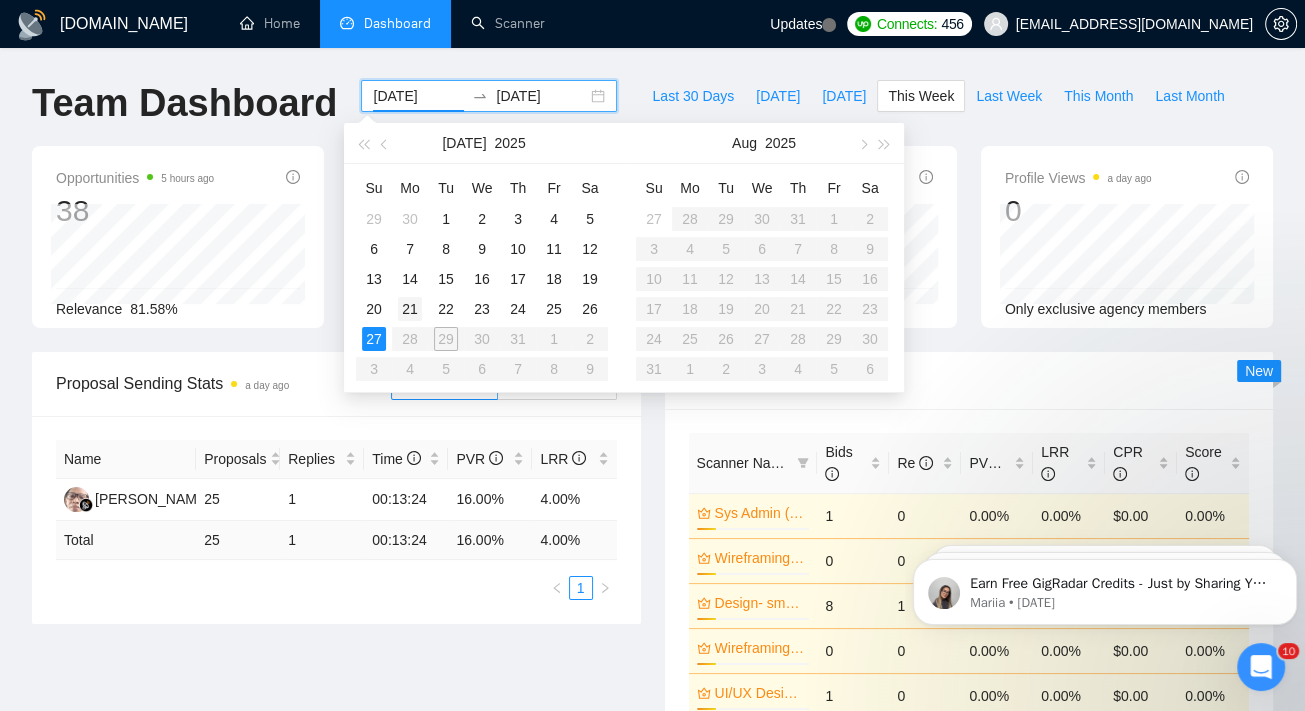 type on "[DATE]" 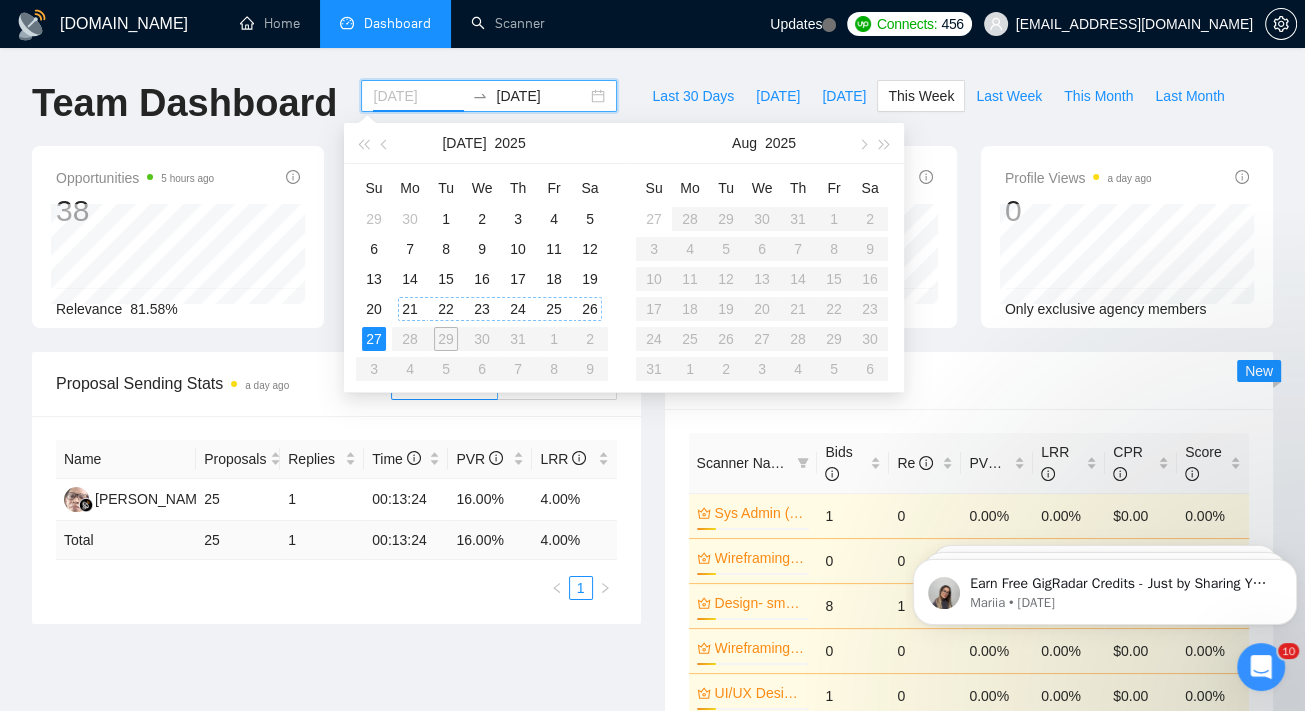 click on "21" at bounding box center [410, 309] 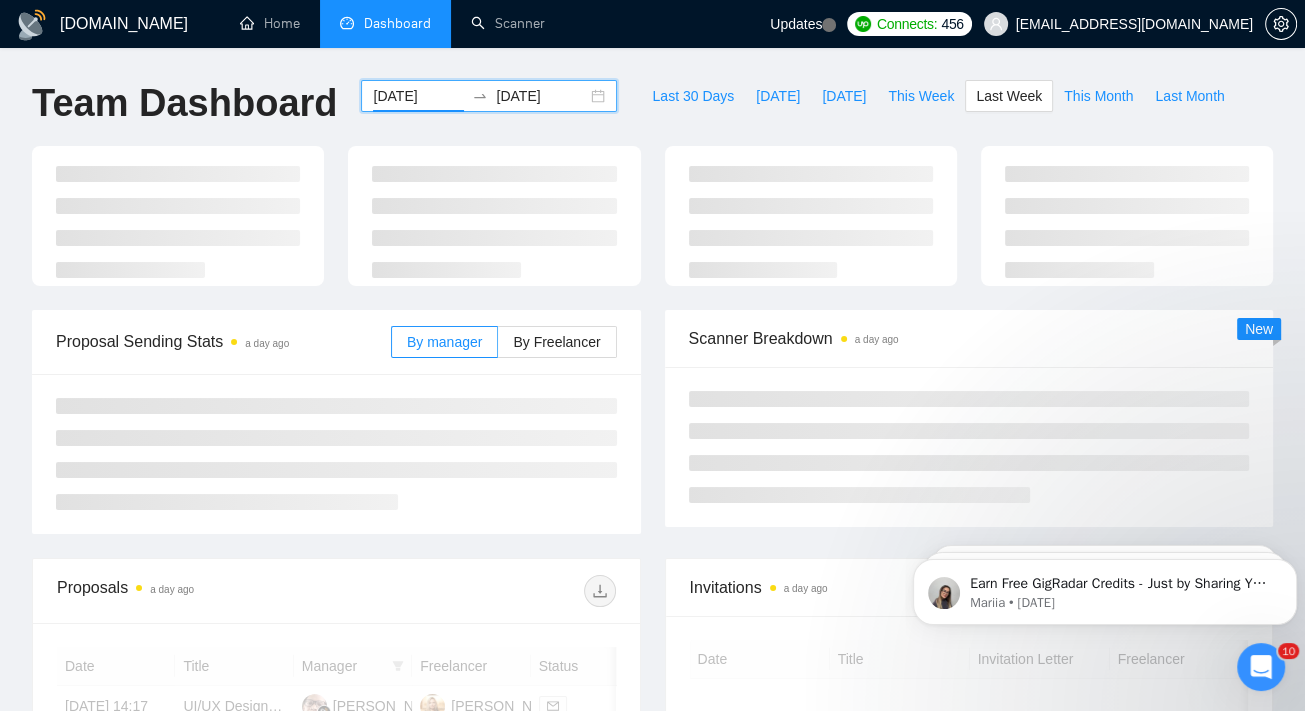 click on "[DATE]" at bounding box center [541, 96] 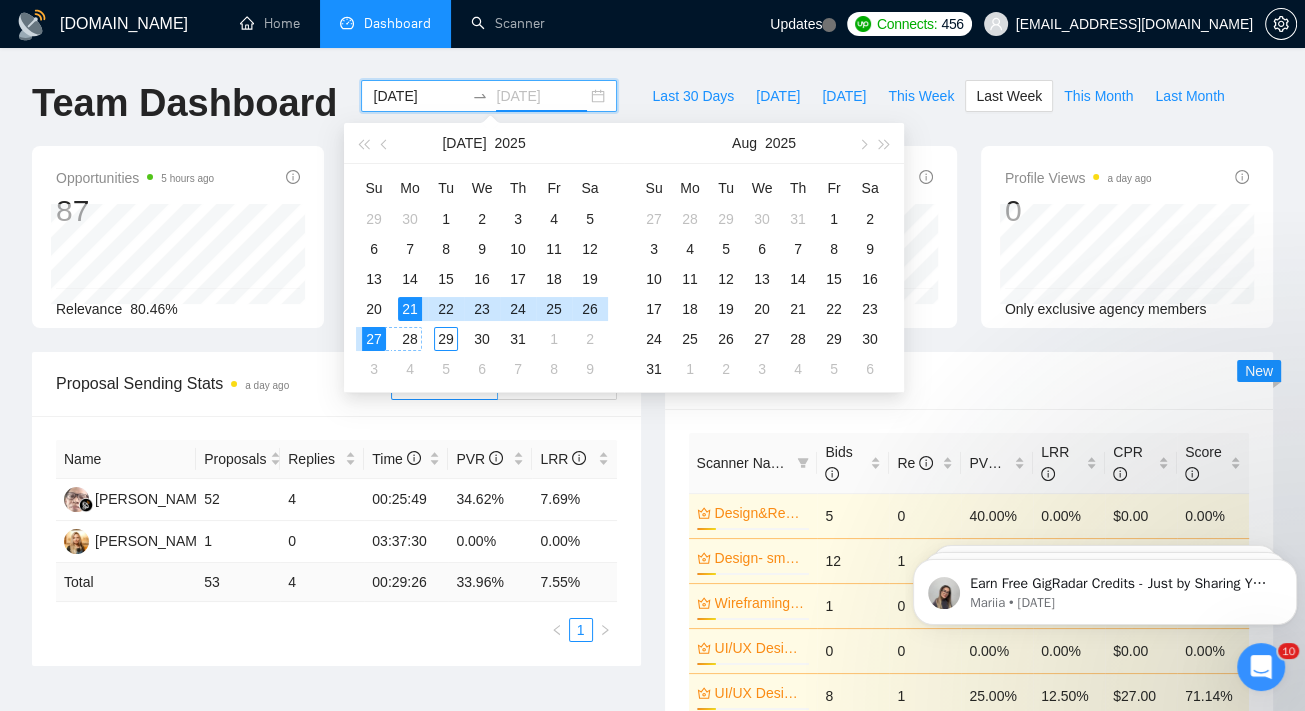 type on "[DATE]" 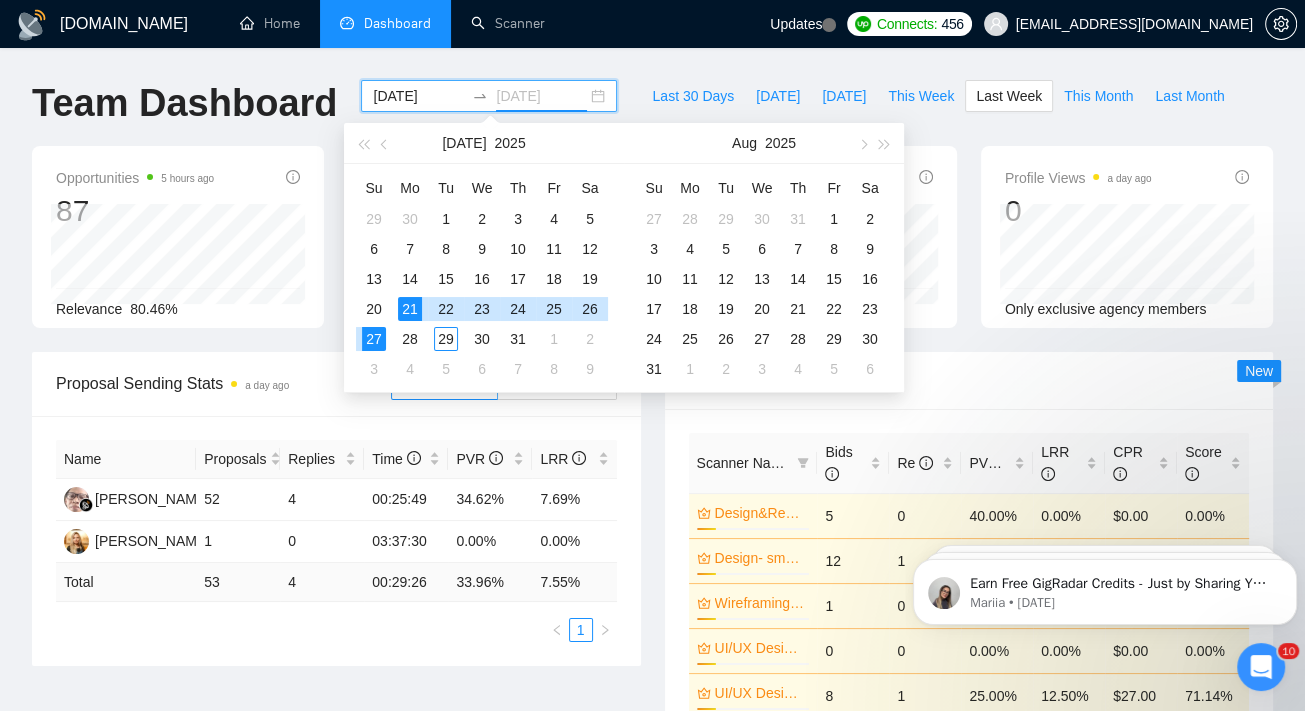 click on "27" at bounding box center [374, 339] 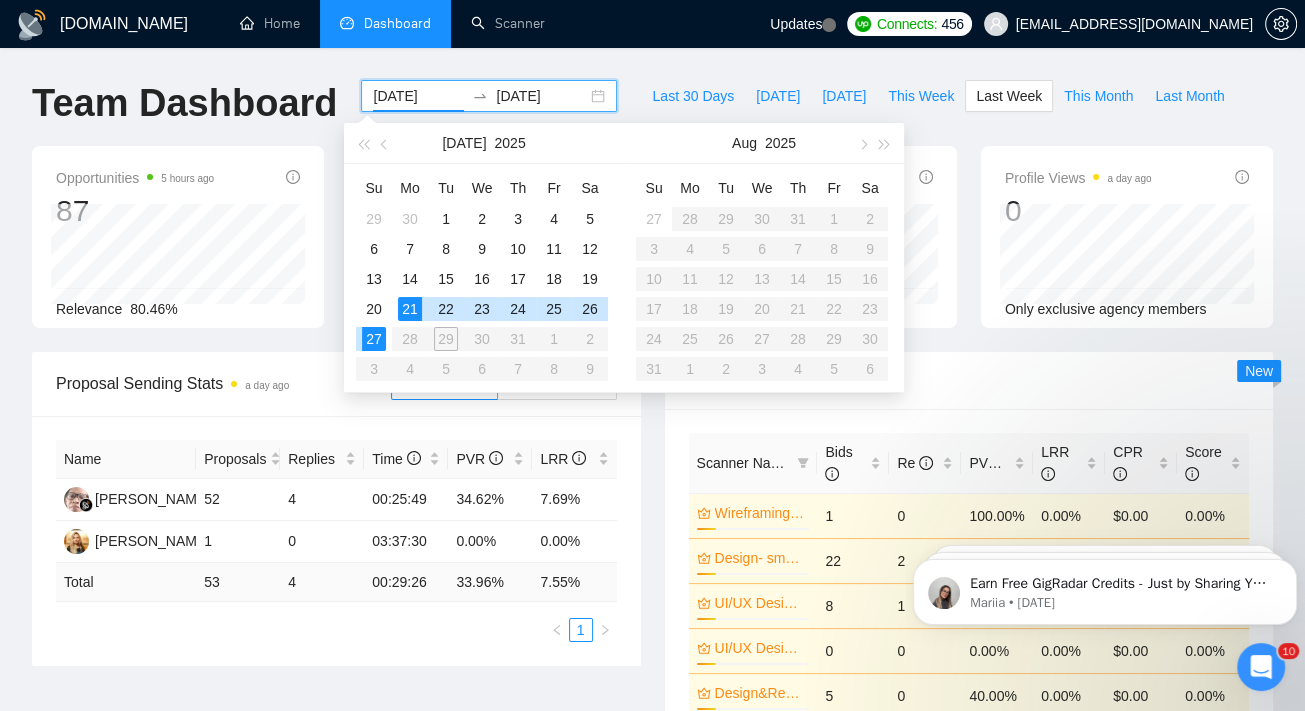 type on "[DATE]" 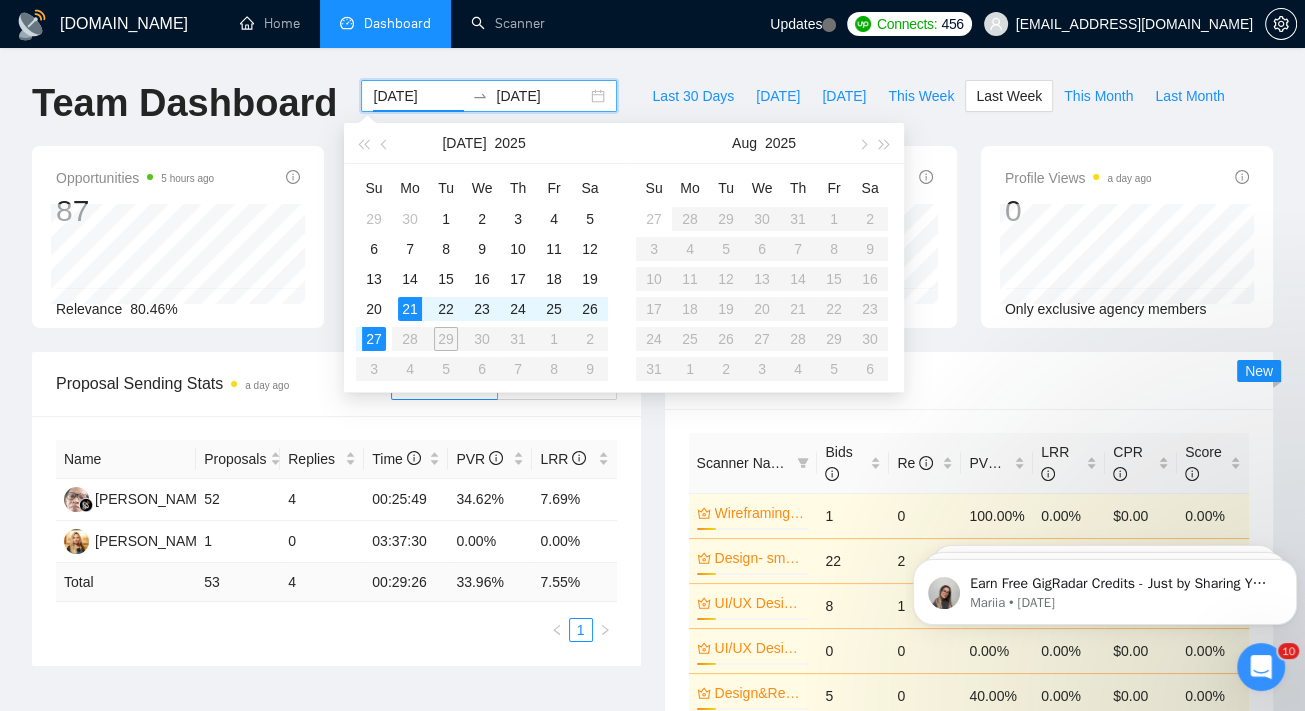 click on "[DOMAIN_NAME] Home Dashboard Scanner Updates
Connects: 456 [EMAIL_ADDRESS][DOMAIN_NAME] Team Dashboard [DATE] [DATE] Last 30 Days [DATE] [DATE] This Week Last Week This Month Last Month Opportunities 5 hours ago 87   Relevance 80.46% Proposals a day ago 53   Reply Rate 7.55% Invitations a day ago 0   Acceptance Rate -- Profile Views a day ago 0   Only exclusive agency members Proposal Sending Stats a day ago By manager By Freelancer Name Proposals Replies Time   PVR   LRR   [PERSON_NAME] 52 4 00:25:49 34.62% 7.69% [PERSON_NAME] 1 0 03:37:30 0.00% 0.00% Total 53 4 00:29:26 33.96 % 7.55 % 1 Scanner Breakdown a day ago Scanner Name Bids   Re   PVR   LRR   CPR   Score   Wireframing & UX Prototype 17% 1 0 100.00% 0.00% $0.00 0.00% Design- small business (NA)(4) 17% 22 2 31.82% 9.09% $42.50 50.44% UI/UX Designer 17% 8 1 25.00% 12.50% $27.00 71.14% UI/UX Designer (no budget) 17% 0 0 0.00% 0.00% $0.00 0.00% Design&Redesign 17% 5 0 40.00% 0.00% $0.00 0.00% 52" at bounding box center [652, 818] 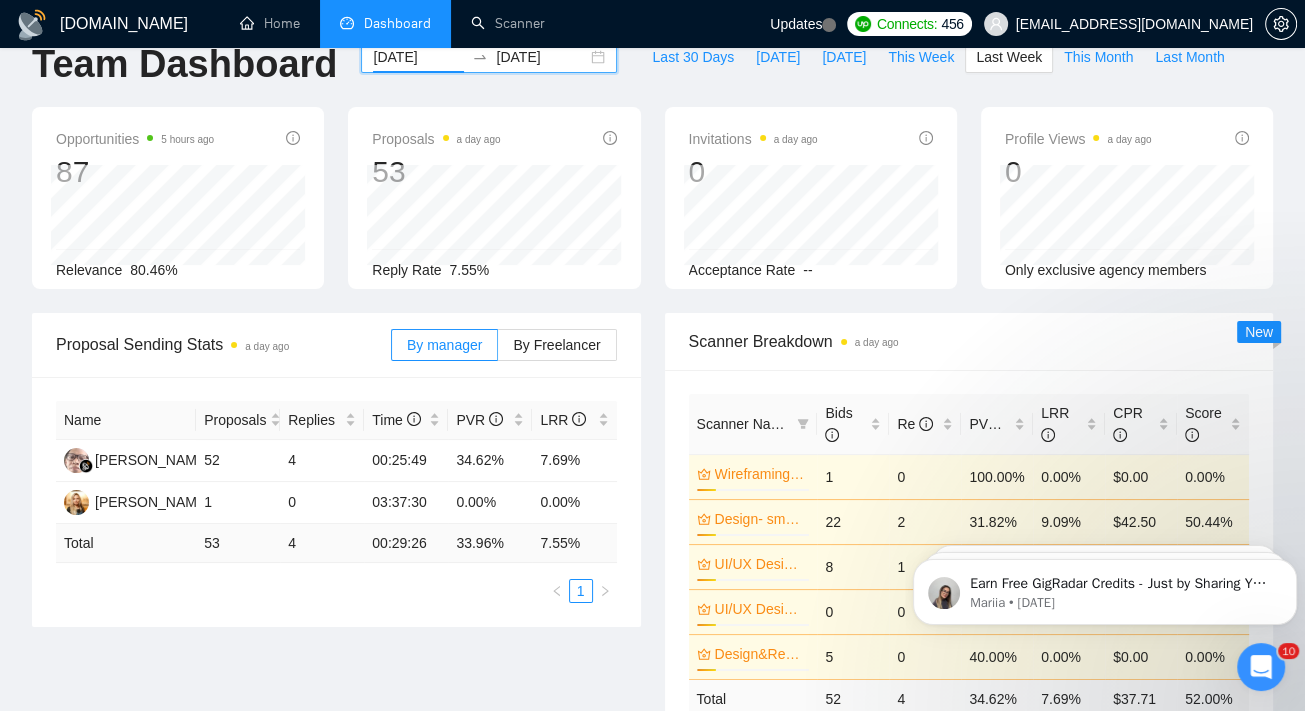scroll, scrollTop: 0, scrollLeft: 0, axis: both 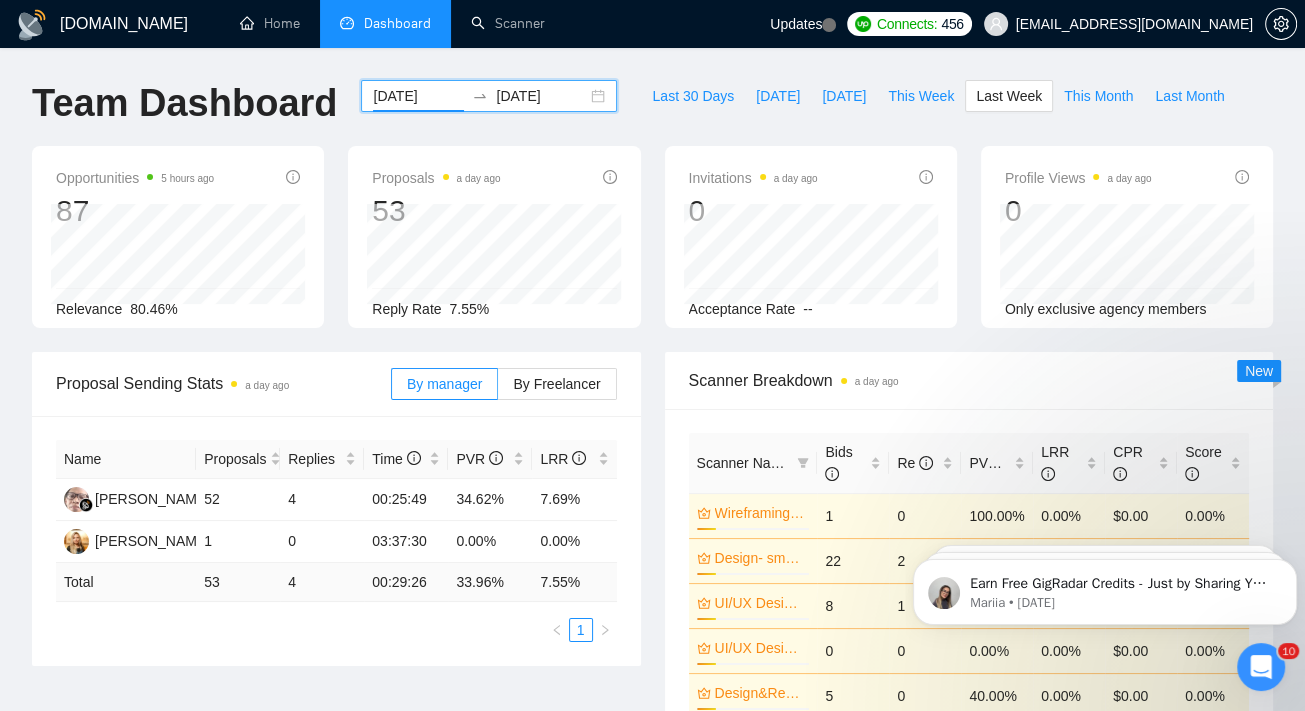 click on "[DATE]" at bounding box center [541, 96] 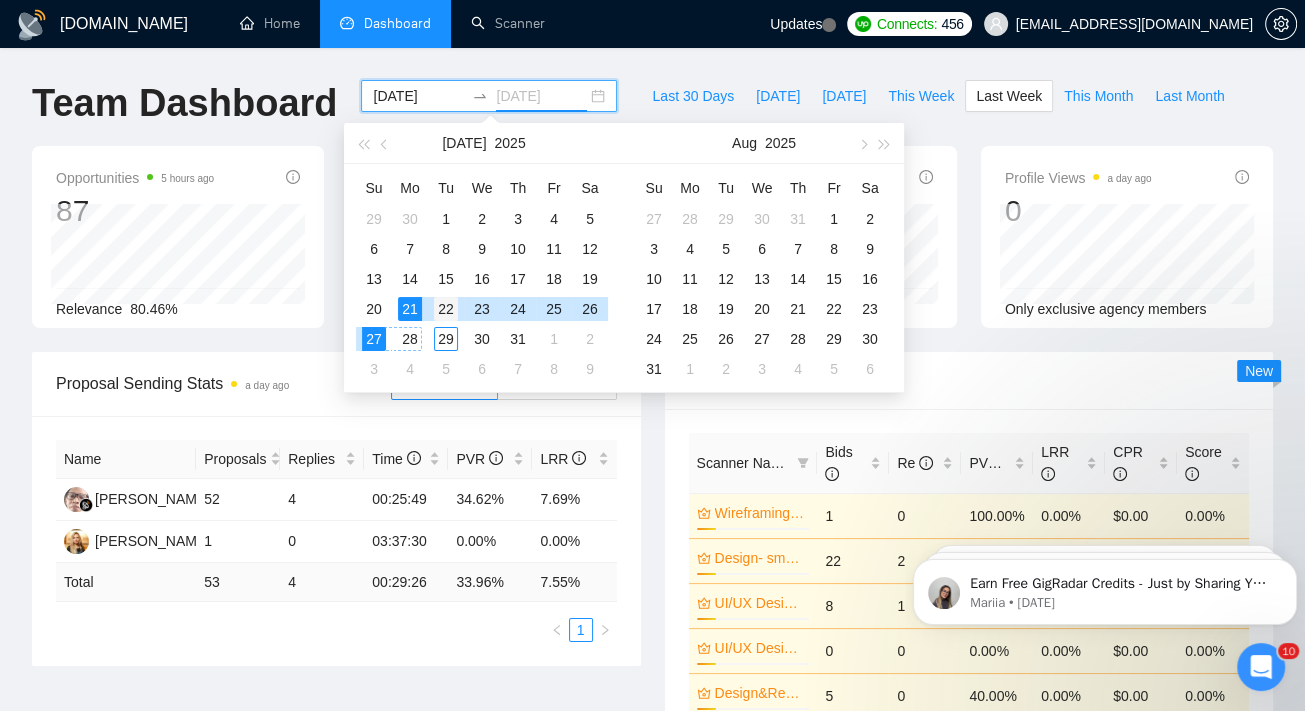 type on "[DATE]" 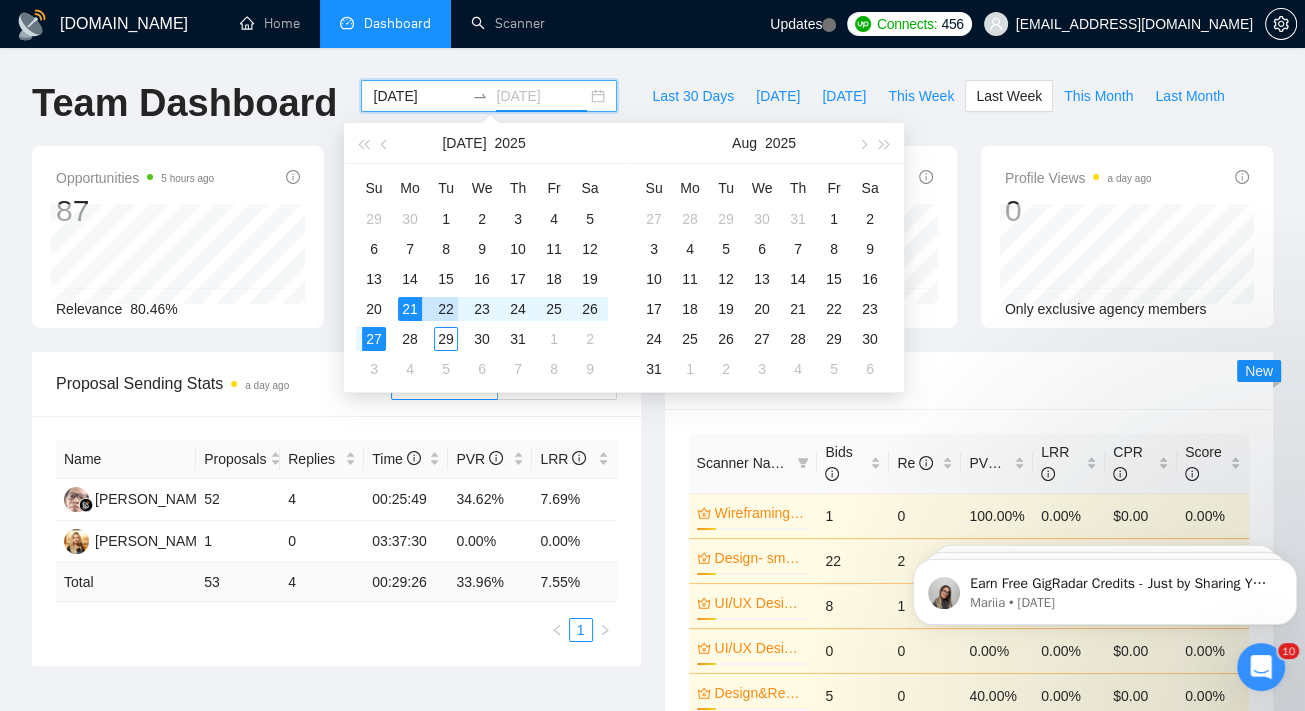 click on "22" at bounding box center (446, 309) 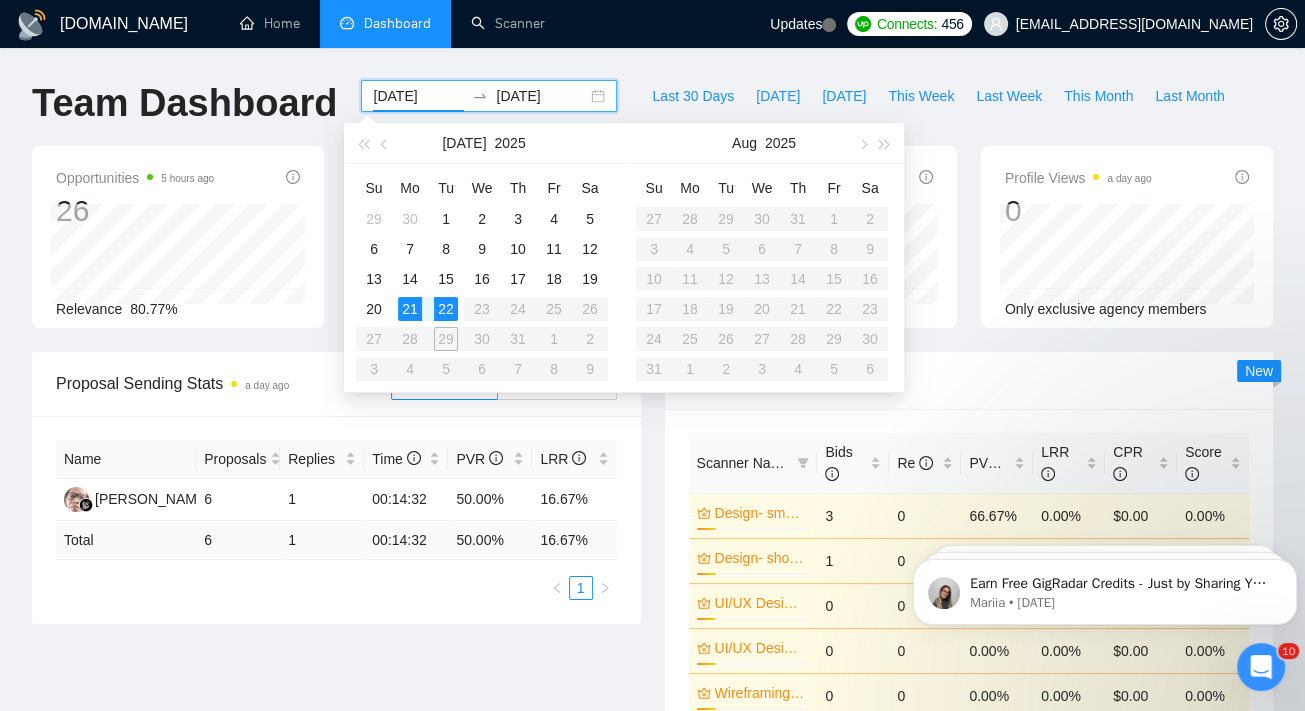 click on "[DATE] [DATE]" at bounding box center (489, 96) 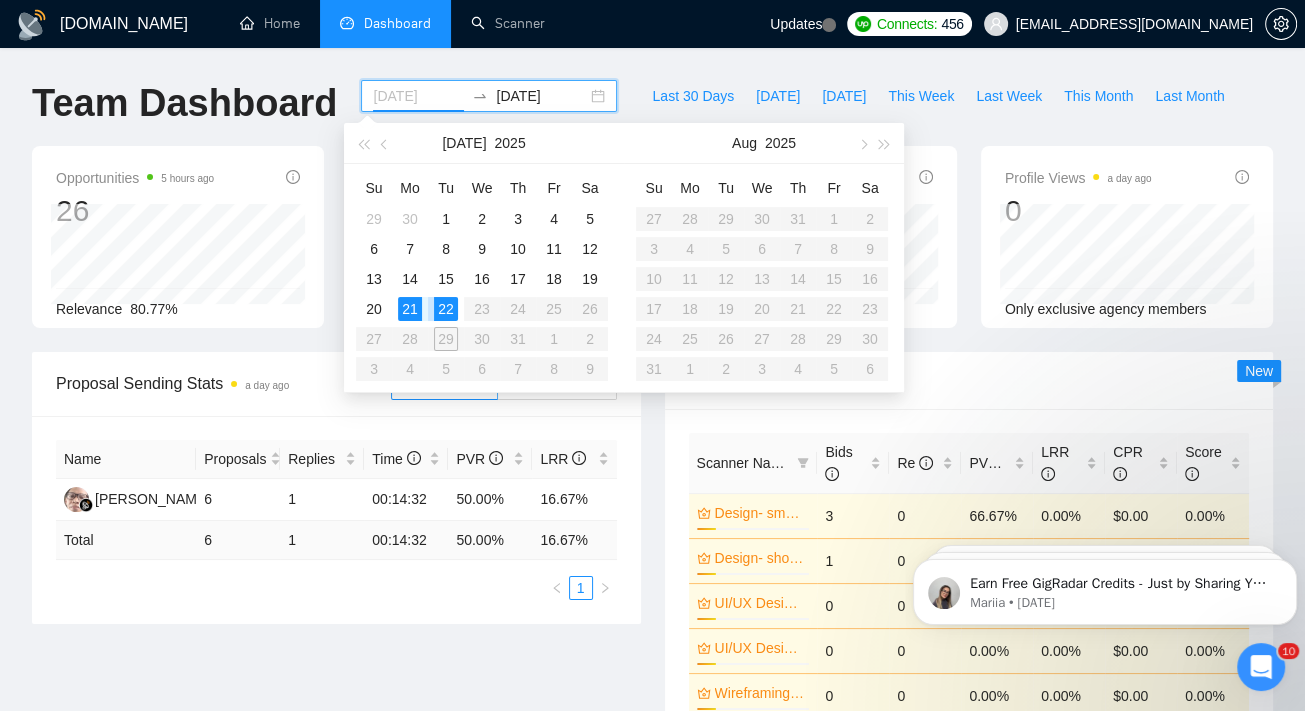 click on "22" at bounding box center (446, 309) 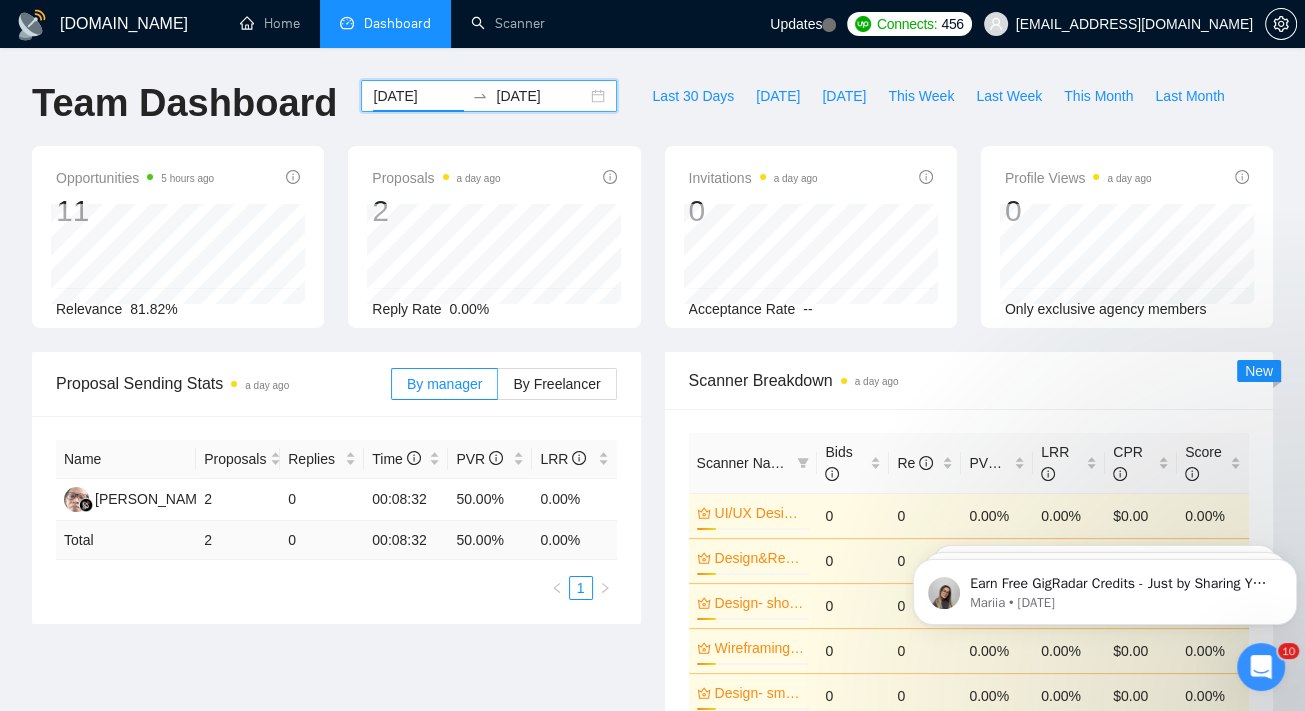 click on "[DATE]" at bounding box center [541, 96] 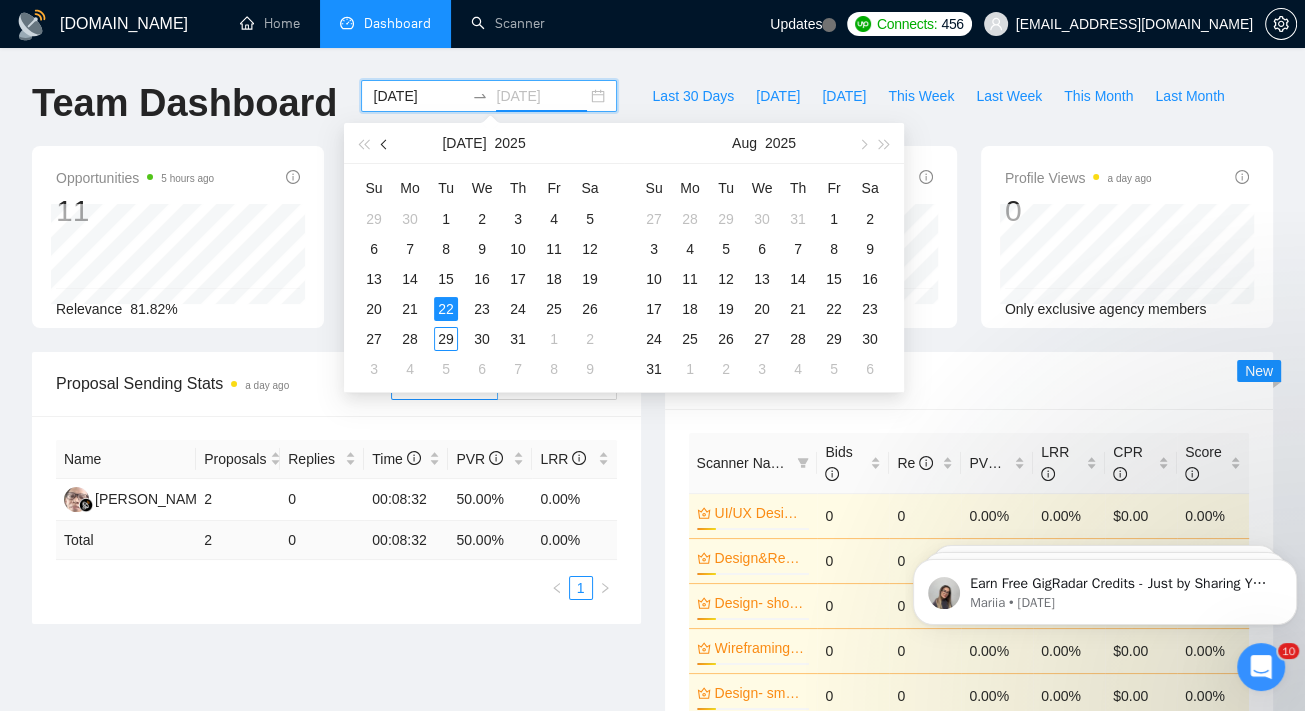 type on "[DATE]" 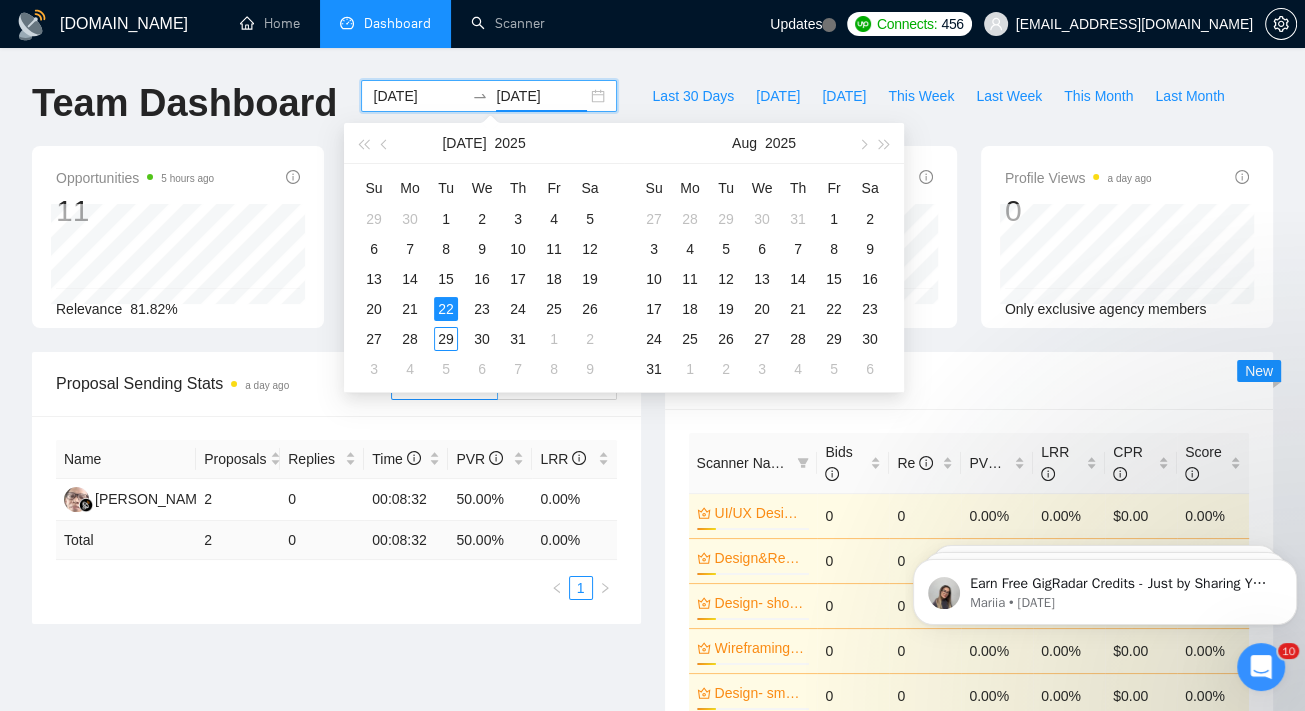 click on "[DATE]" at bounding box center (418, 96) 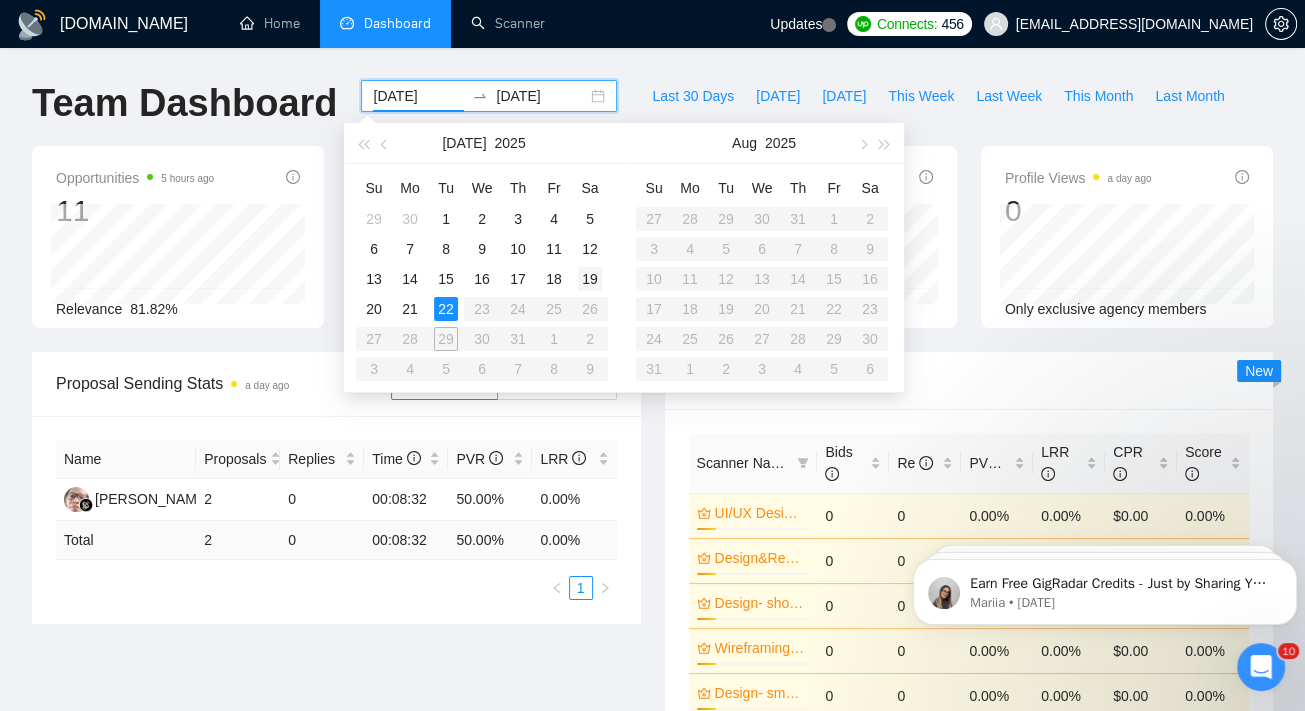 type on "[DATE]" 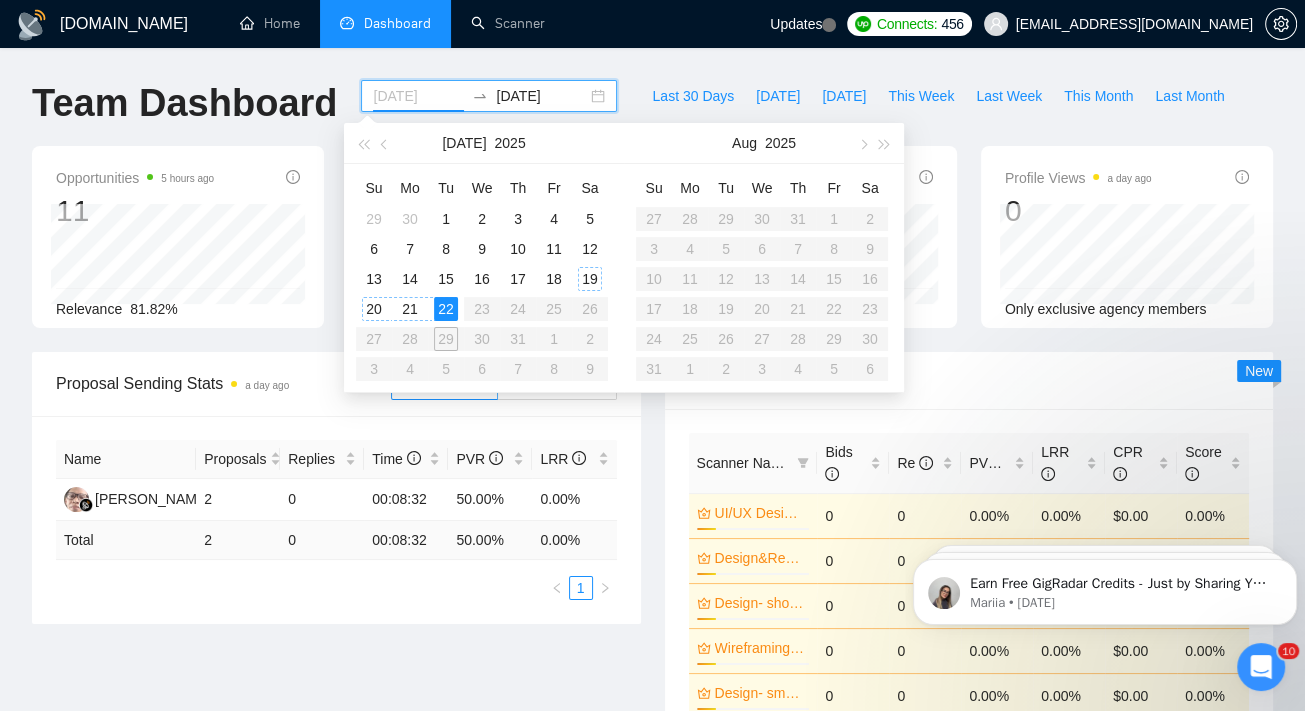click on "19" at bounding box center [590, 279] 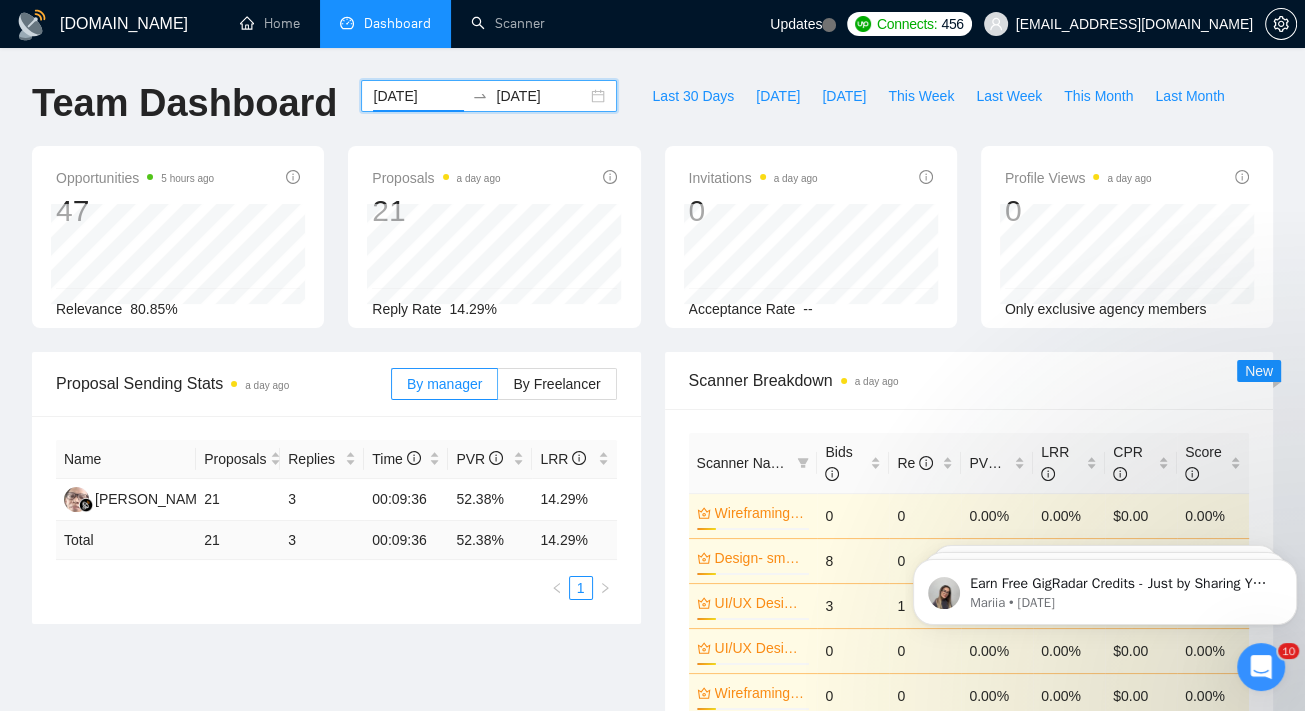 click on "[DATE]" at bounding box center [541, 96] 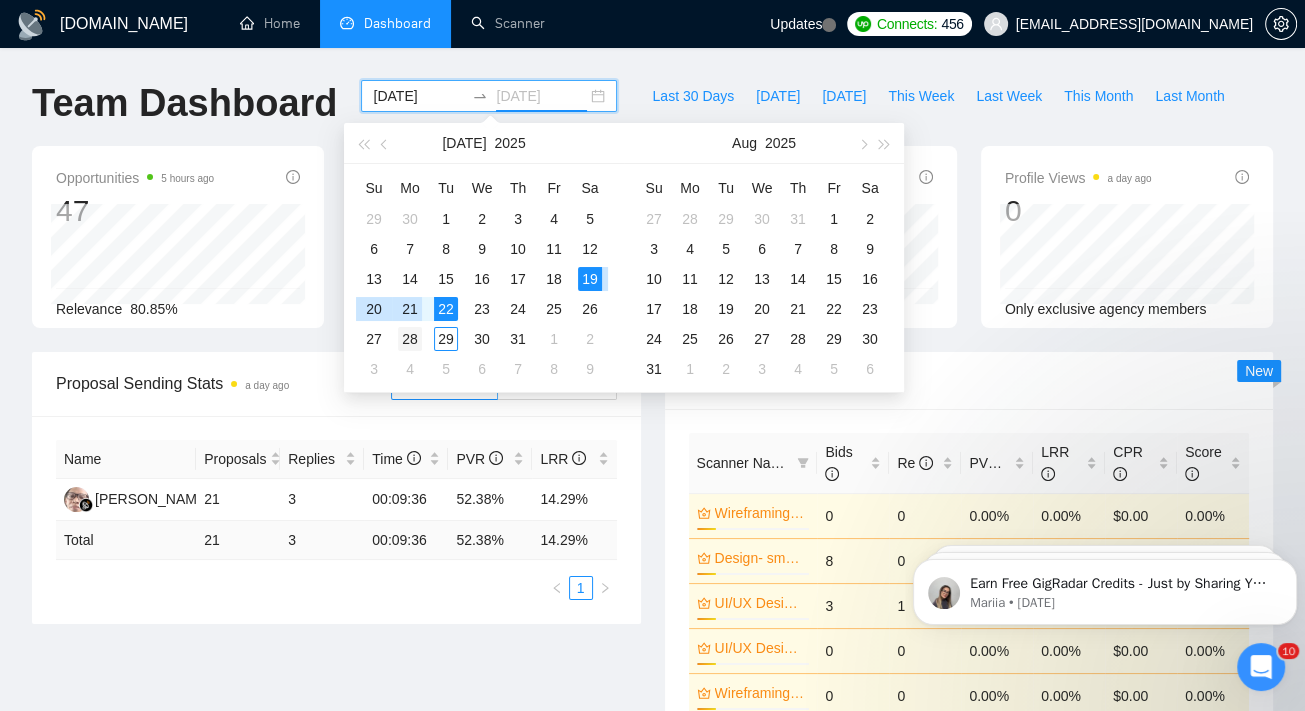 type on "[DATE]" 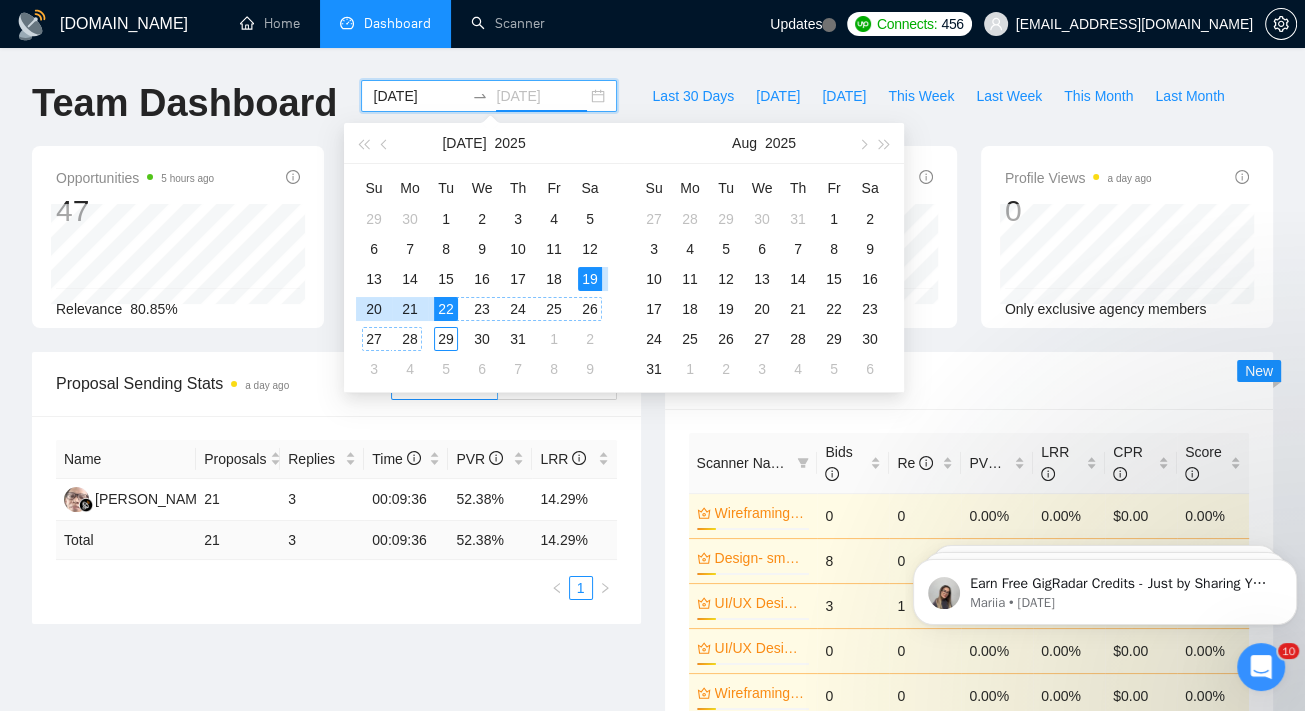 click on "28" at bounding box center [410, 339] 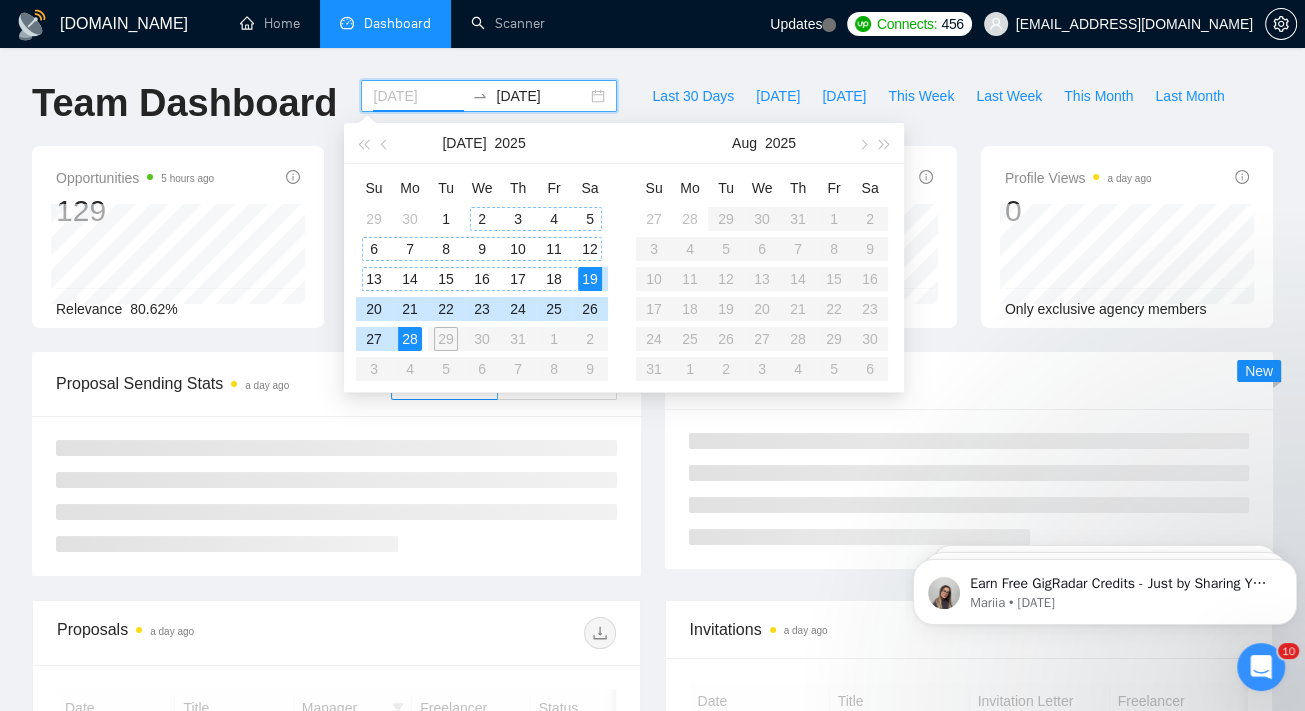 type on "[DATE]" 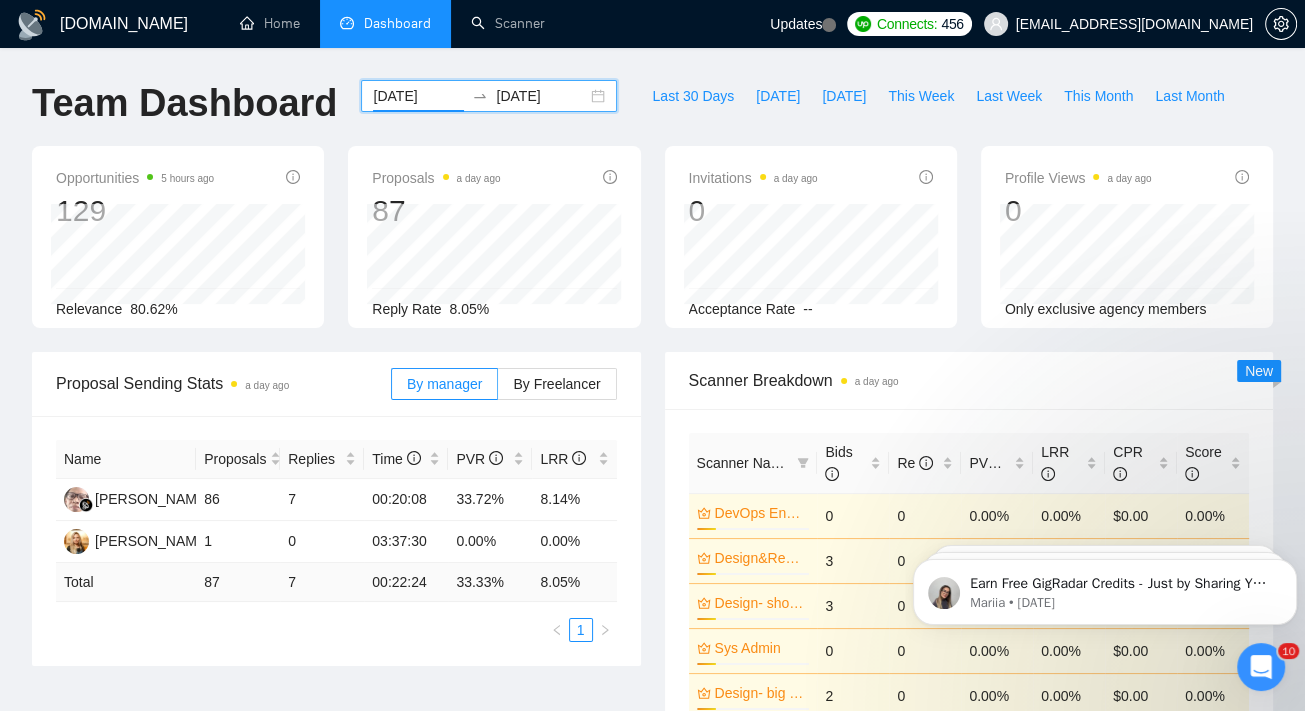 click on "[DOMAIN_NAME] Home Dashboard Scanner Updates
Connects: 456 [EMAIL_ADDRESS][DOMAIN_NAME] Team Dashboard [DATE] [DATE] Last 30 Days [DATE] [DATE] This Week Last Week This Month Last Month Opportunities 5 hours ago 129   Relevance 80.62% Proposals a day ago 87   Reply Rate 8.05% Invitations a day ago 0   Acceptance Rate -- Profile Views a day ago 0   Only exclusive agency members Proposal Sending Stats a day ago By manager By Freelancer Name Proposals Replies Time   PVR   LRR   [PERSON_NAME] 86 7 00:20:08 33.72% 8.14% [PERSON_NAME] 1 0 03:37:30 0.00% 0.00% Total 87 7 00:22:24 33.33 % 8.05 % 1 Scanner Breakdown a day ago Scanner Name Bids   Re   PVR   LRR   CPR   Score   DevOps Engineering (no budget) 17% 0 0 0.00% 0.00% $0.00 0.00% Design&Redesign (without budget) 17% 3 0 33.33% 0.00% $0.00 0.00% Design- short job(0) 17% 3 0 33.33% 0.00% $0.00 0.00% Sys Admin 17% 0 0 0.00% 0.00% $0.00 0.00% Design- big budget(1) 17% 2 0 0.00% 0.00% $0.00 0.00% Total 86" at bounding box center (652, 818) 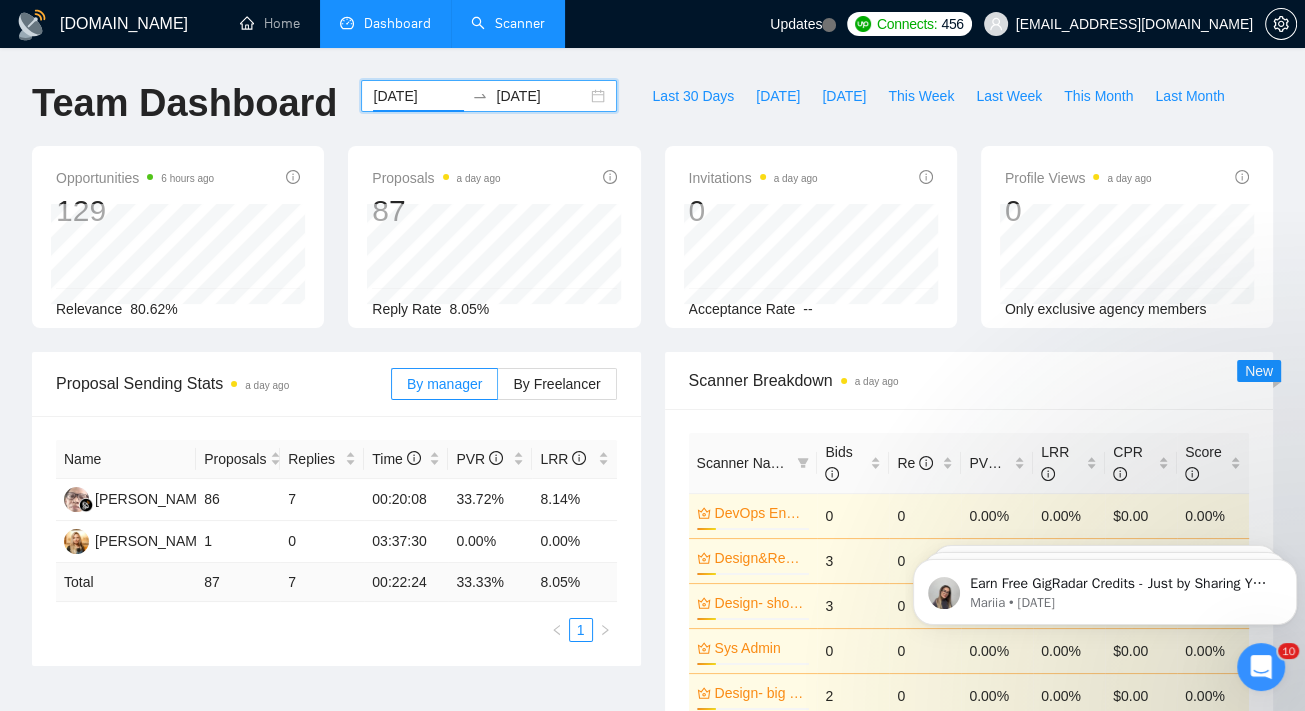 click on "Scanner" at bounding box center [508, 23] 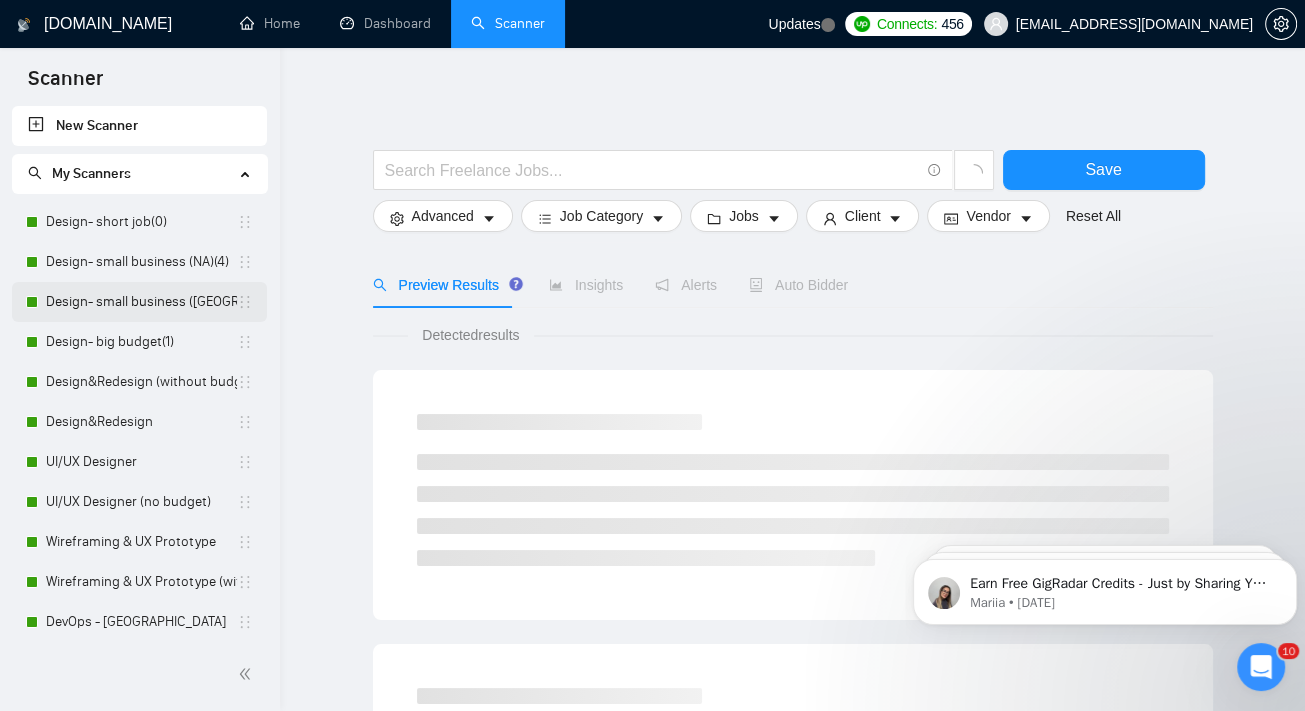 scroll, scrollTop: 404, scrollLeft: 0, axis: vertical 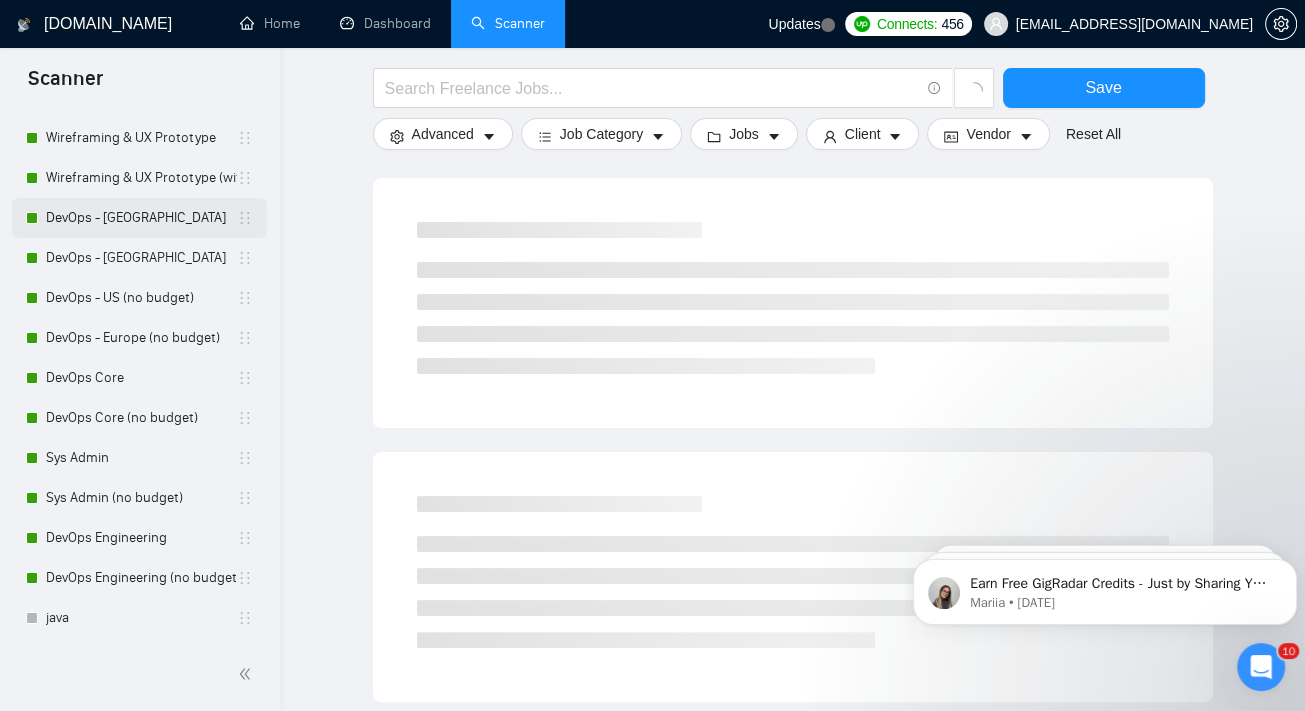 click on "DevOps - [GEOGRAPHIC_DATA]" at bounding box center [141, 218] 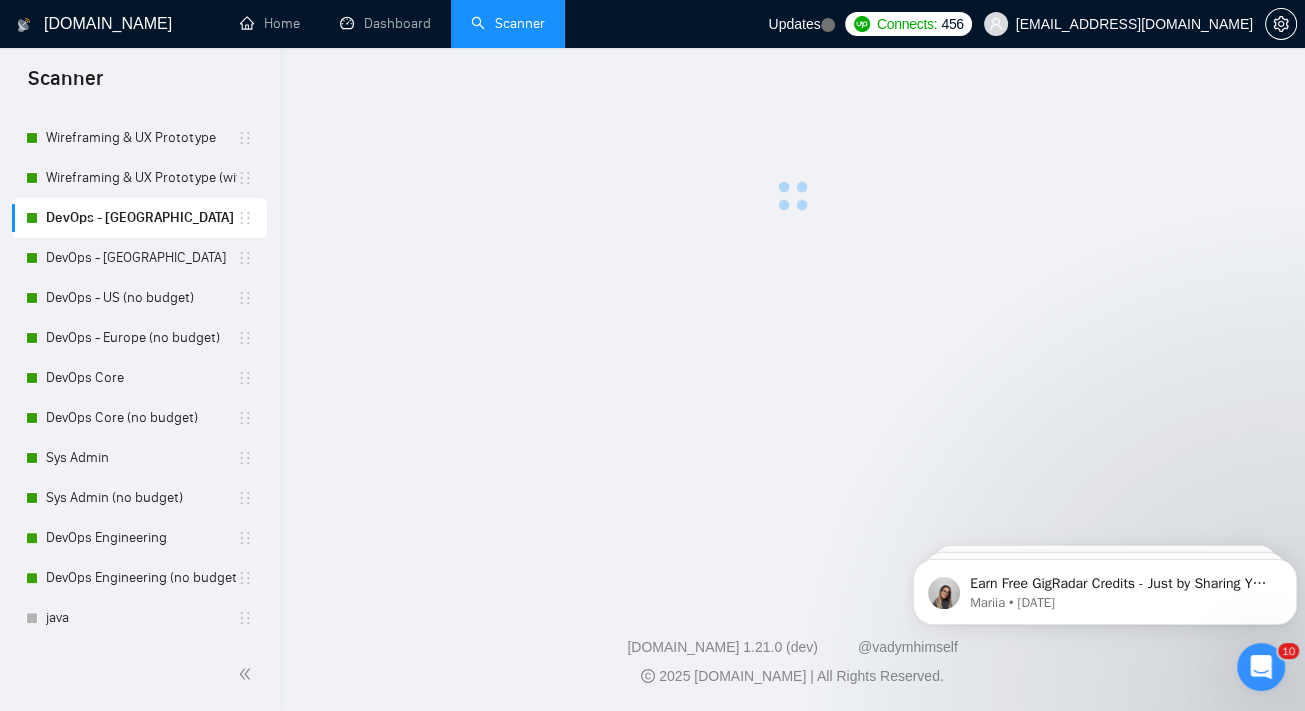 scroll, scrollTop: 0, scrollLeft: 0, axis: both 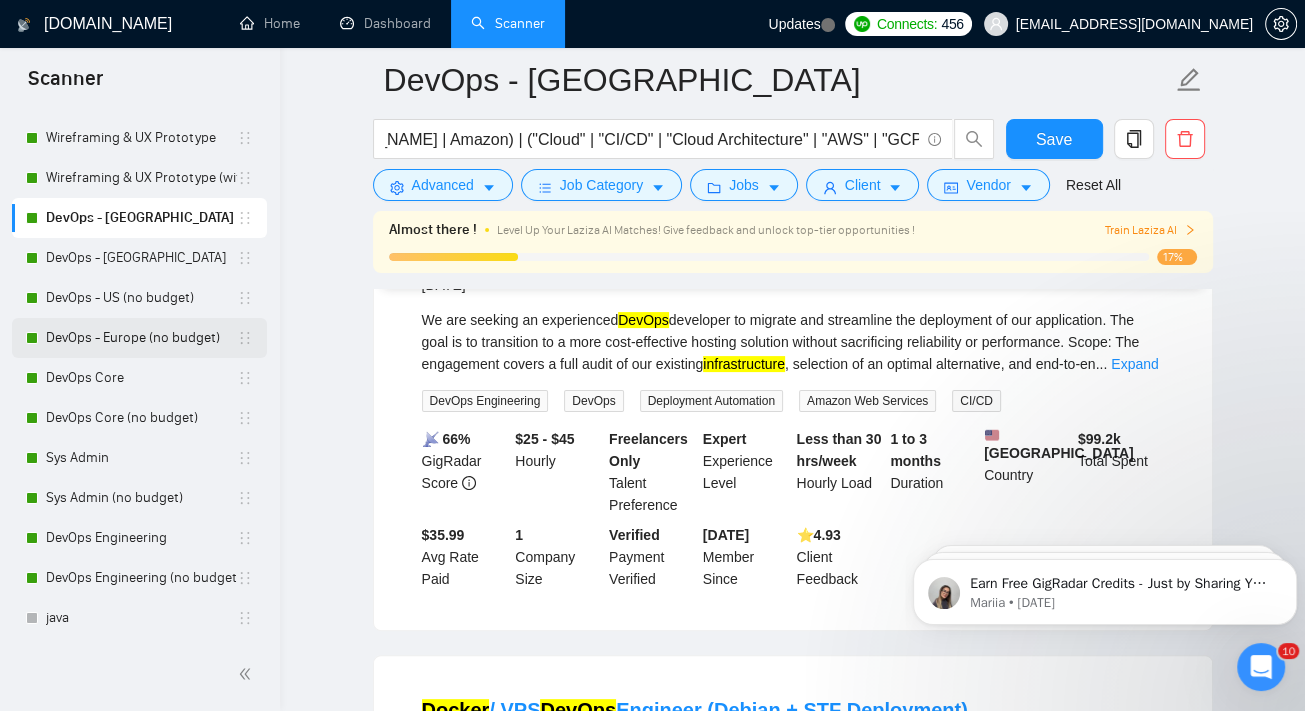 click on "DevOps - Europe (no budget)" at bounding box center (141, 338) 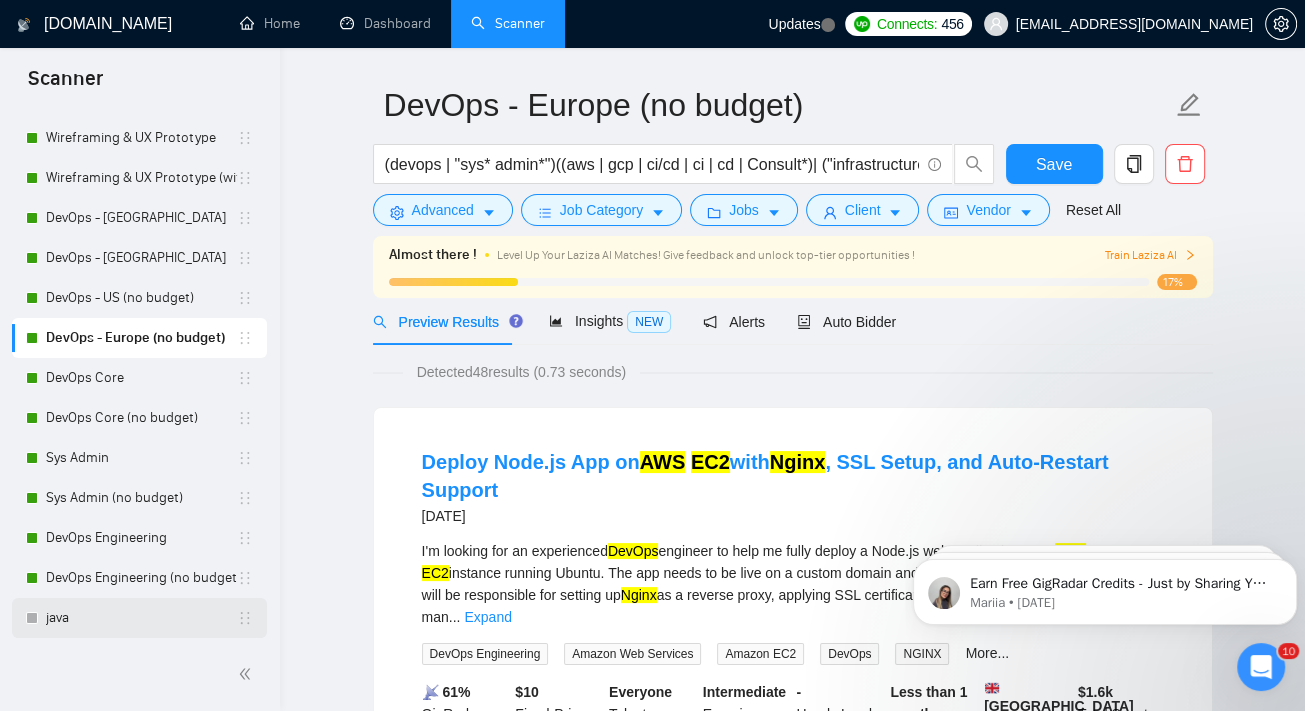 scroll, scrollTop: 34, scrollLeft: 0, axis: vertical 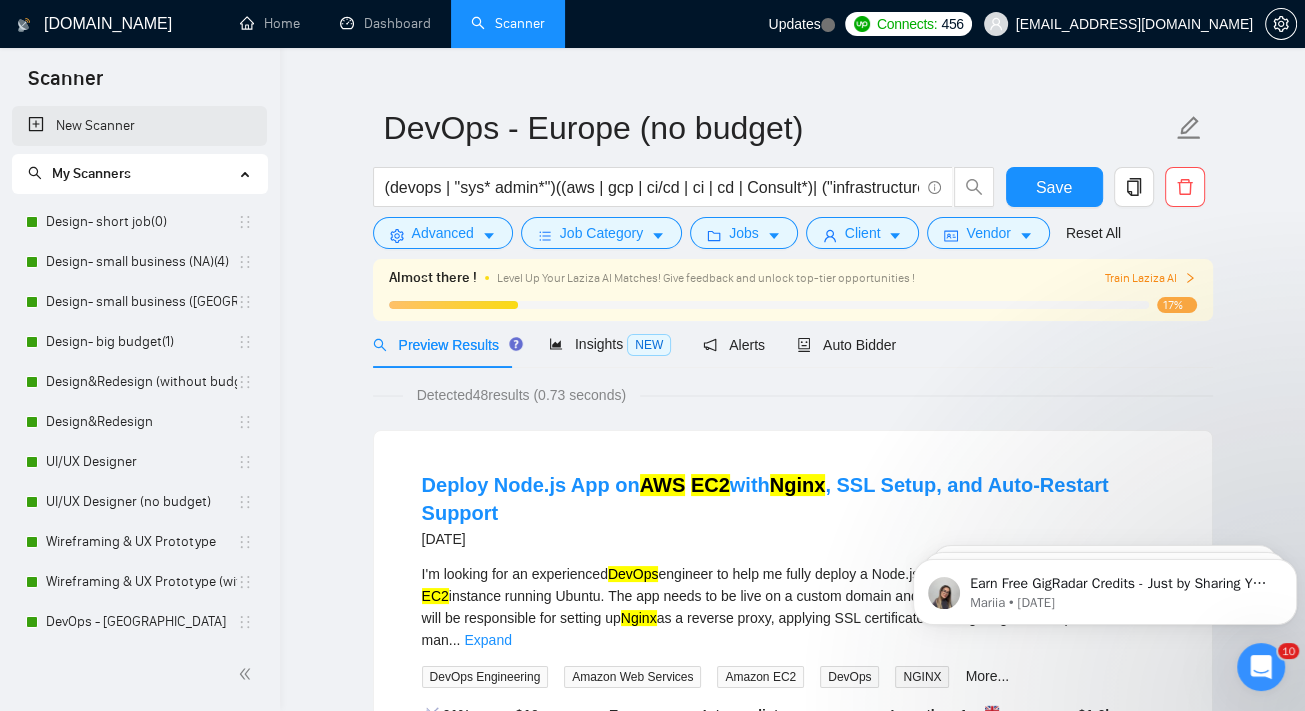 click on "New Scanner" at bounding box center (139, 126) 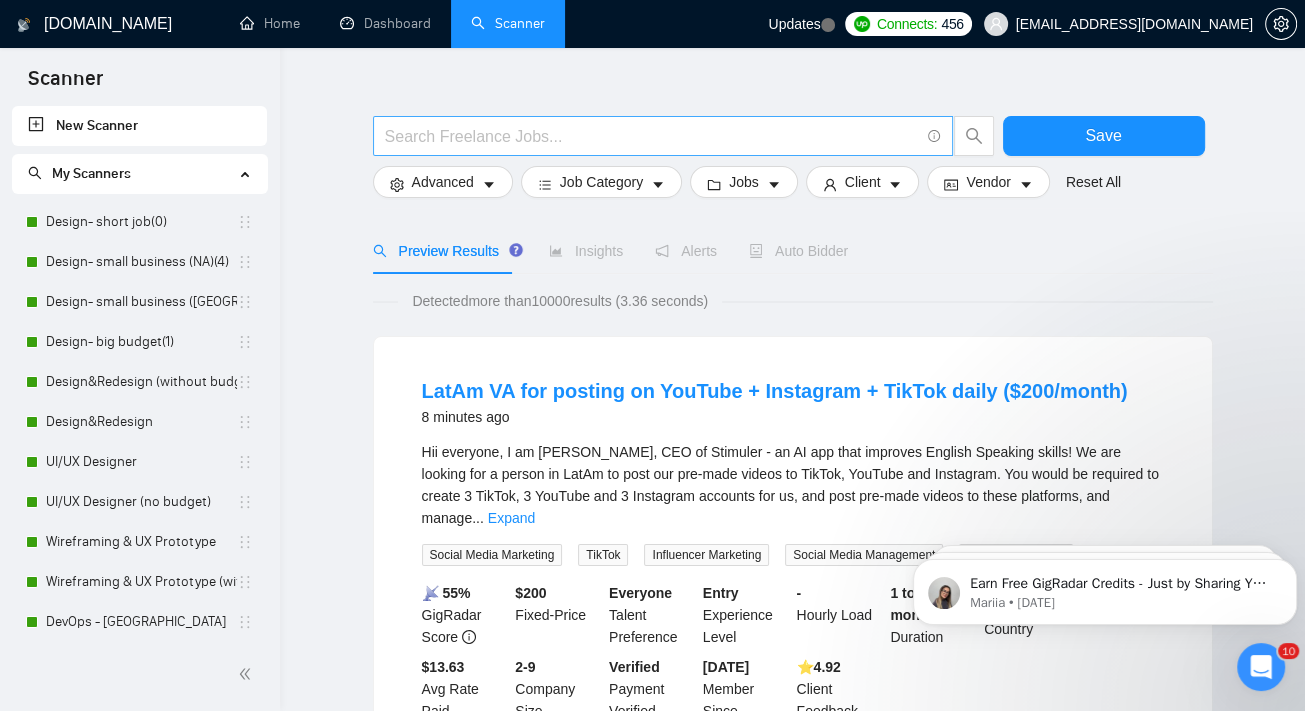 click at bounding box center (652, 136) 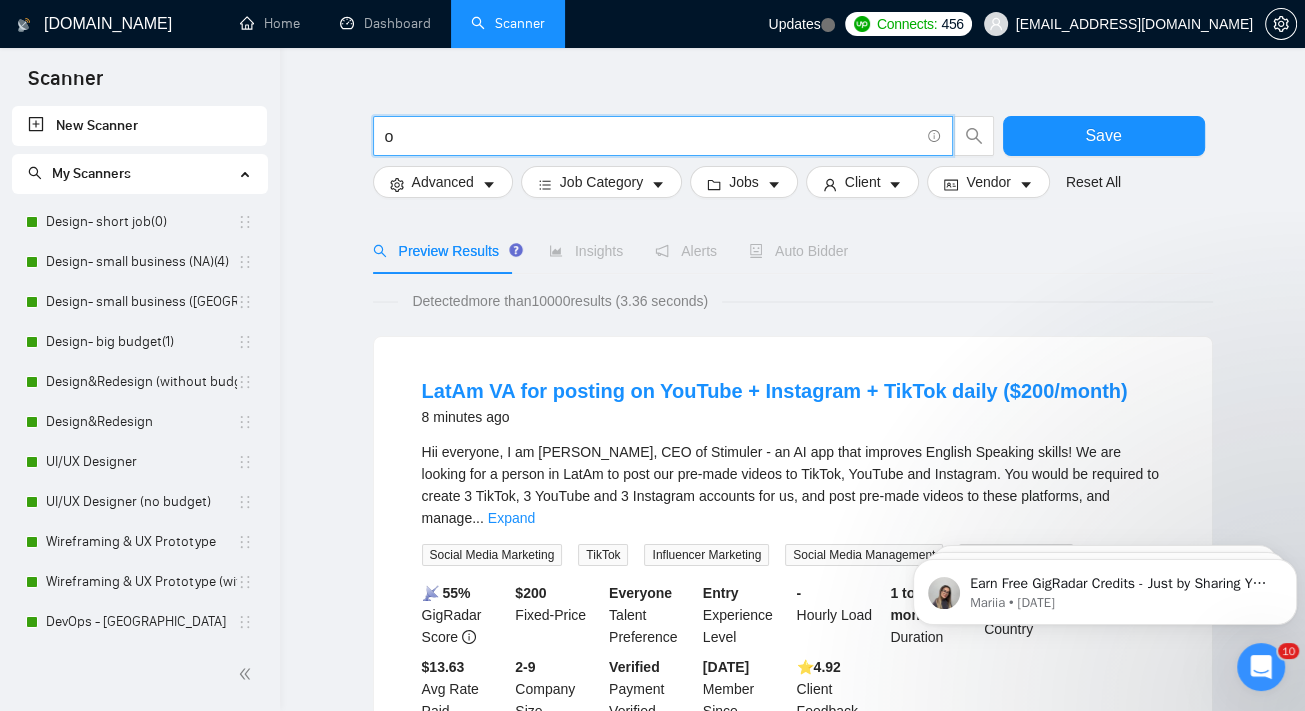 type on "о" 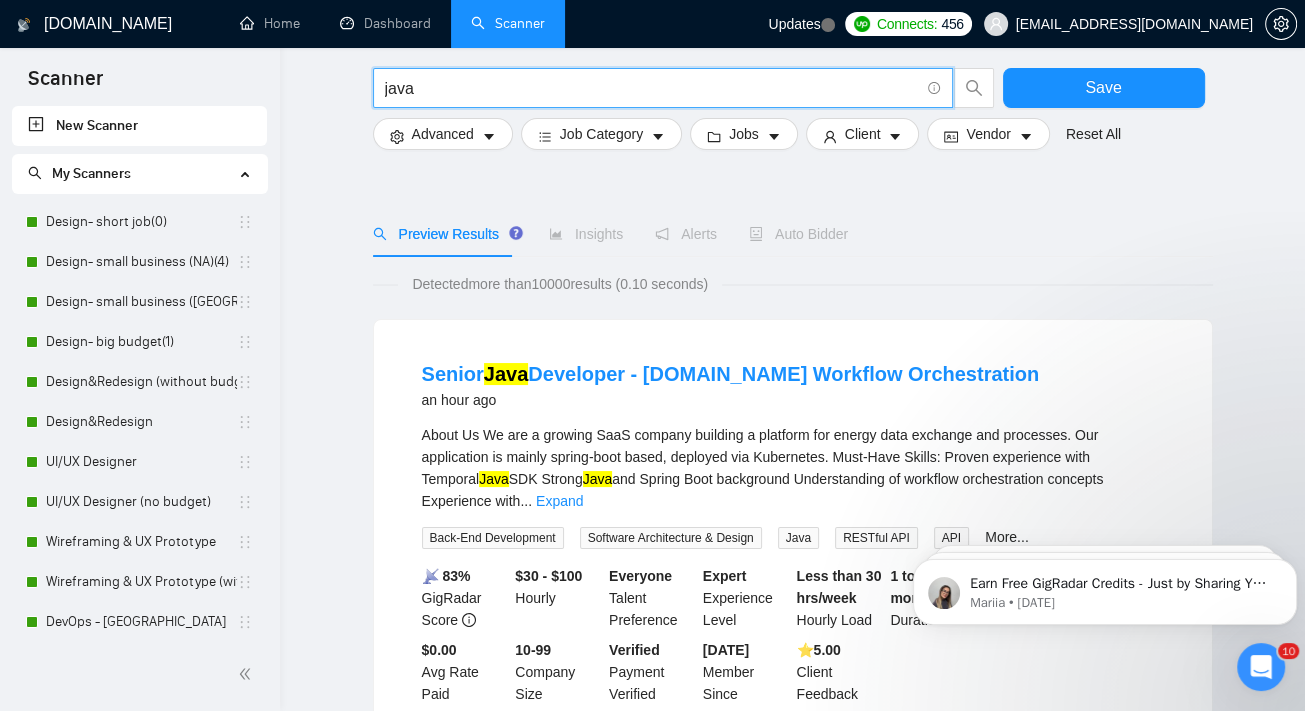 scroll, scrollTop: 0, scrollLeft: 0, axis: both 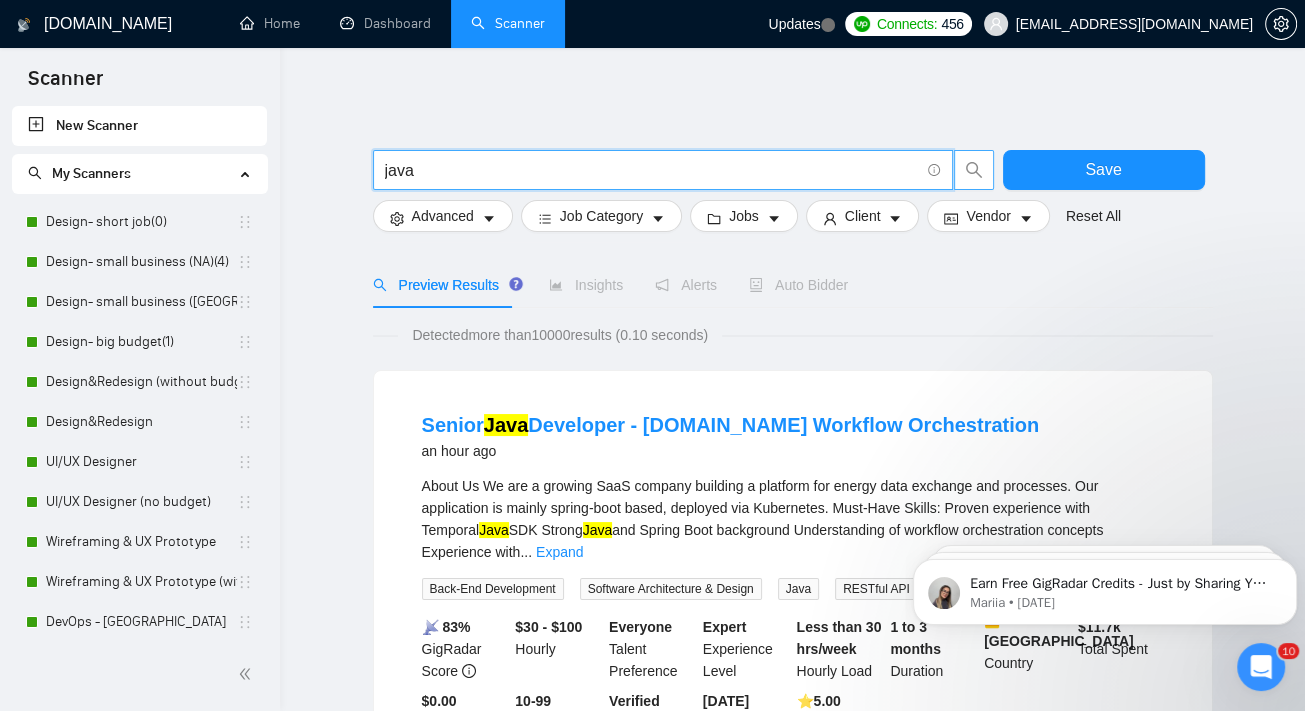 type on "java" 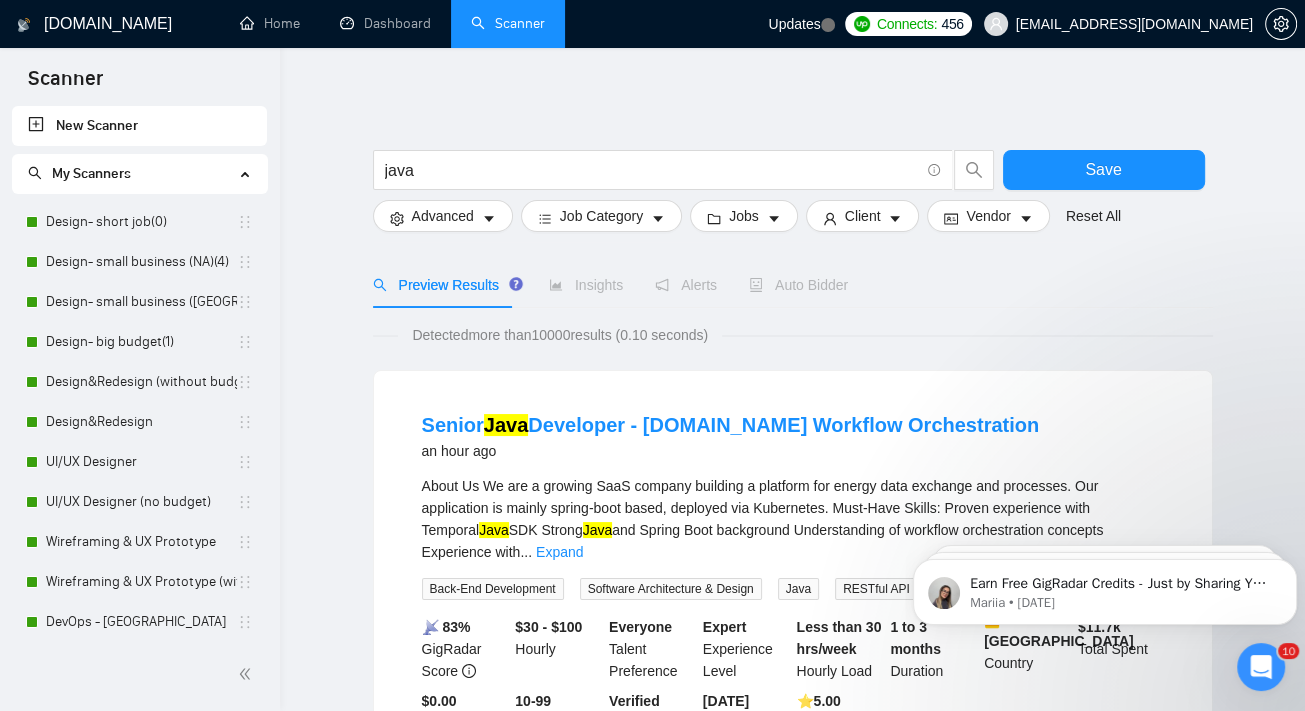 drag, startPoint x: 1269, startPoint y: 660, endPoint x: 1247, endPoint y: 657, distance: 22.203604 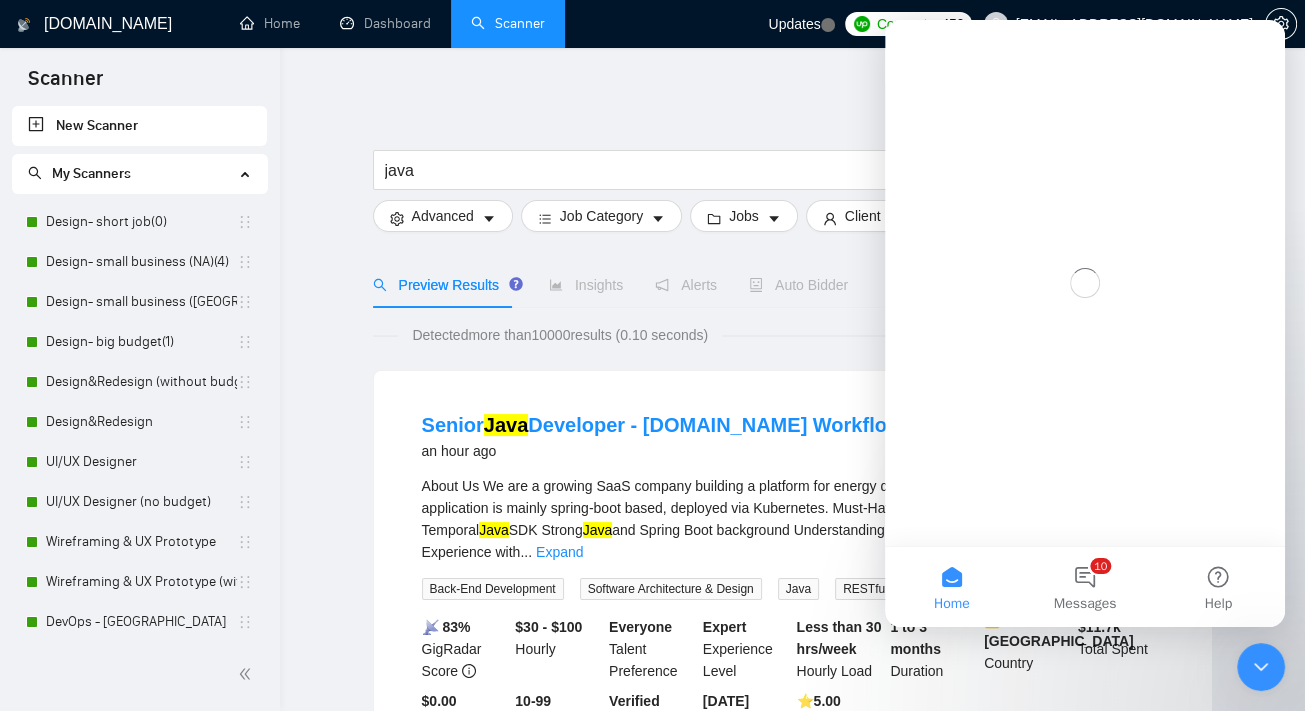 scroll, scrollTop: 0, scrollLeft: 0, axis: both 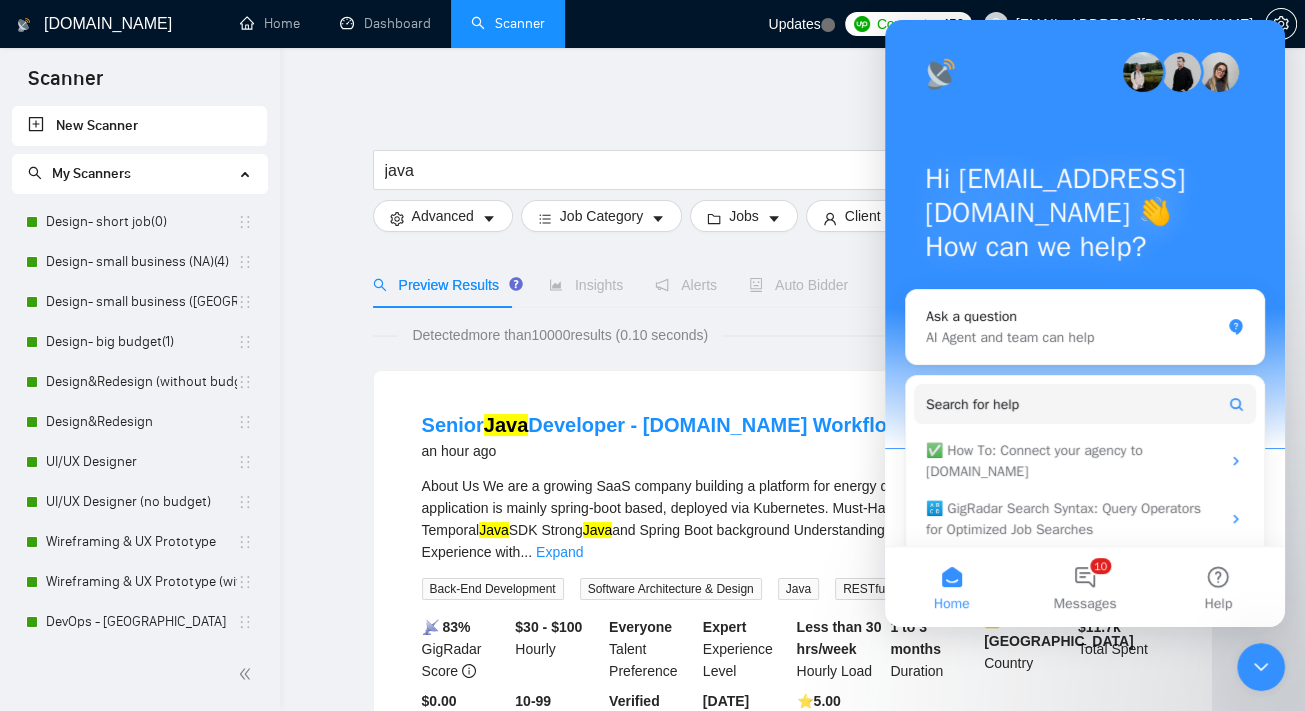 drag, startPoint x: 1092, startPoint y: 581, endPoint x: 1237, endPoint y: 275, distance: 338.6163 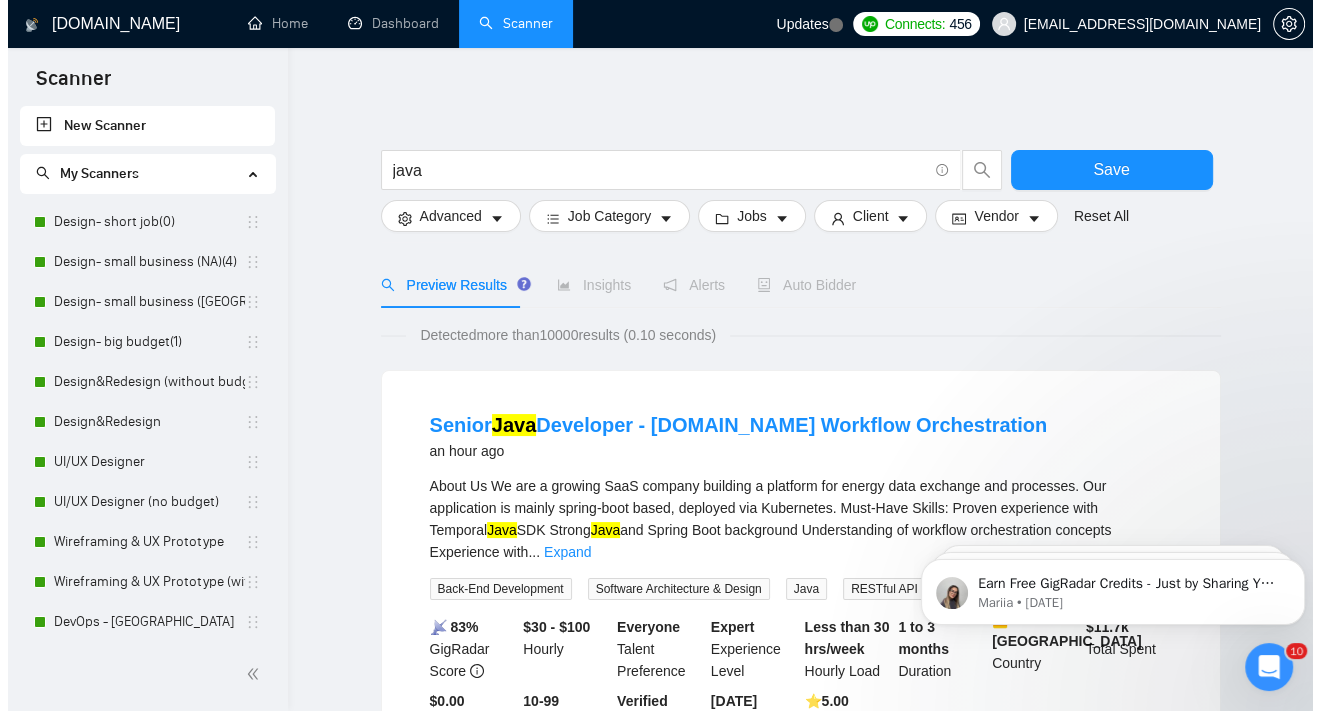 scroll, scrollTop: 0, scrollLeft: 0, axis: both 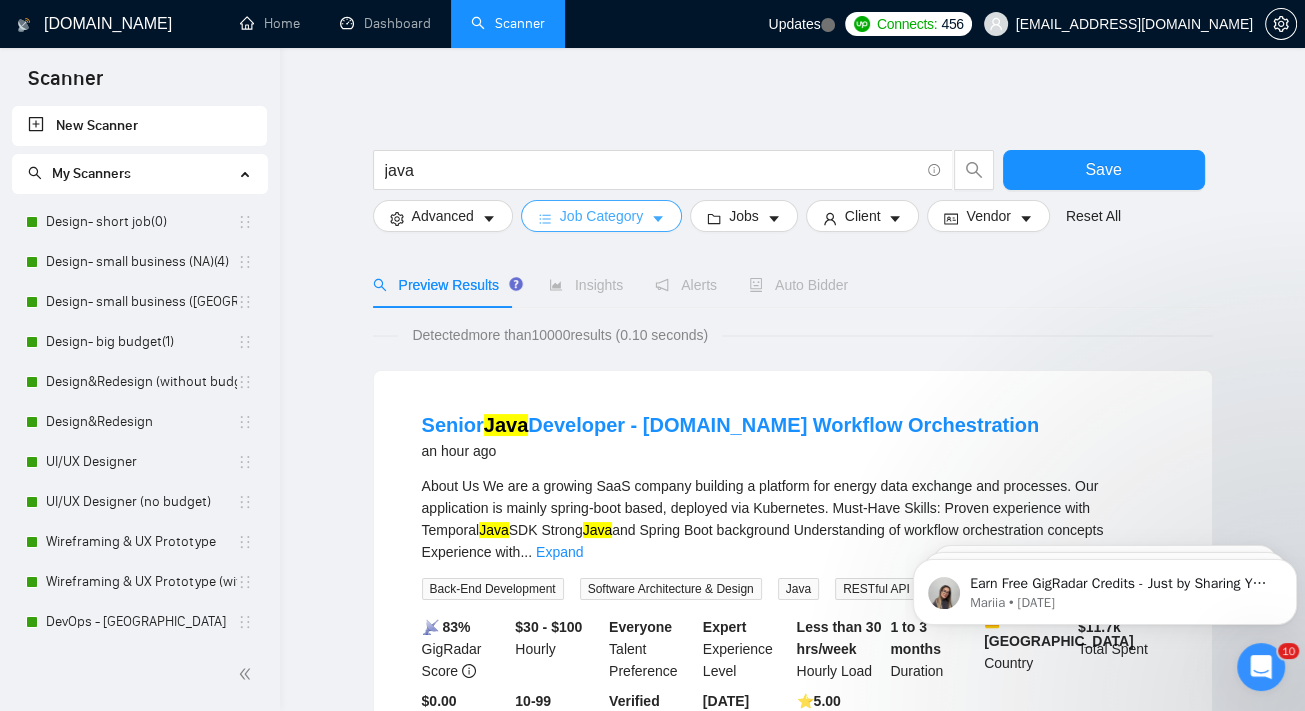 click 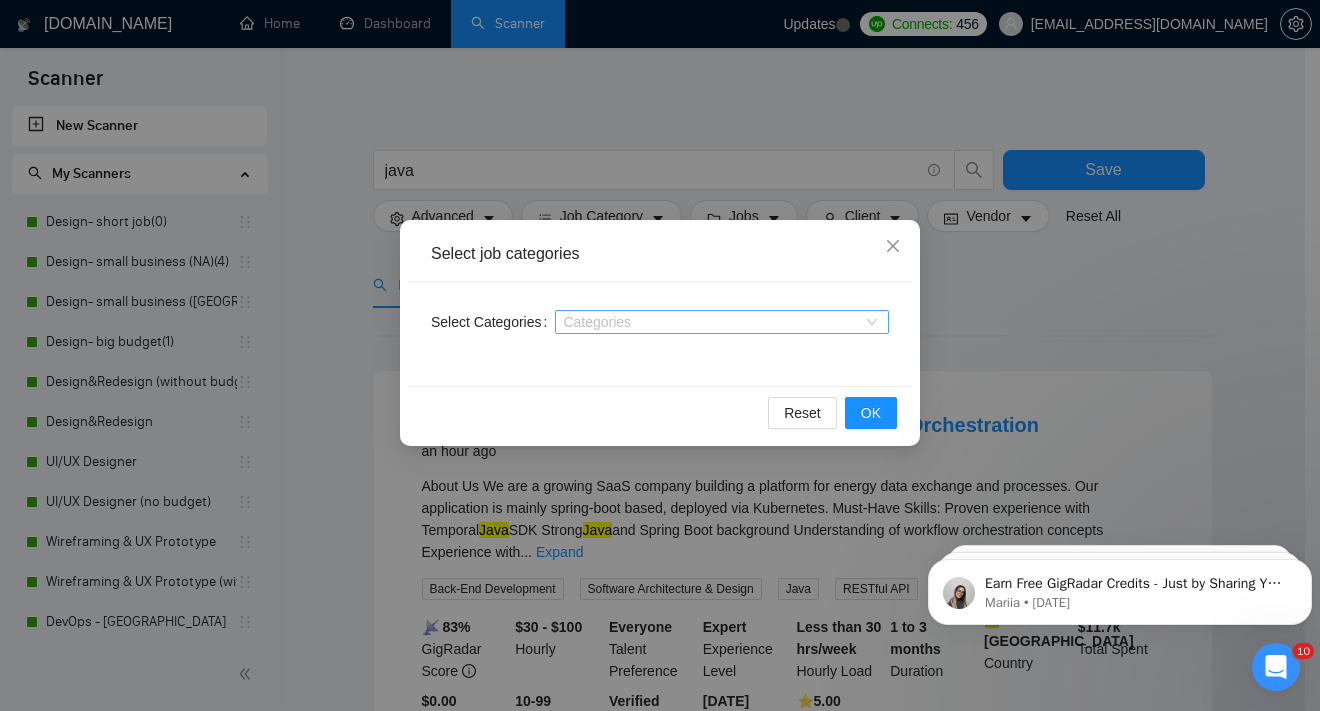 click at bounding box center [712, 322] 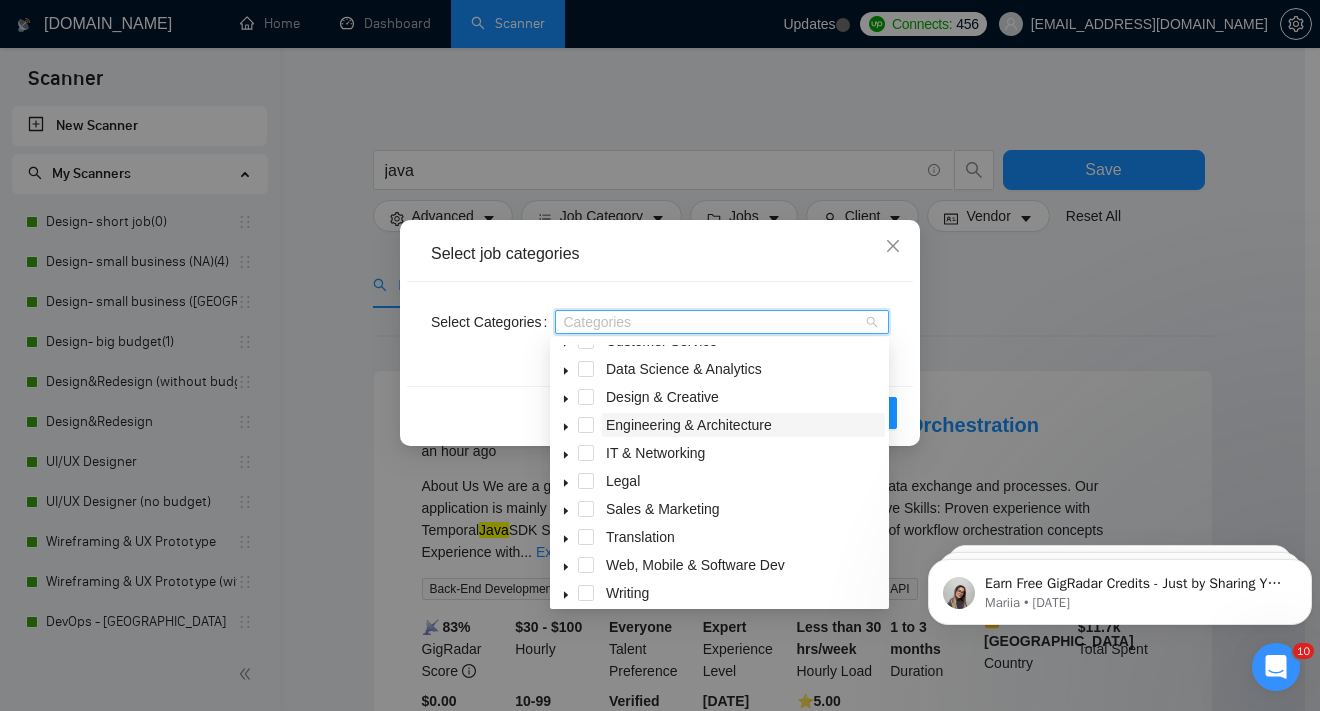 scroll, scrollTop: 80, scrollLeft: 0, axis: vertical 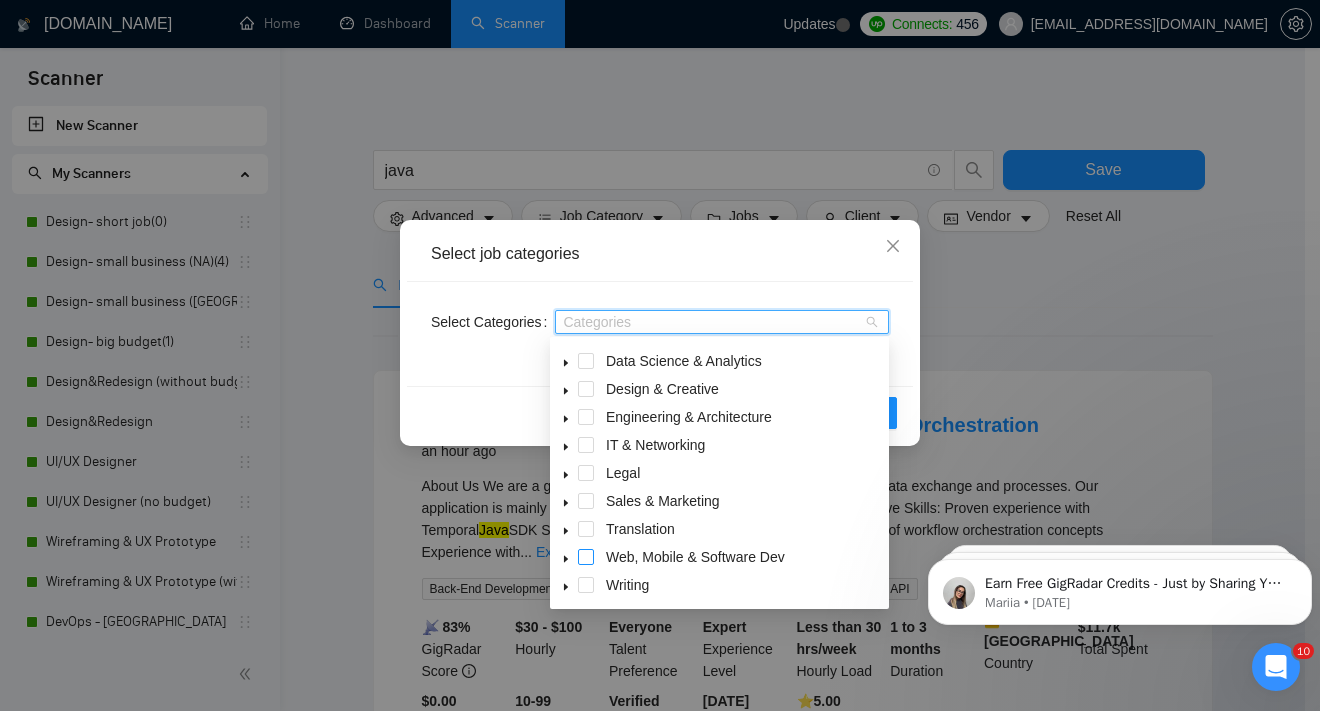 click at bounding box center [586, 557] 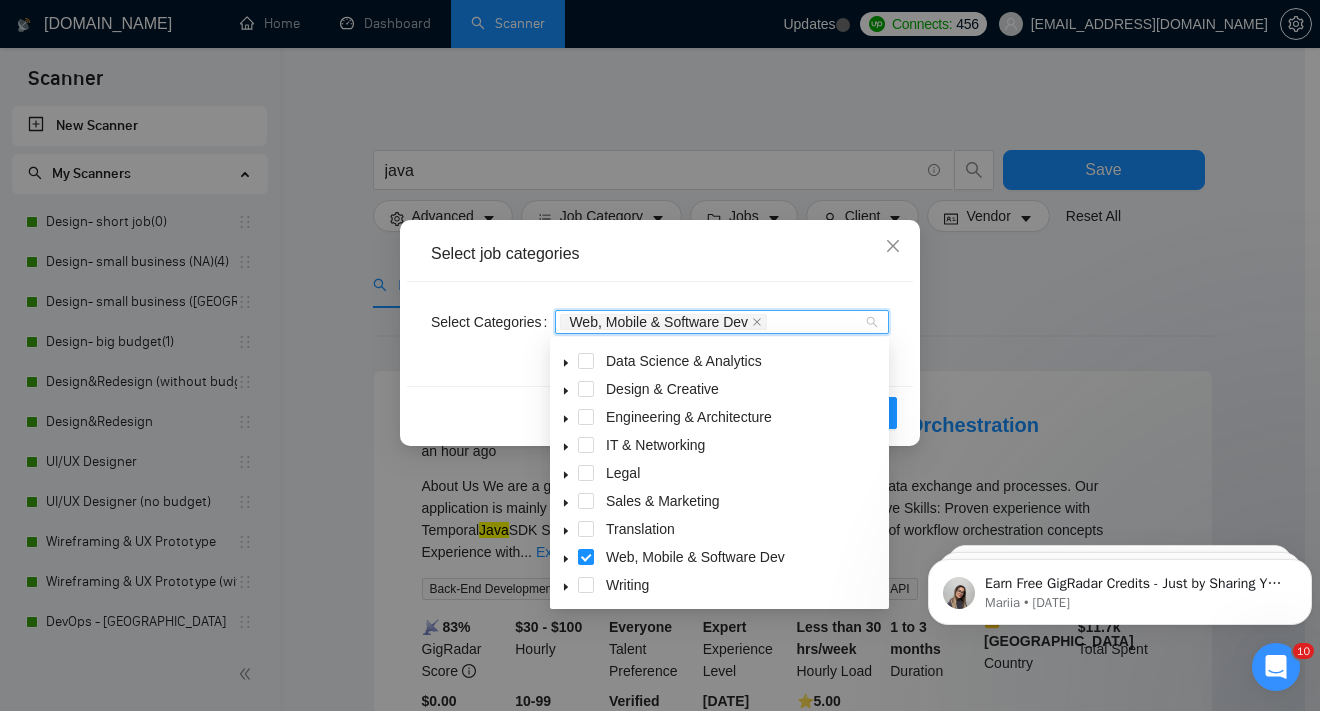 click on "Select job categories" at bounding box center [660, 254] 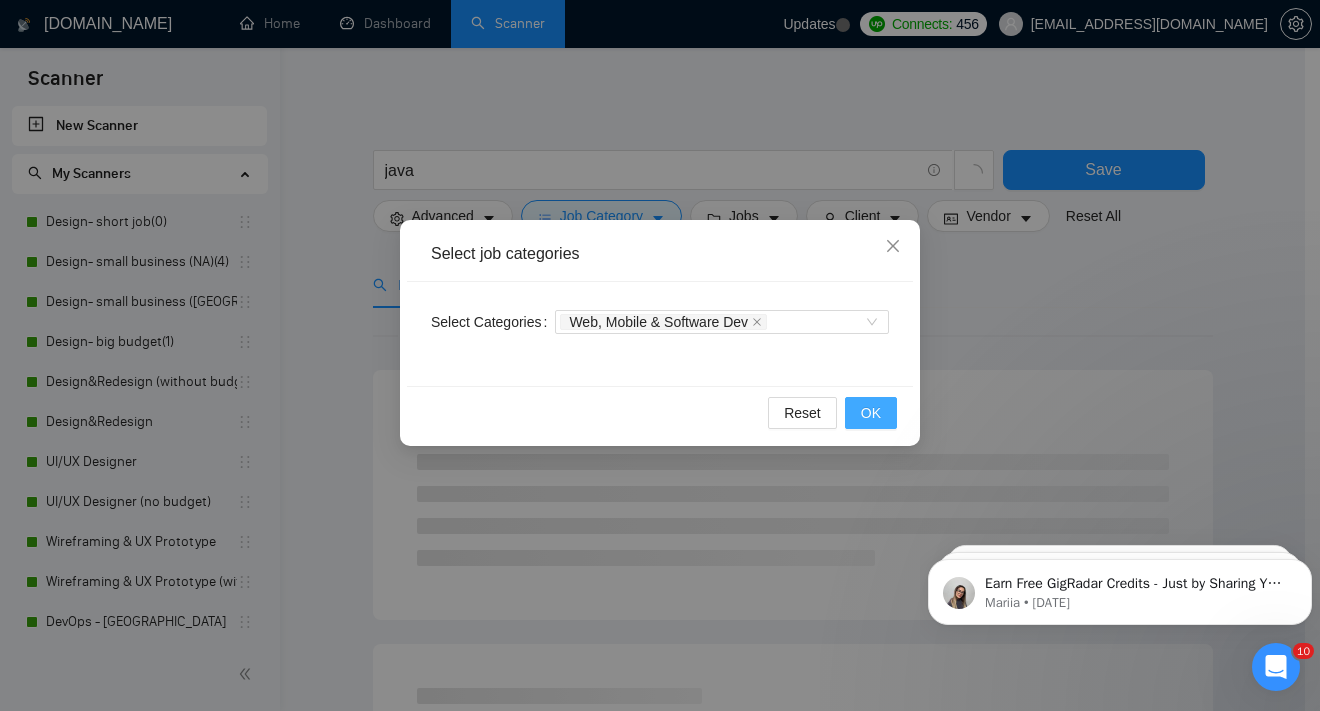 click on "OK" at bounding box center [871, 413] 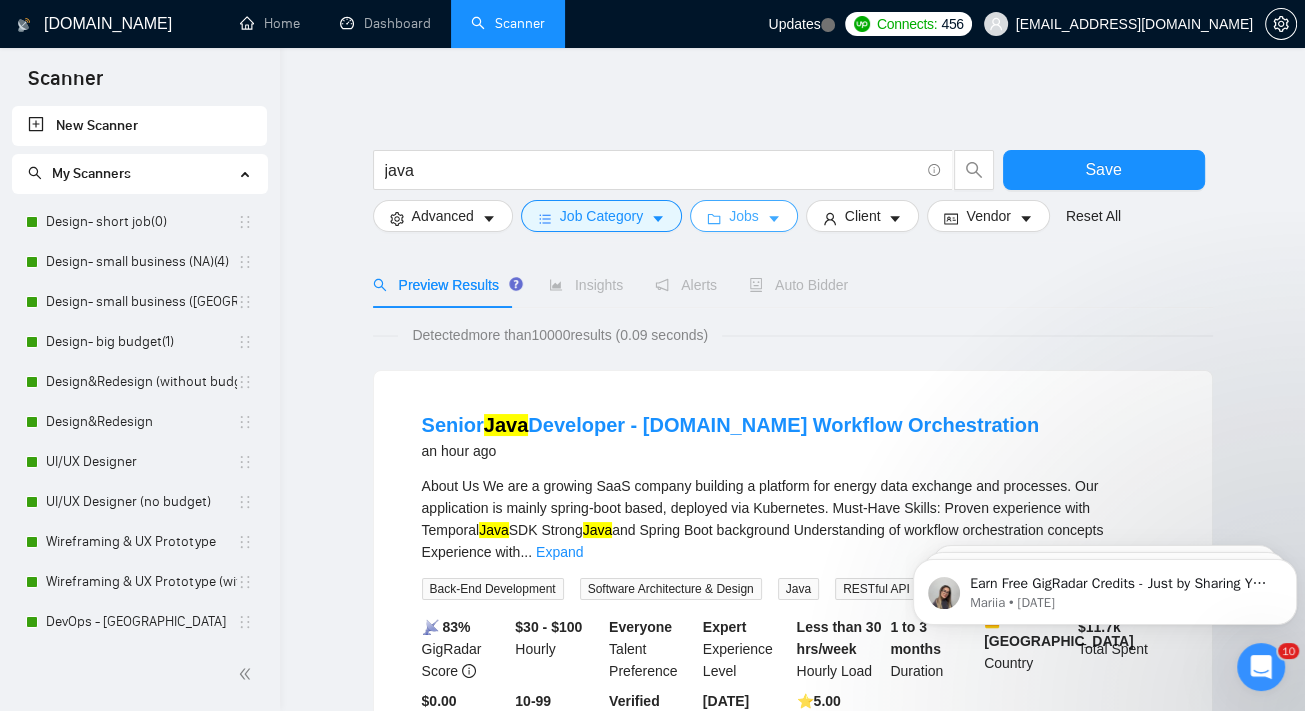 click 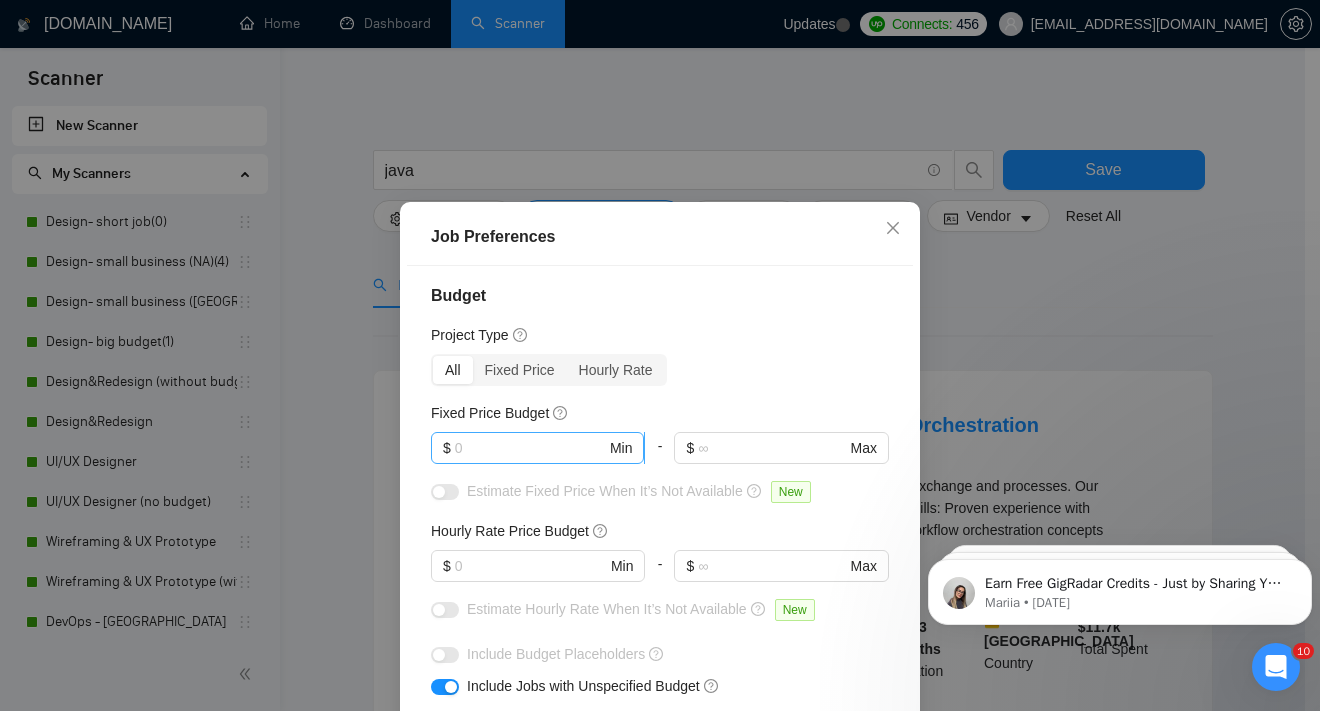 scroll, scrollTop: 7, scrollLeft: 0, axis: vertical 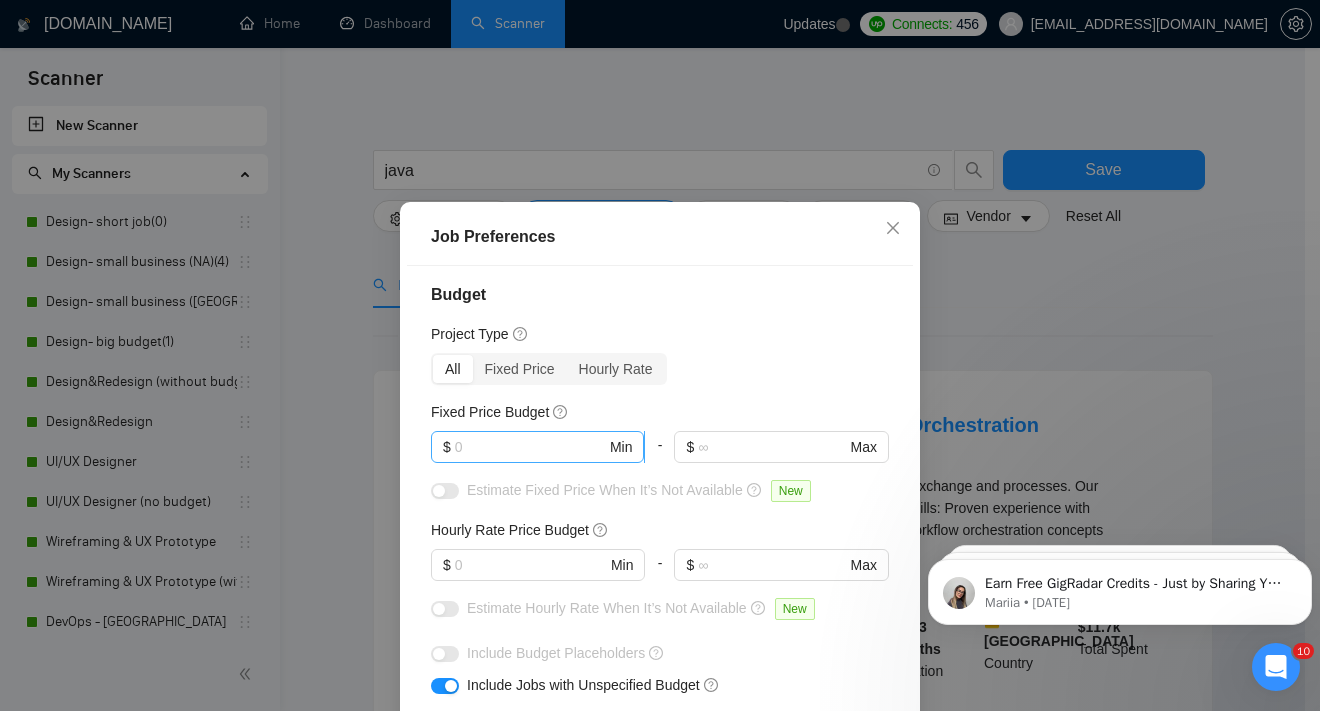 click at bounding box center [530, 447] 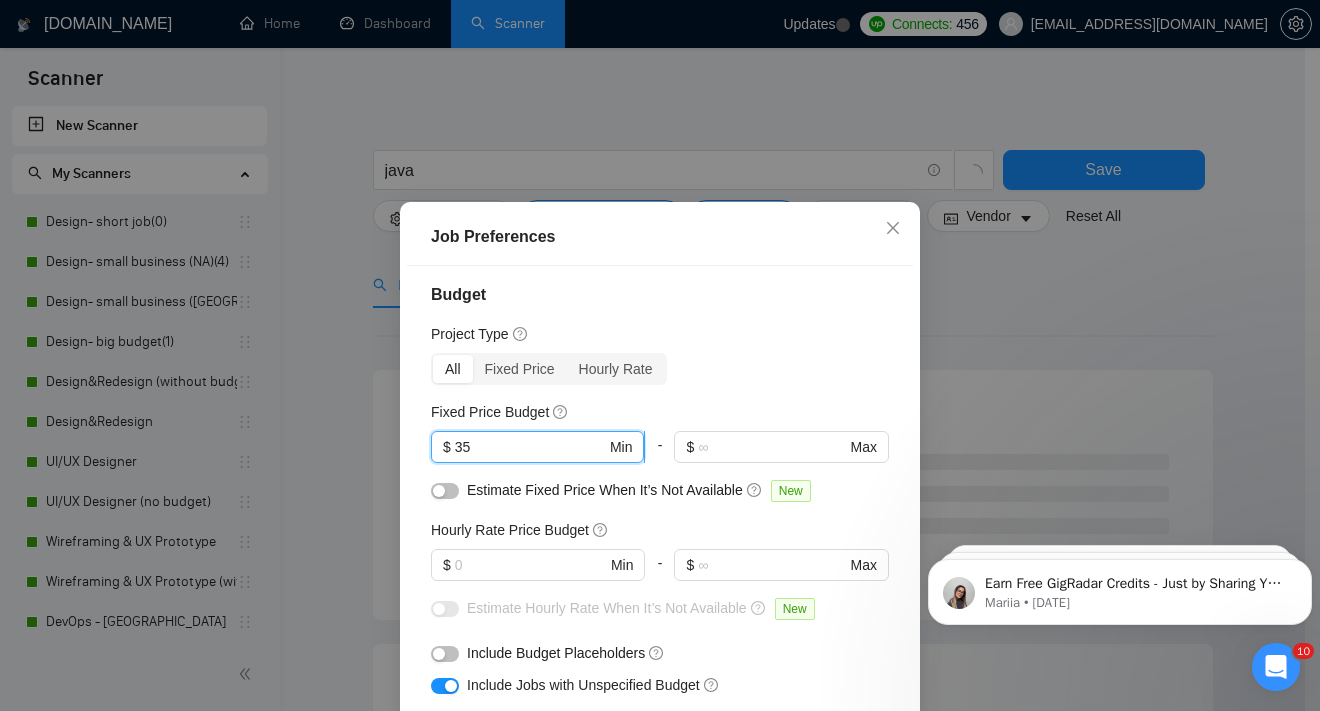 type on "3" 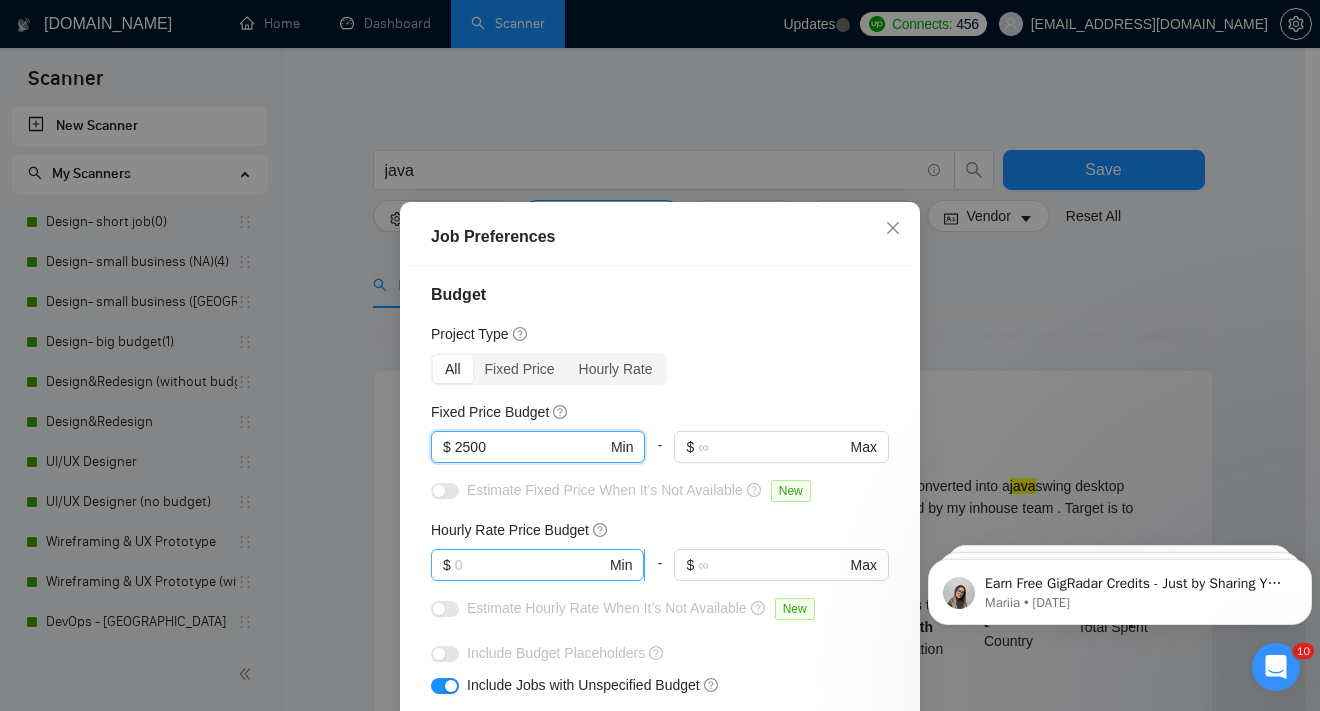 type on "2500" 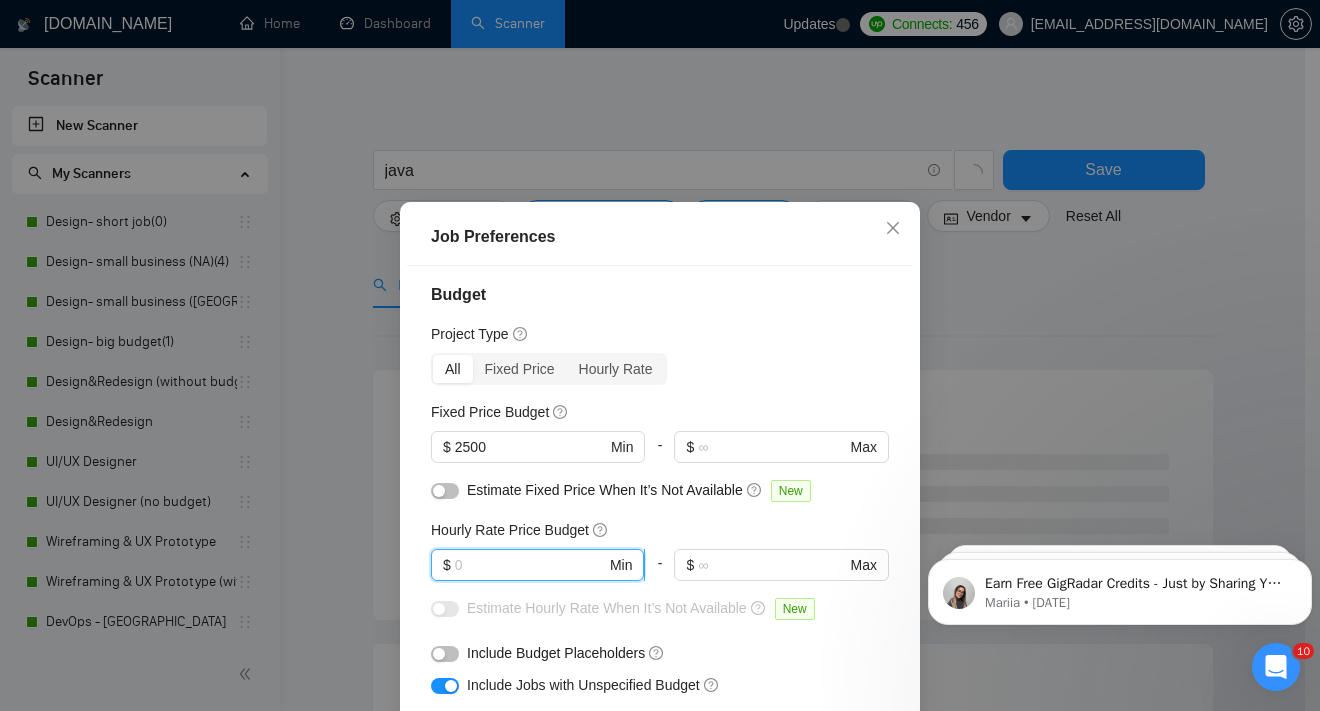 click at bounding box center (530, 565) 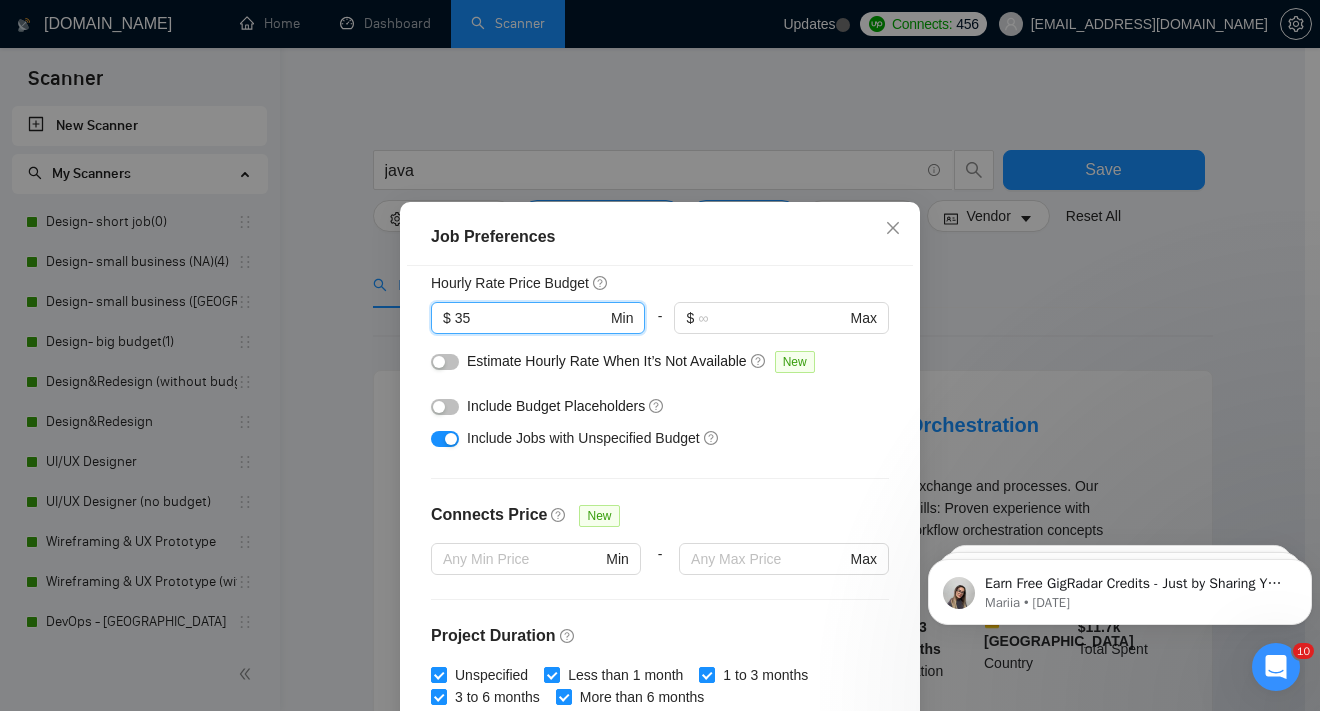 scroll, scrollTop: 255, scrollLeft: 0, axis: vertical 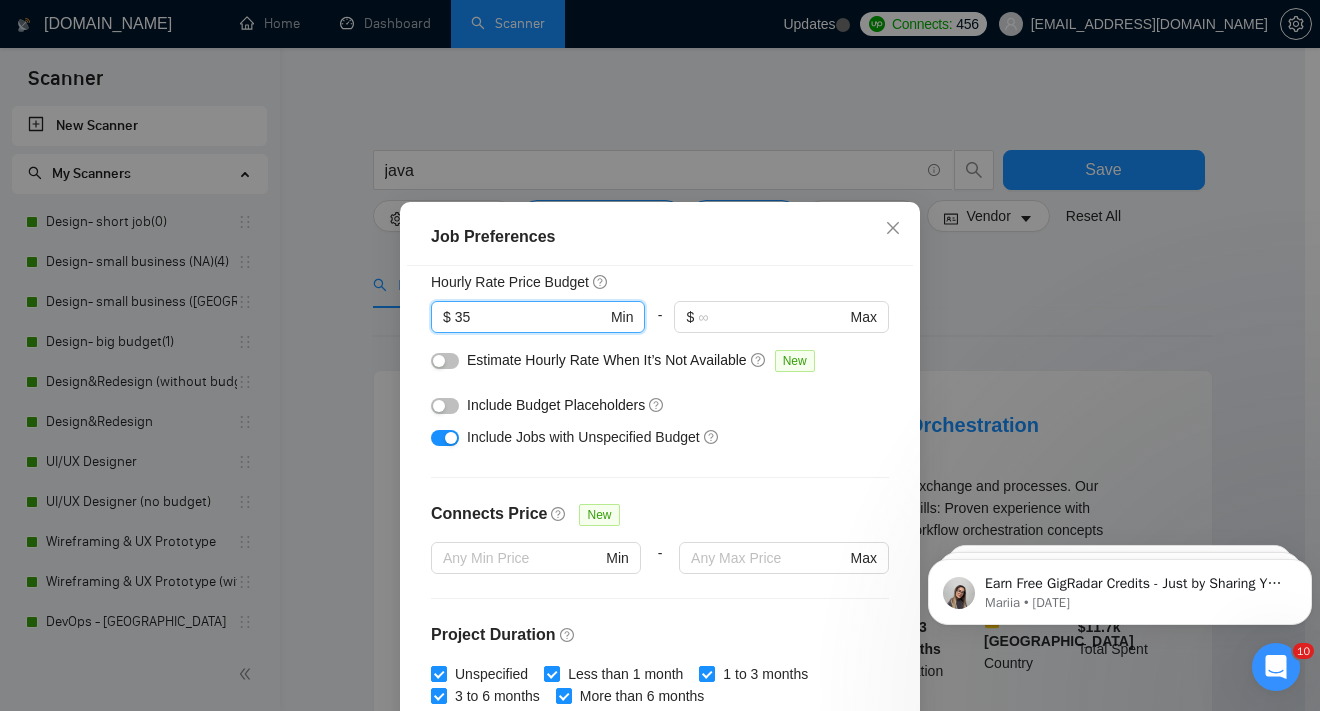 type on "35" 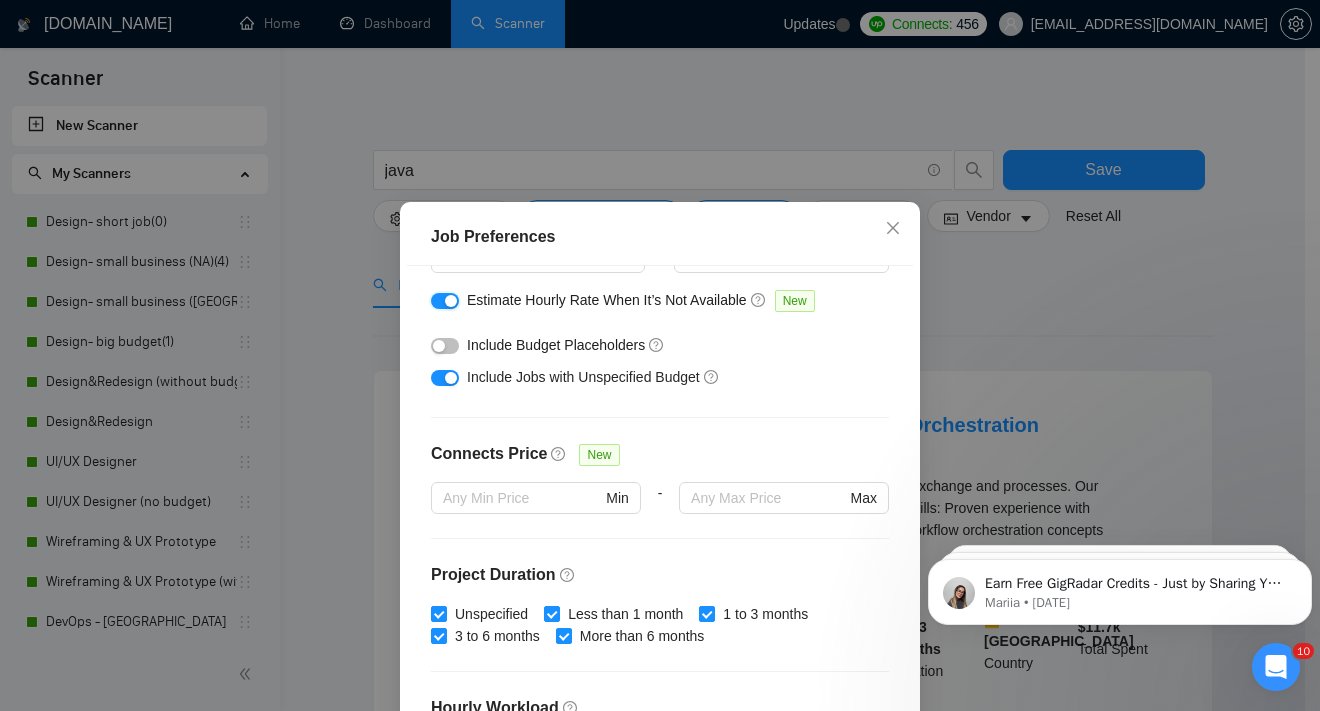 scroll, scrollTop: 345, scrollLeft: 0, axis: vertical 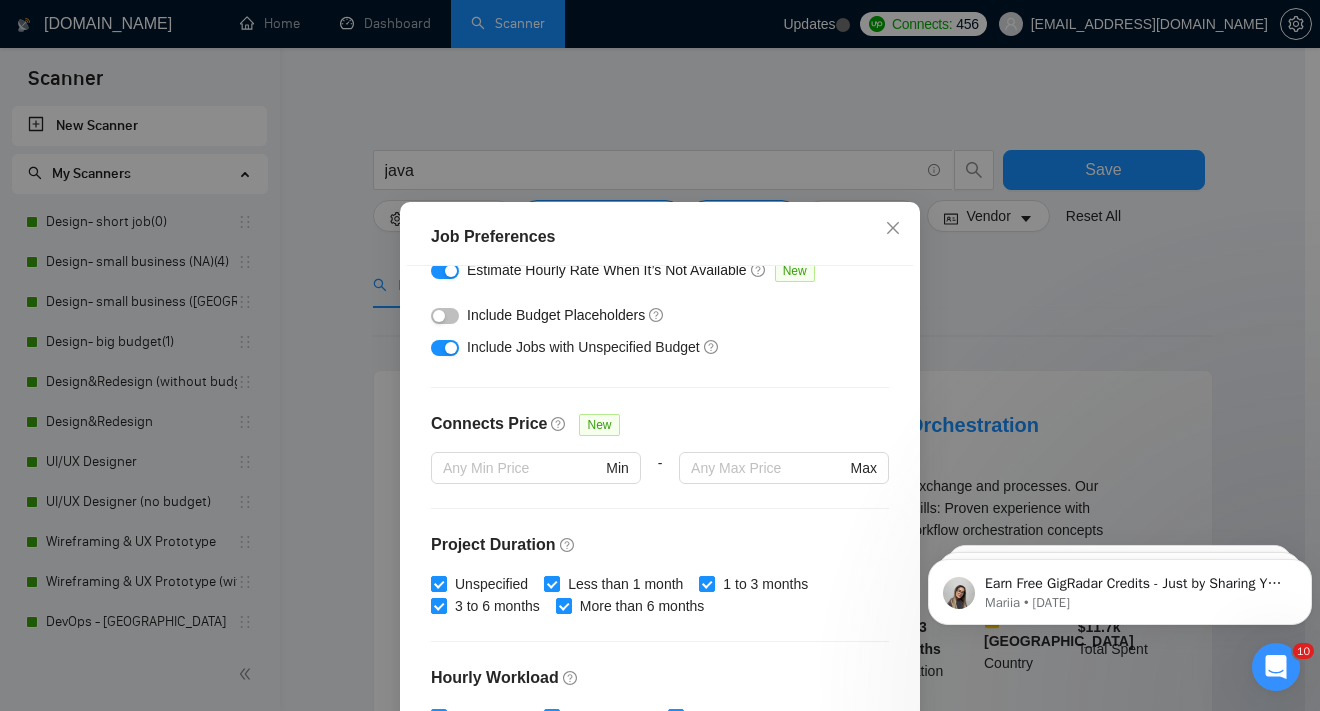 click at bounding box center (445, 316) 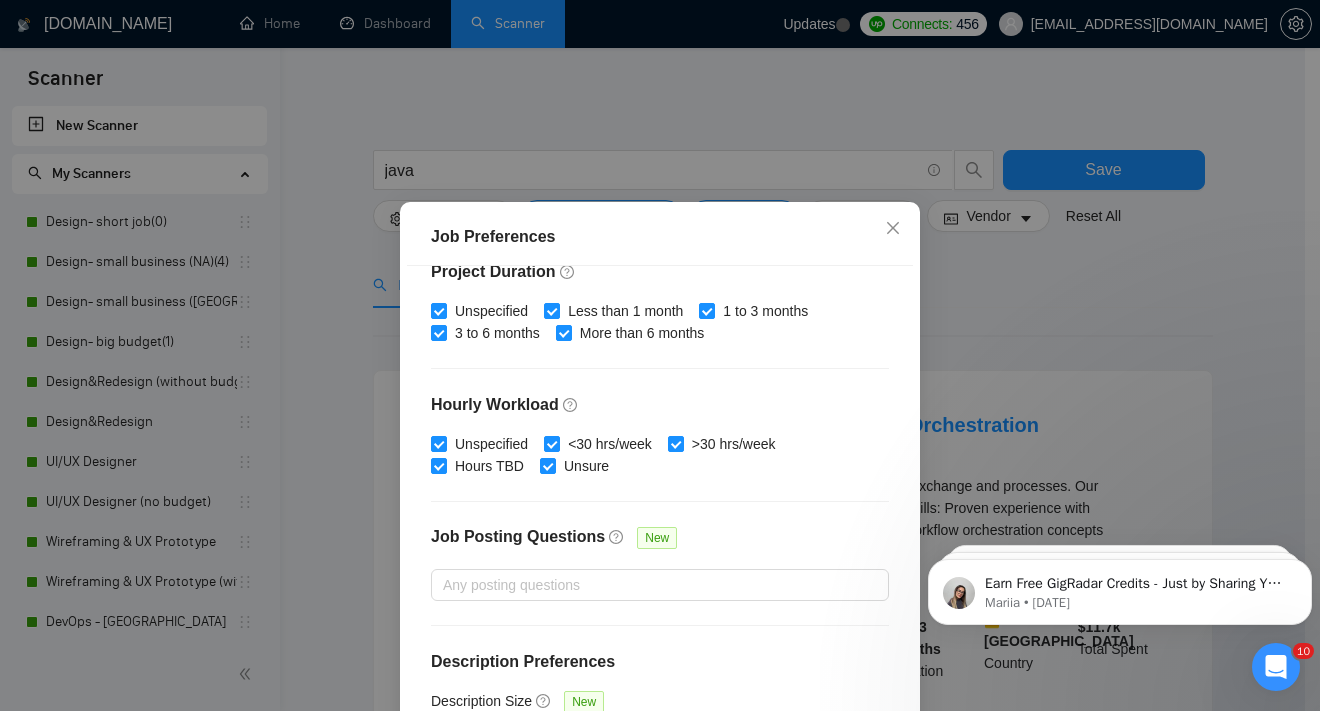 scroll, scrollTop: 629, scrollLeft: 0, axis: vertical 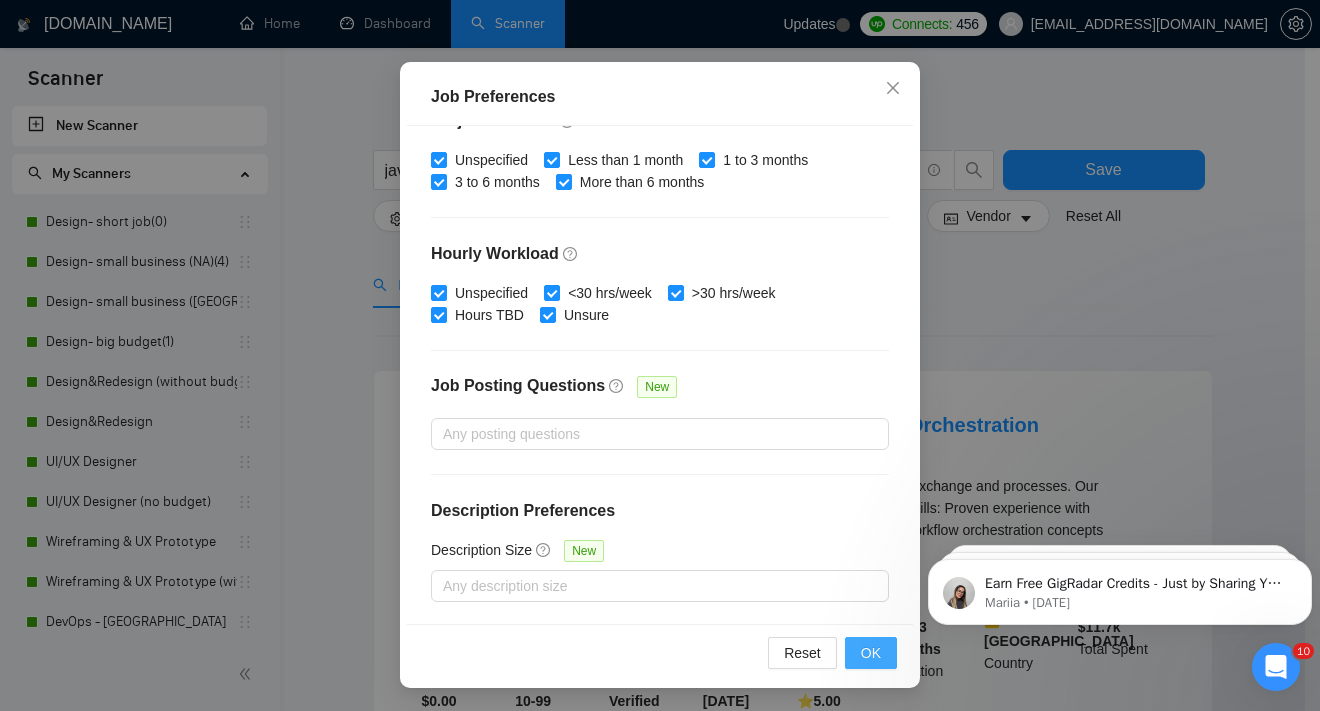 click on "OK" at bounding box center [871, 653] 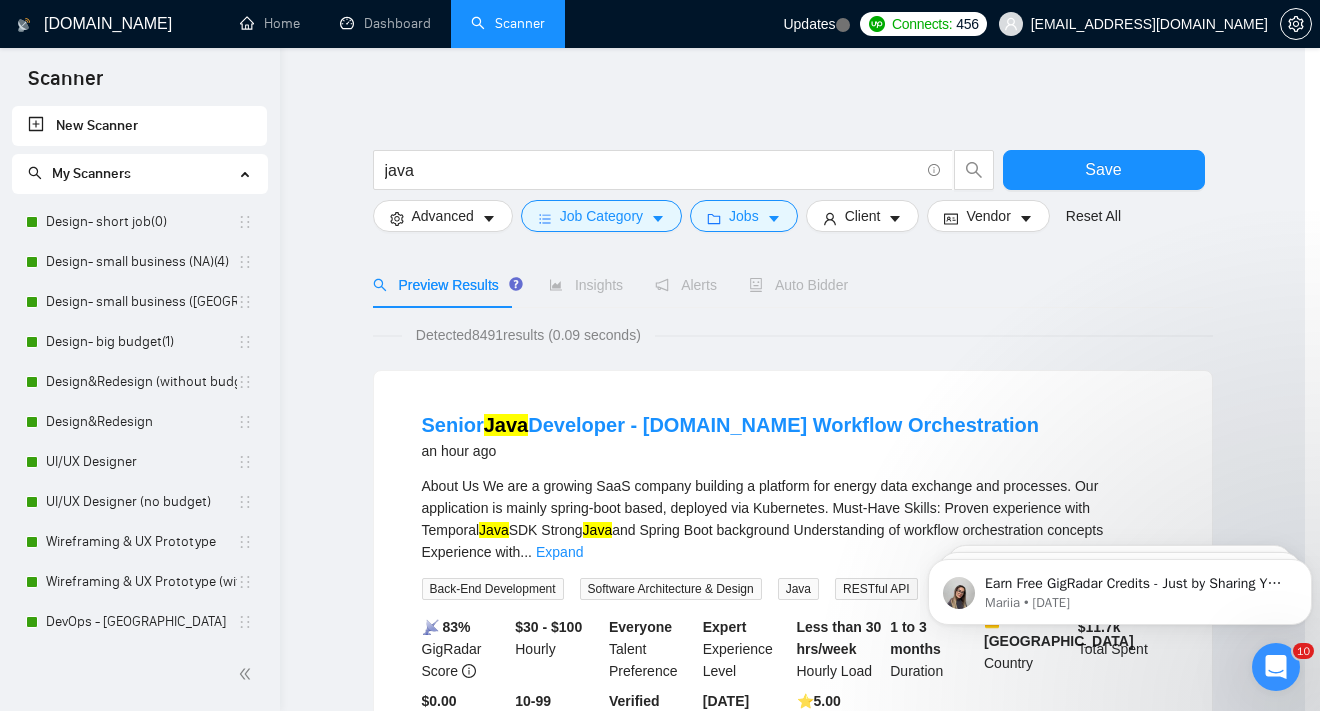 scroll, scrollTop: 58, scrollLeft: 0, axis: vertical 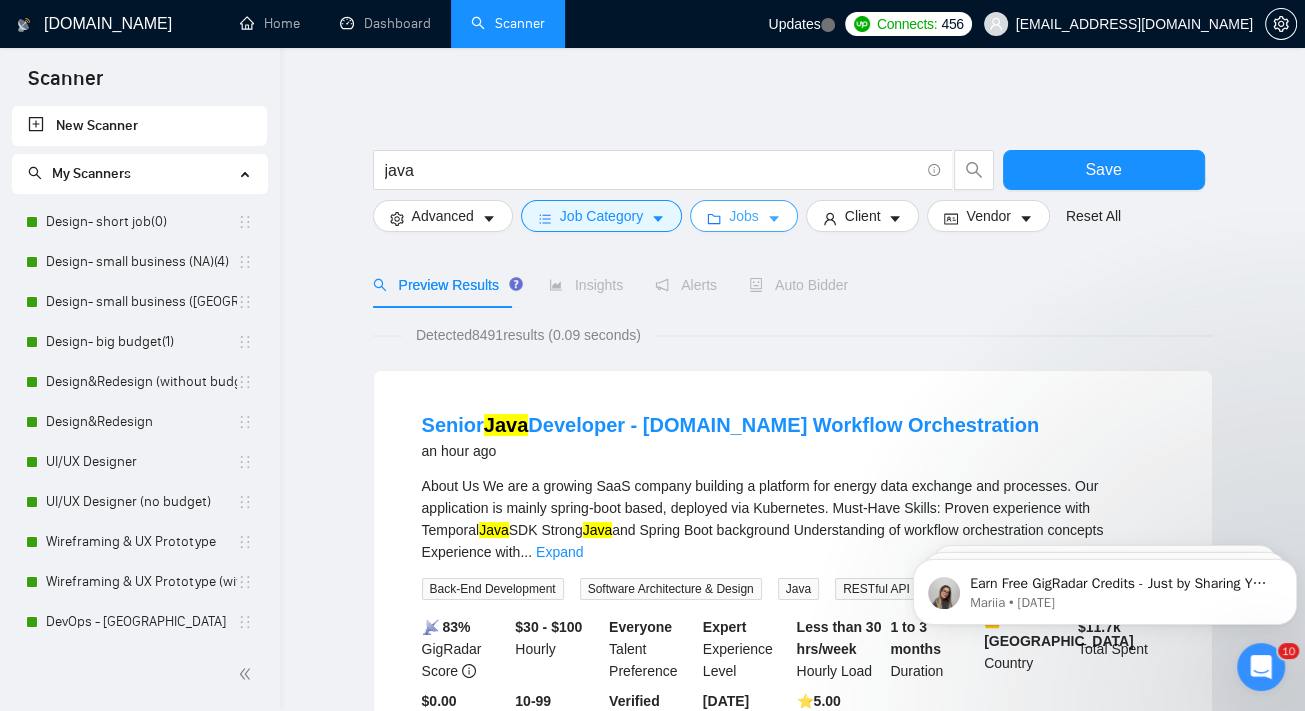 click on "Jobs" at bounding box center (744, 216) 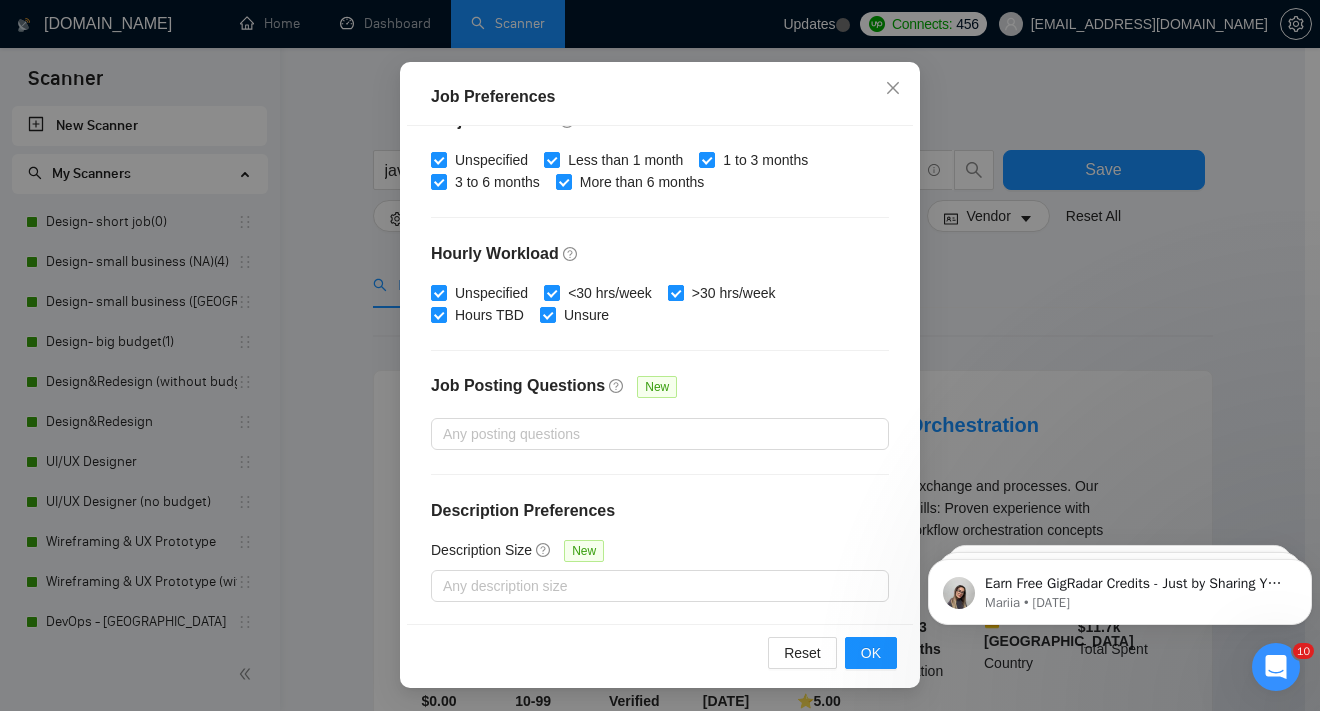scroll, scrollTop: 0, scrollLeft: 0, axis: both 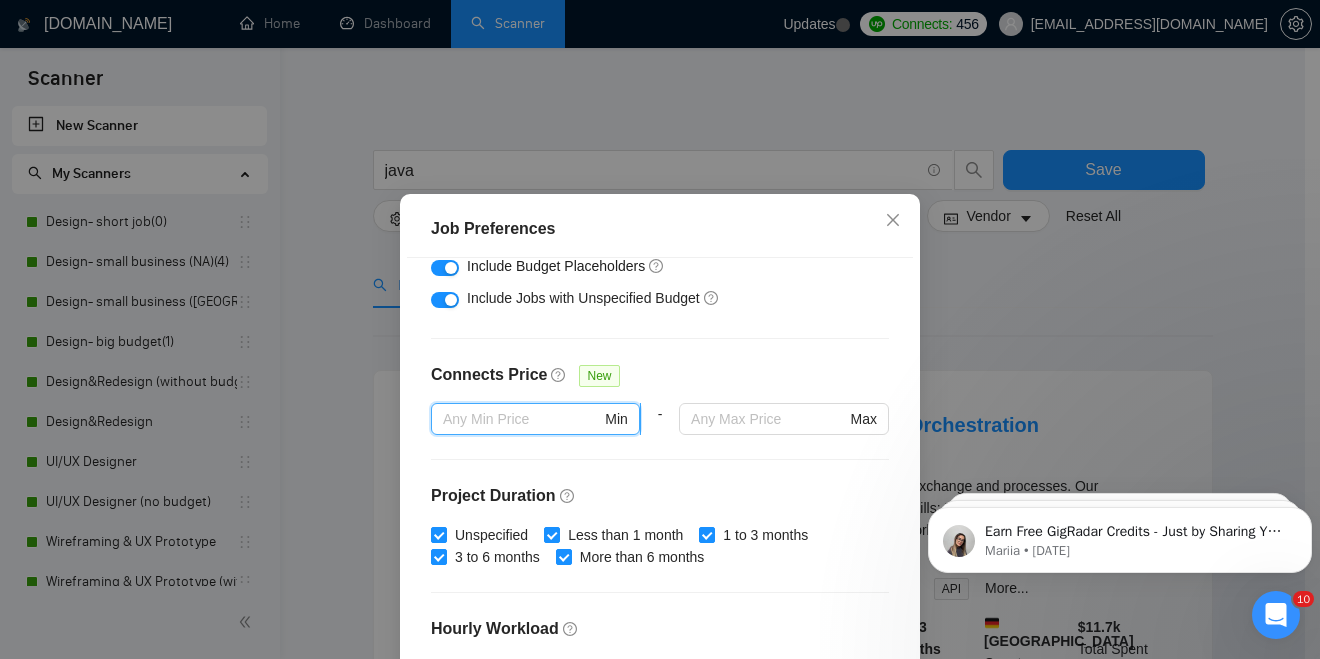 click at bounding box center [522, 419] 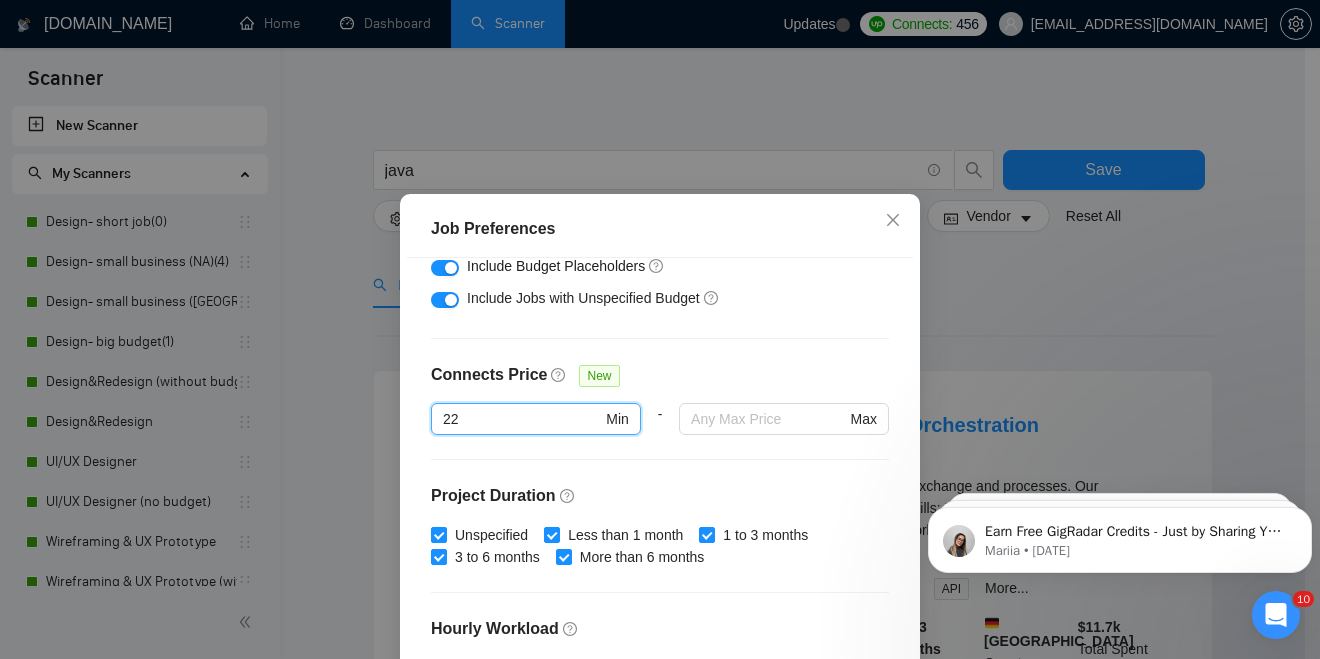 click on "Budget Project Type All Fixed Price Hourly Rate   Fixed Price Budget $ 2500 Min - $ Max Estimate Fixed Price When It’s Not Available New   Hourly Rate Price Budget $ 35 Min - $ Max Estimate Hourly Rate When It’s Not Available New Include Budget Placeholders Include Jobs with Unspecified Budget   Connects Price New 22 22 Min - Max Project Duration   Unspecified Less than 1 month 1 to 3 months 3 to 6 months More than 6 months Hourly Workload   Unspecified <30 hrs/week >30 hrs/week Hours TBD Unsure Job Posting Questions New   Any posting questions Description Preferences Description Size New   Any description size" at bounding box center (660, 488) 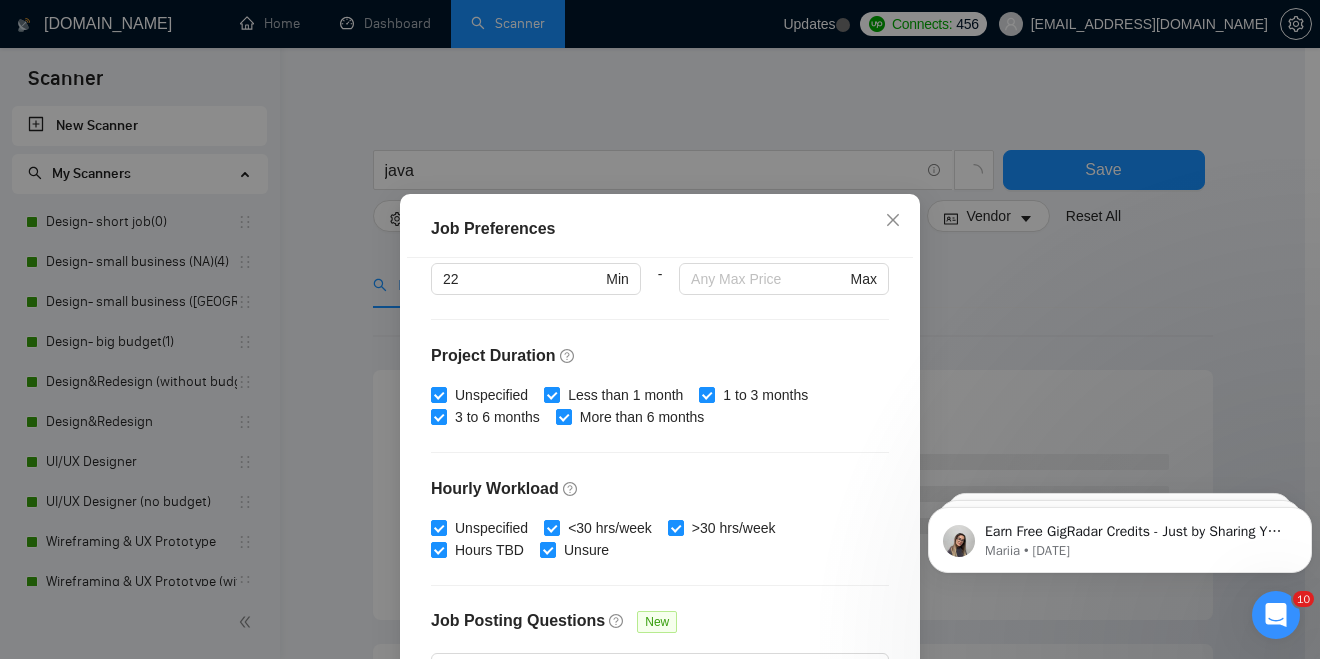 scroll, scrollTop: 665, scrollLeft: 0, axis: vertical 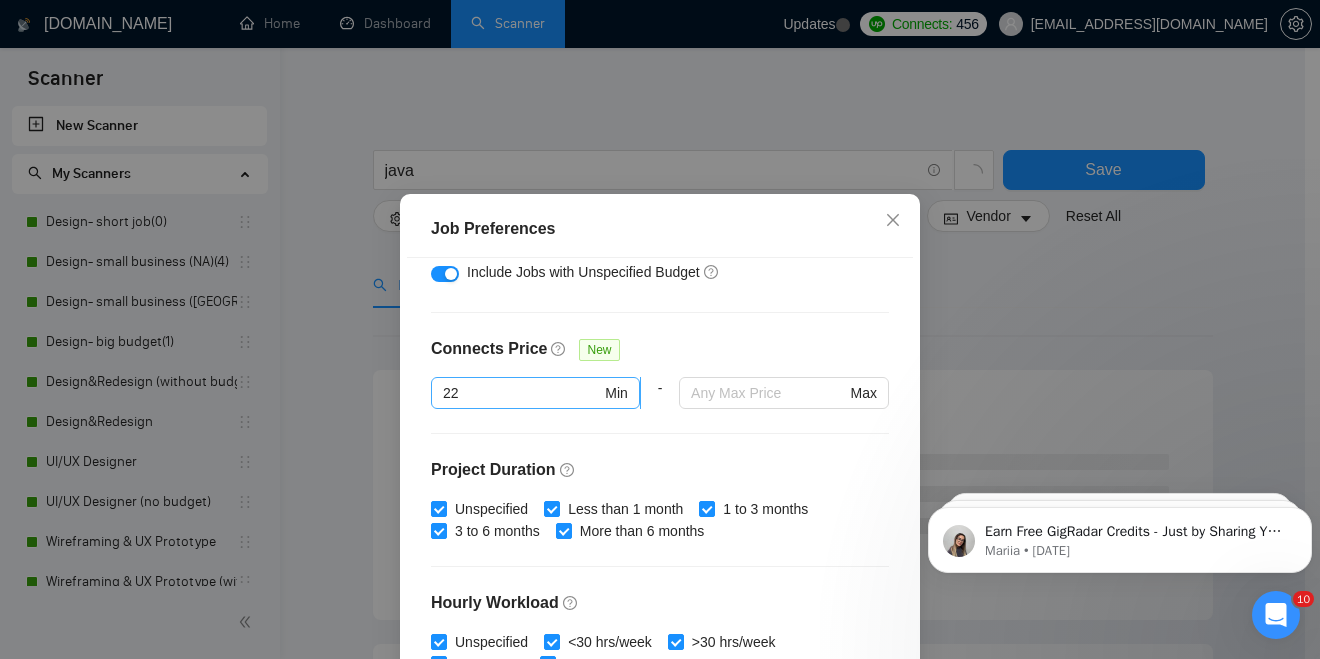 click on "22" at bounding box center [522, 393] 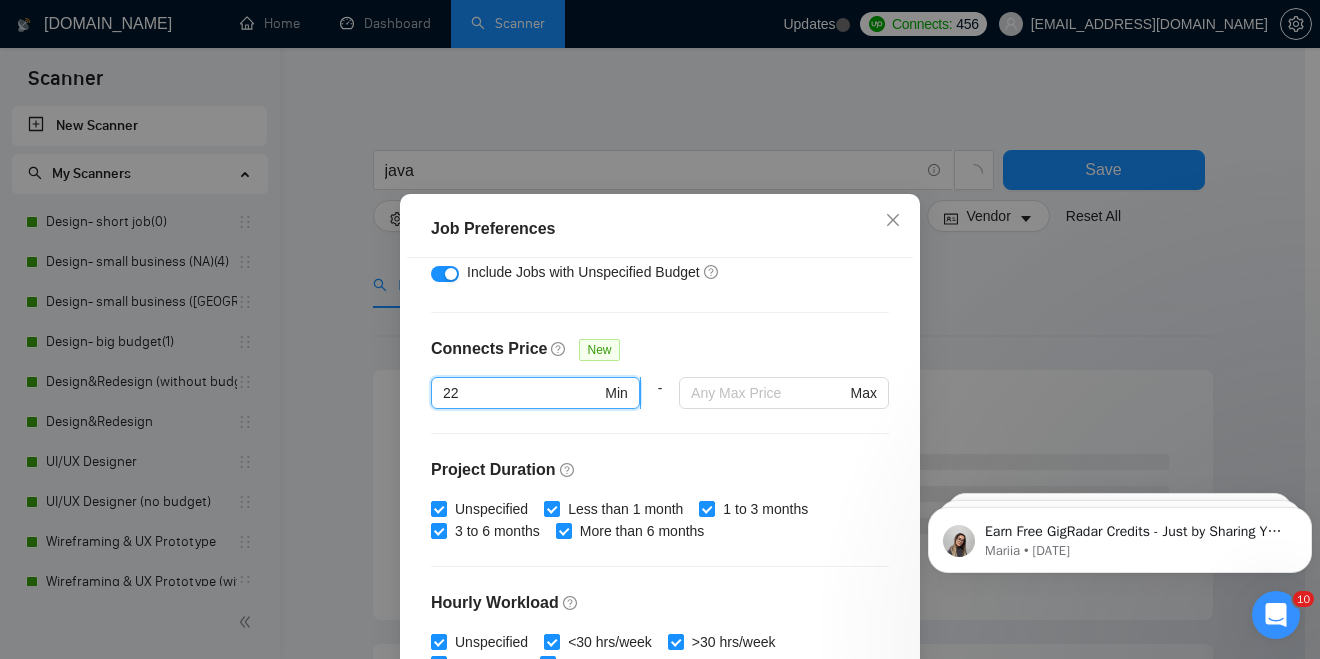 type on "2" 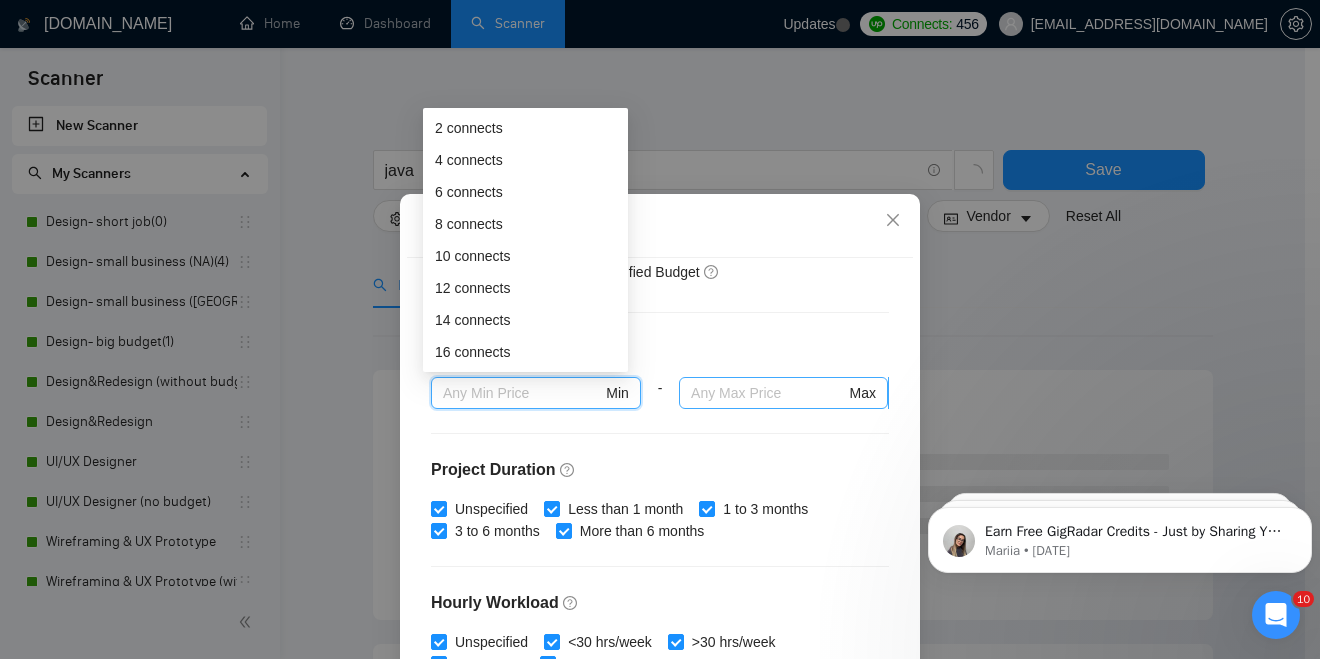 type 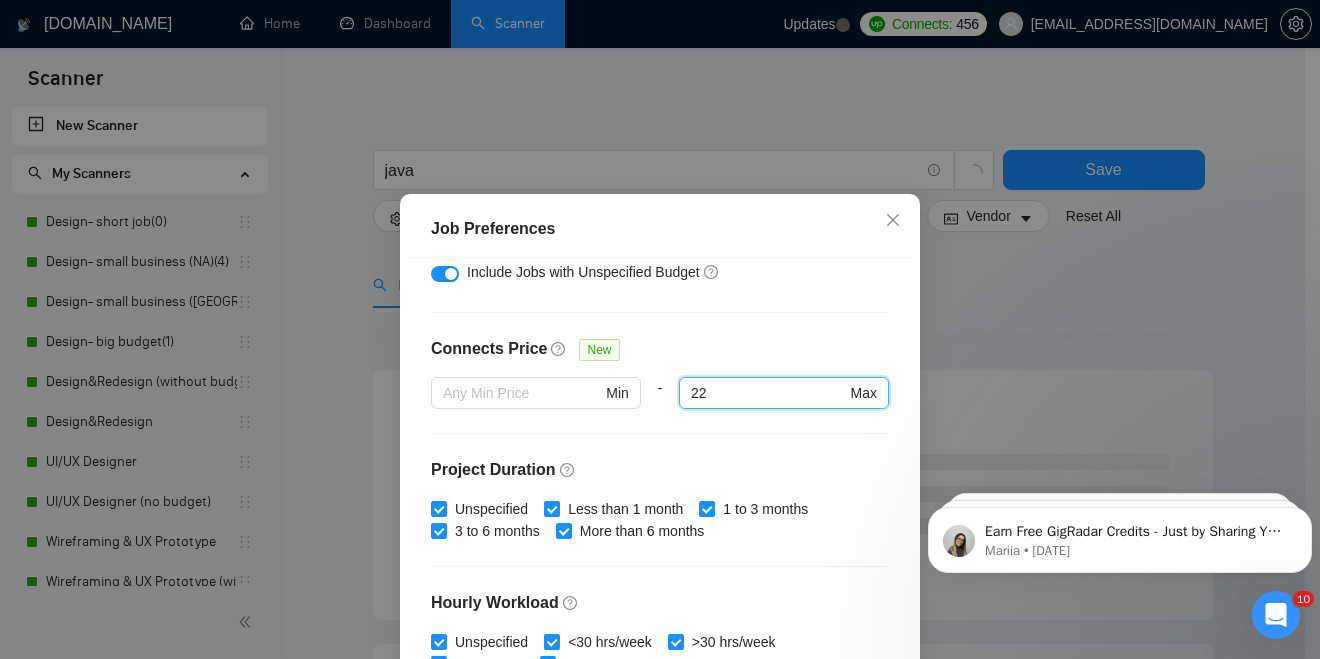 type on "22" 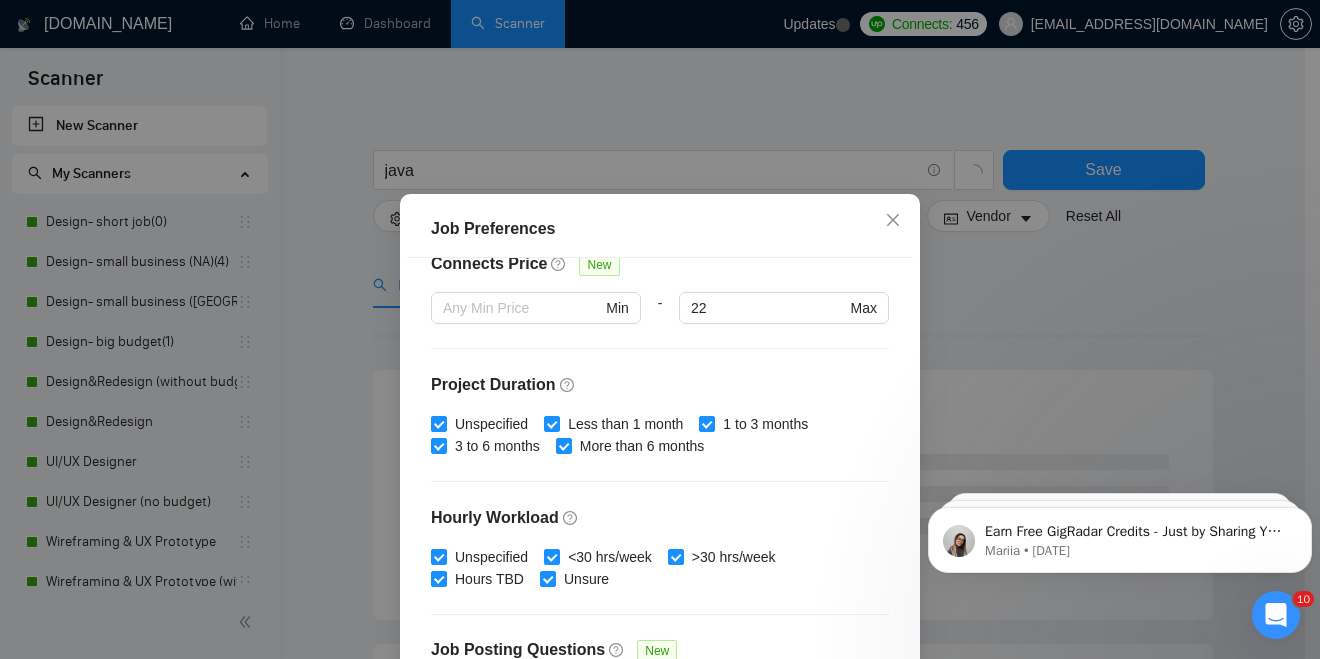 scroll, scrollTop: 665, scrollLeft: 0, axis: vertical 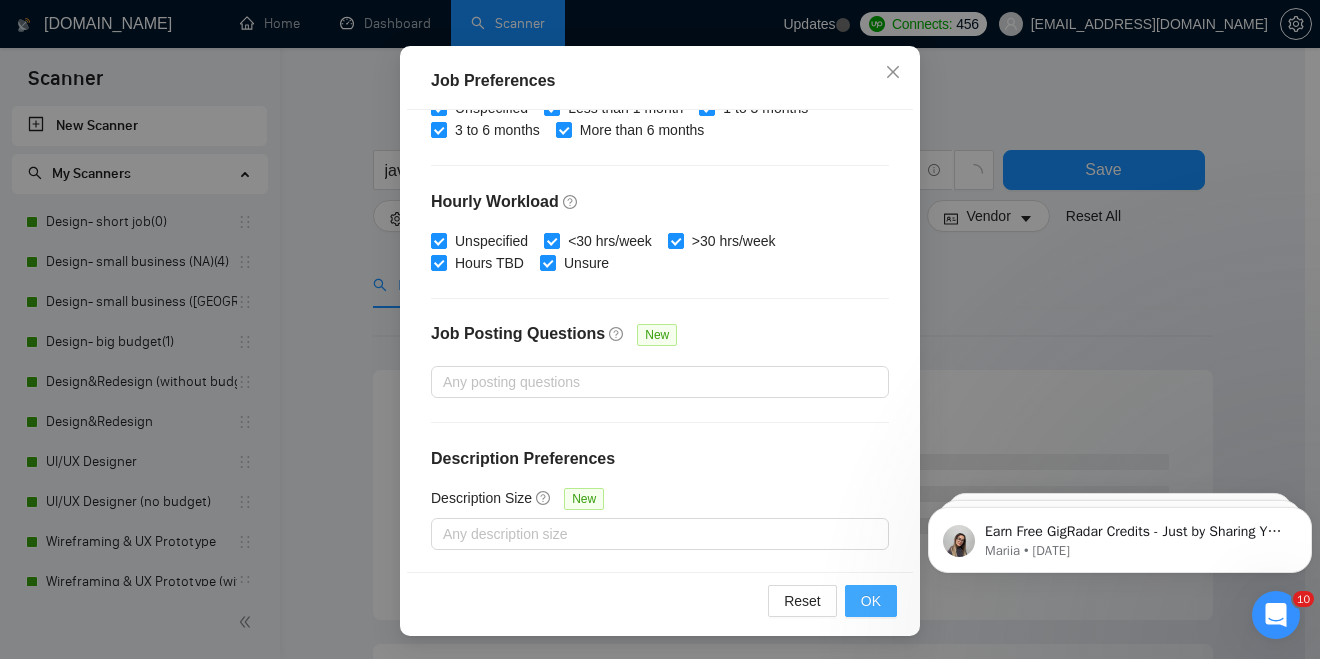 click on "OK" at bounding box center (871, 601) 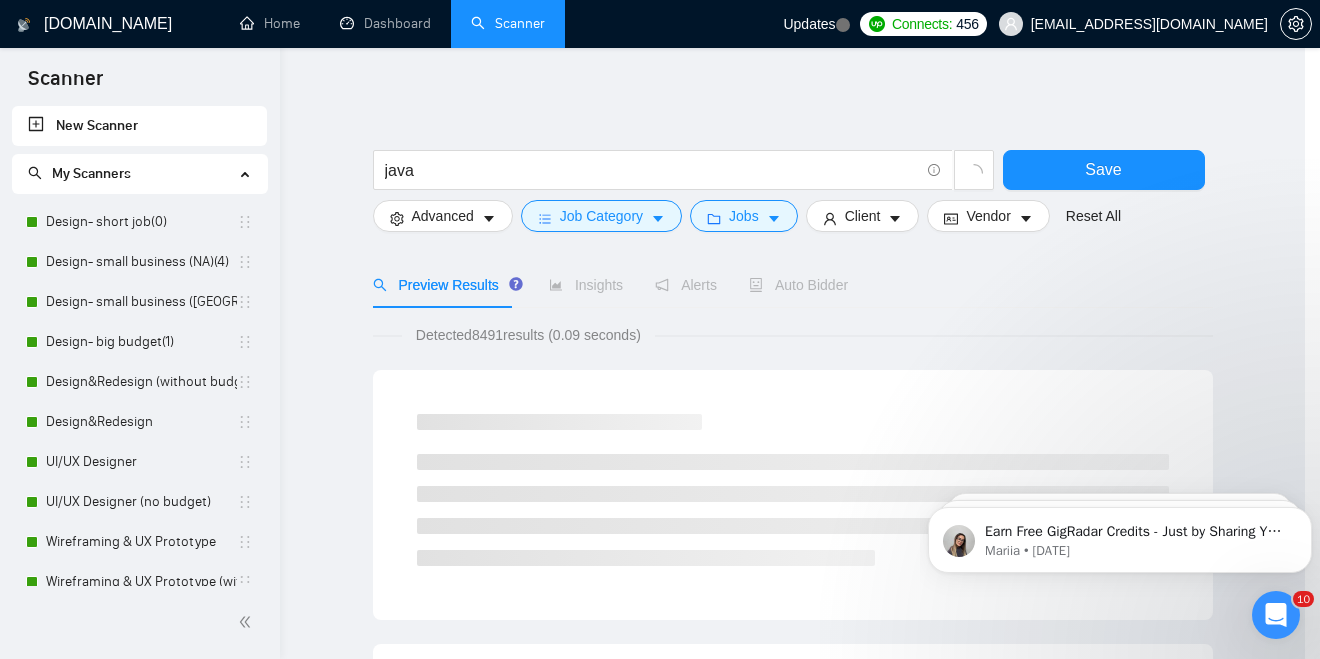 scroll, scrollTop: 74, scrollLeft: 0, axis: vertical 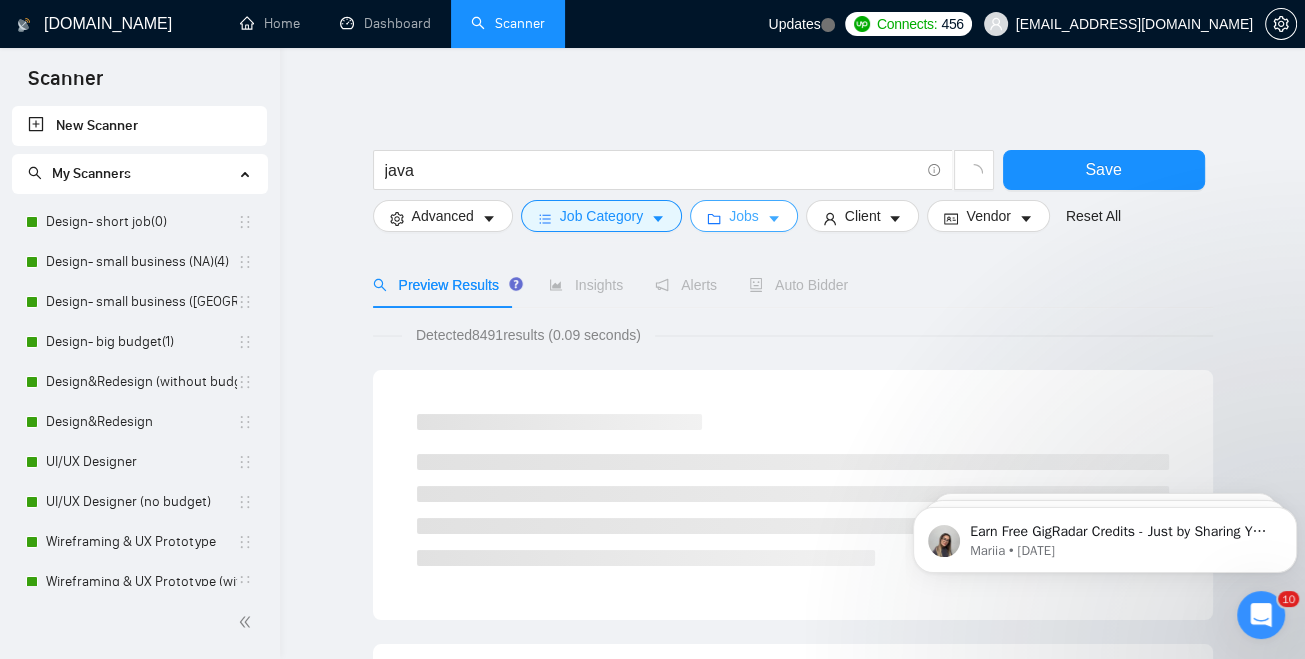 click 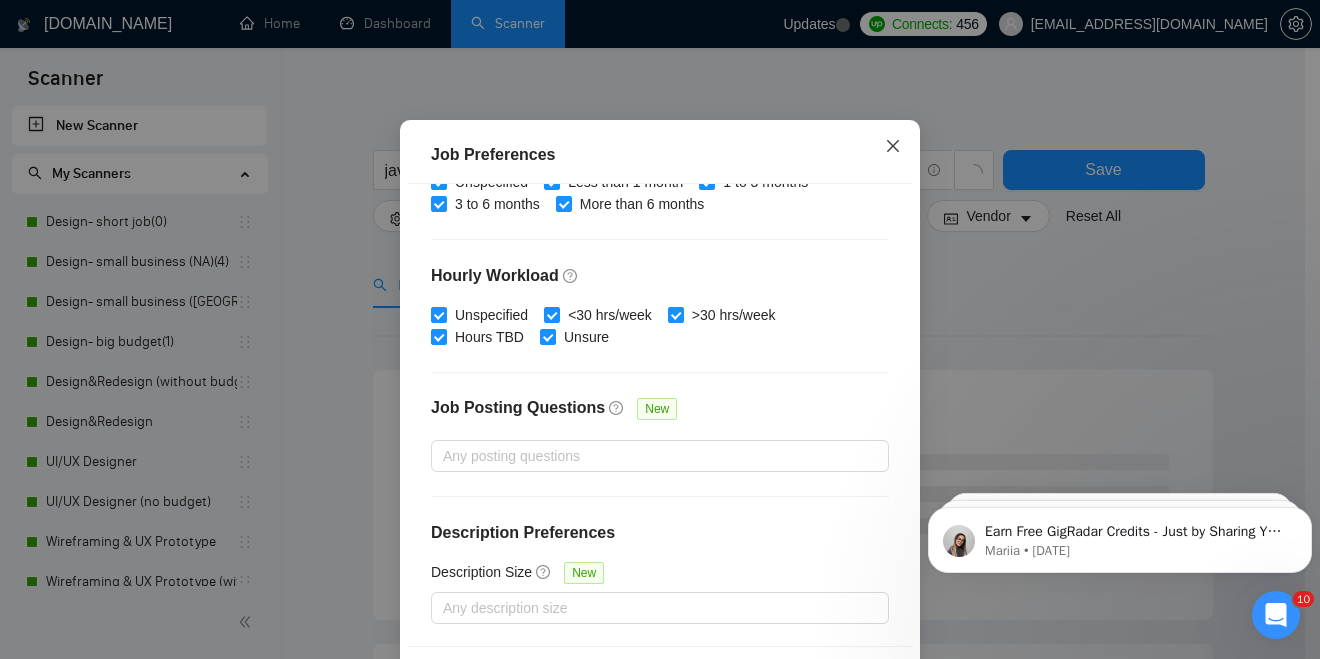 click 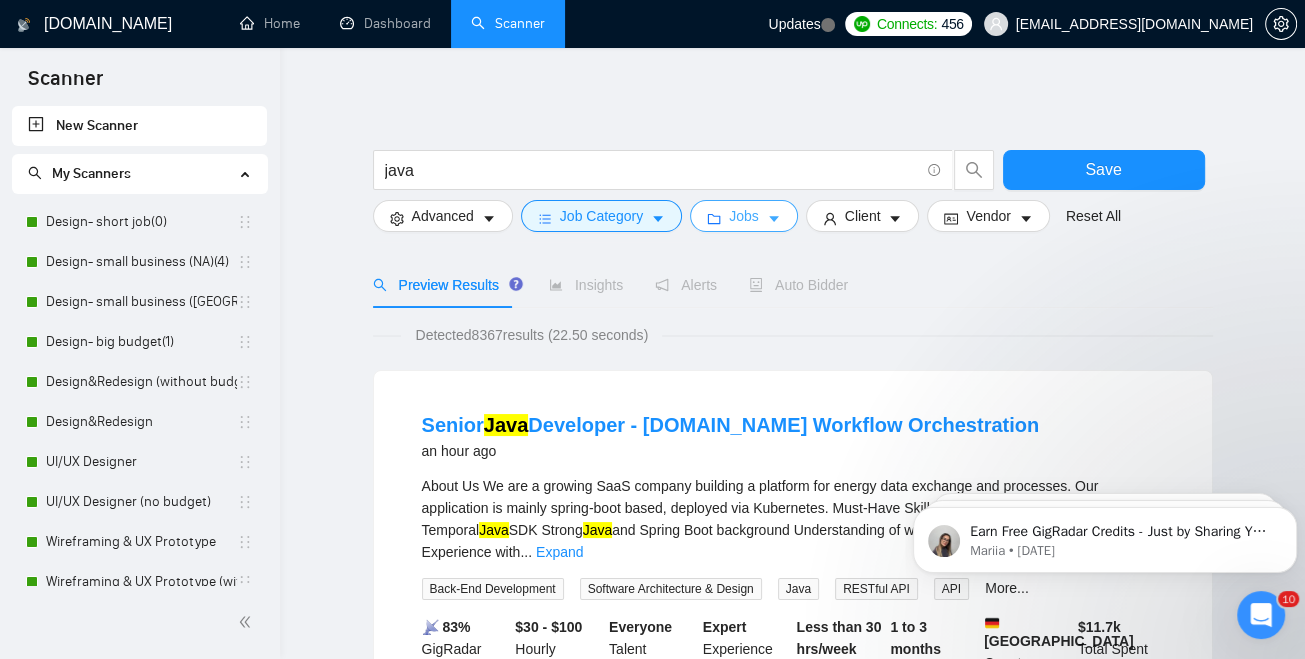 click on "Jobs" at bounding box center [744, 216] 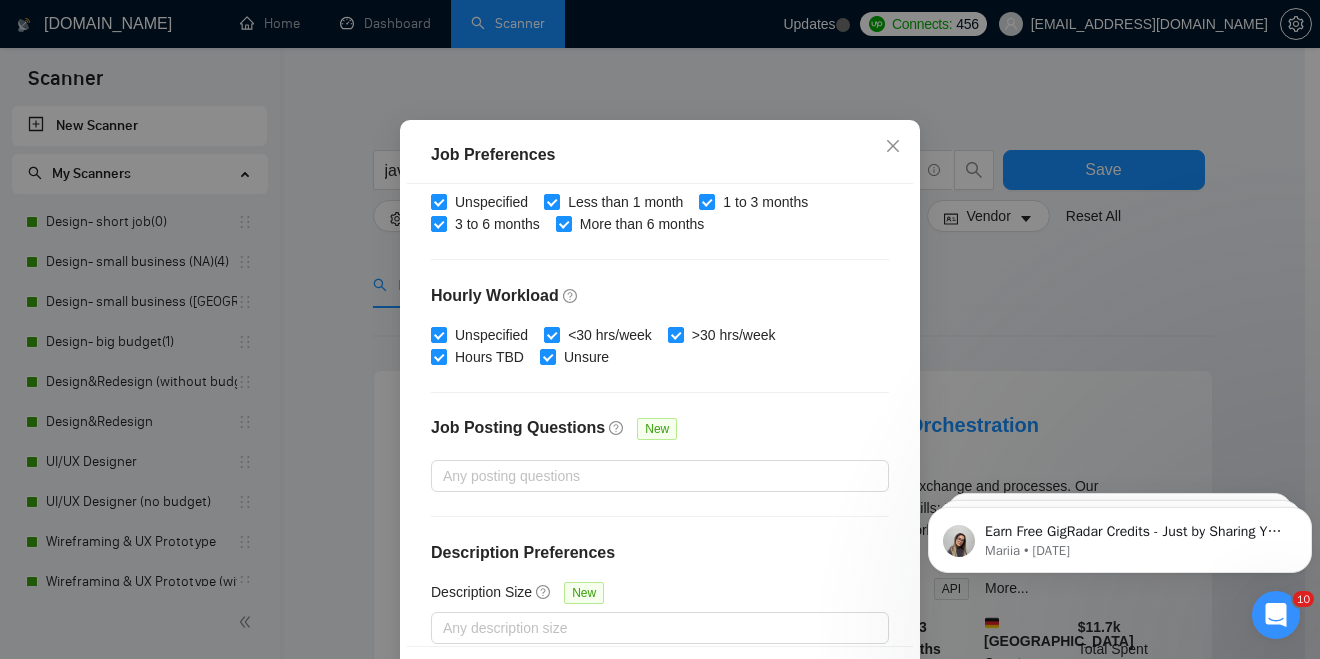 scroll, scrollTop: 665, scrollLeft: 0, axis: vertical 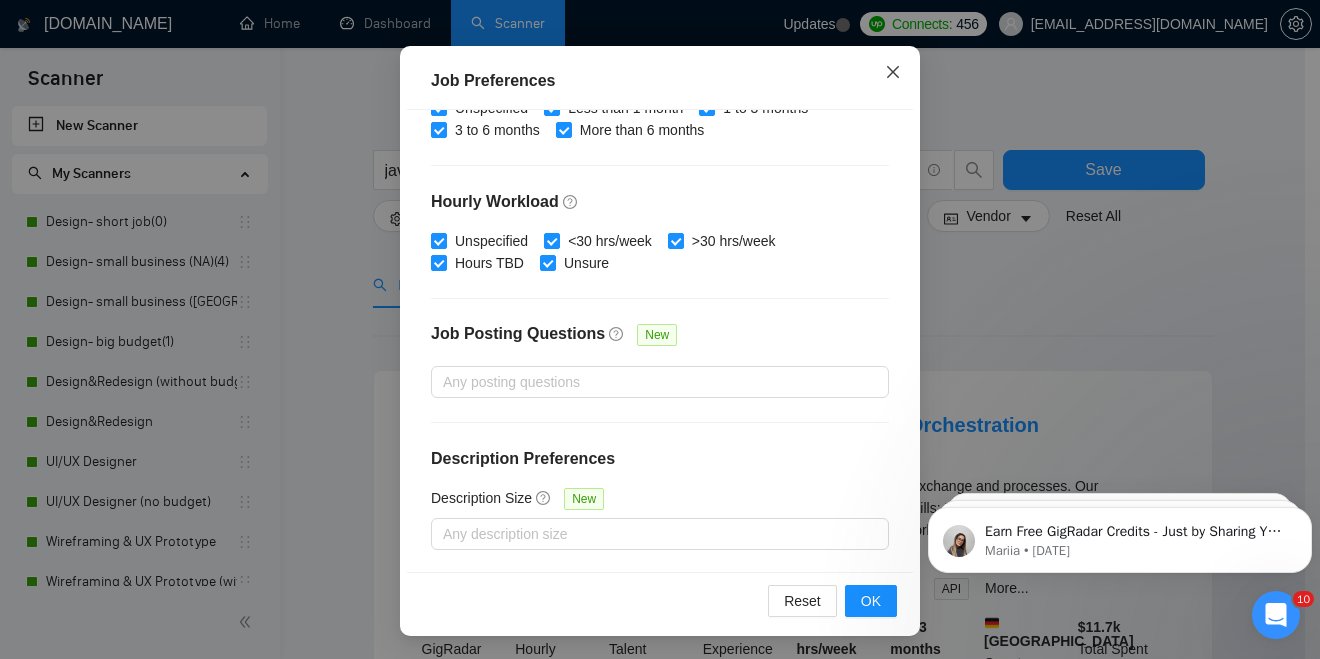 click 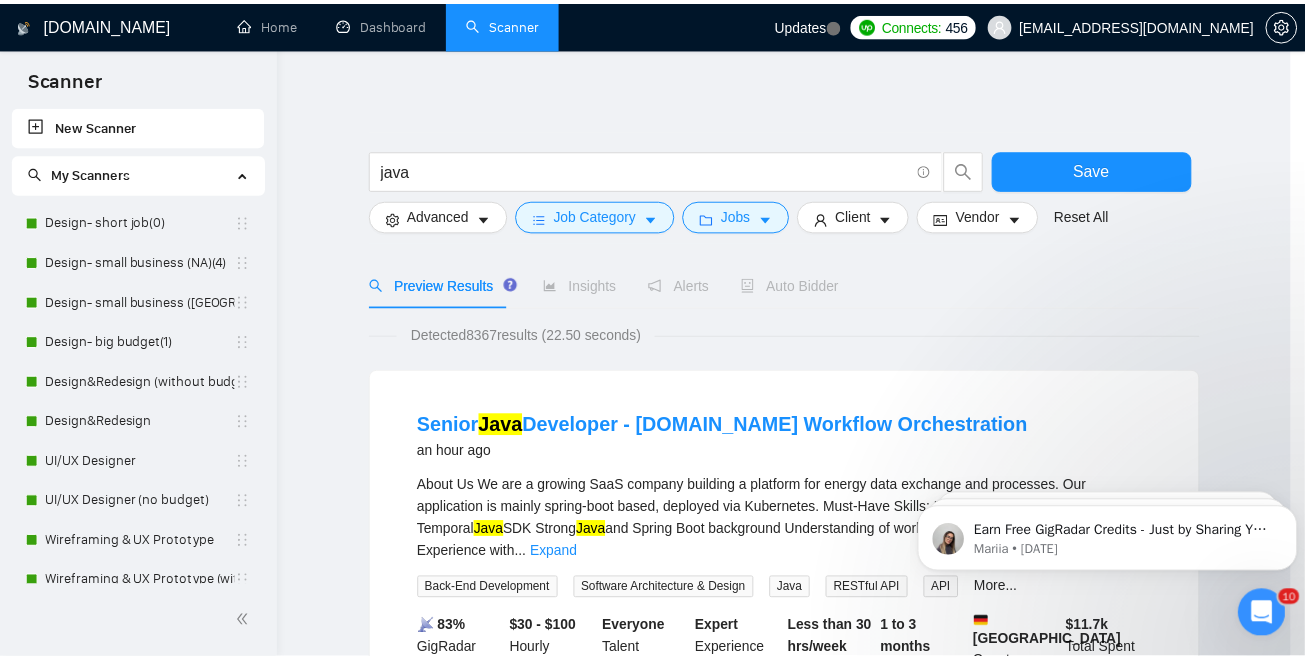 scroll, scrollTop: 74, scrollLeft: 0, axis: vertical 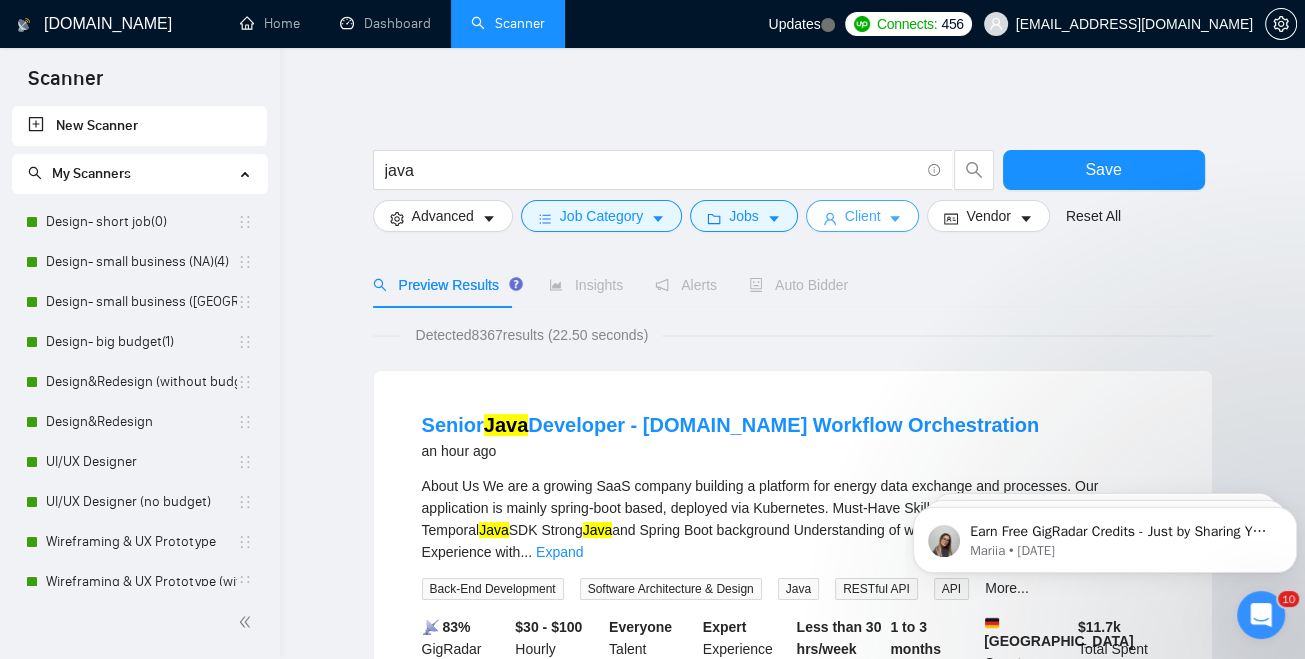click on "Client" at bounding box center (863, 216) 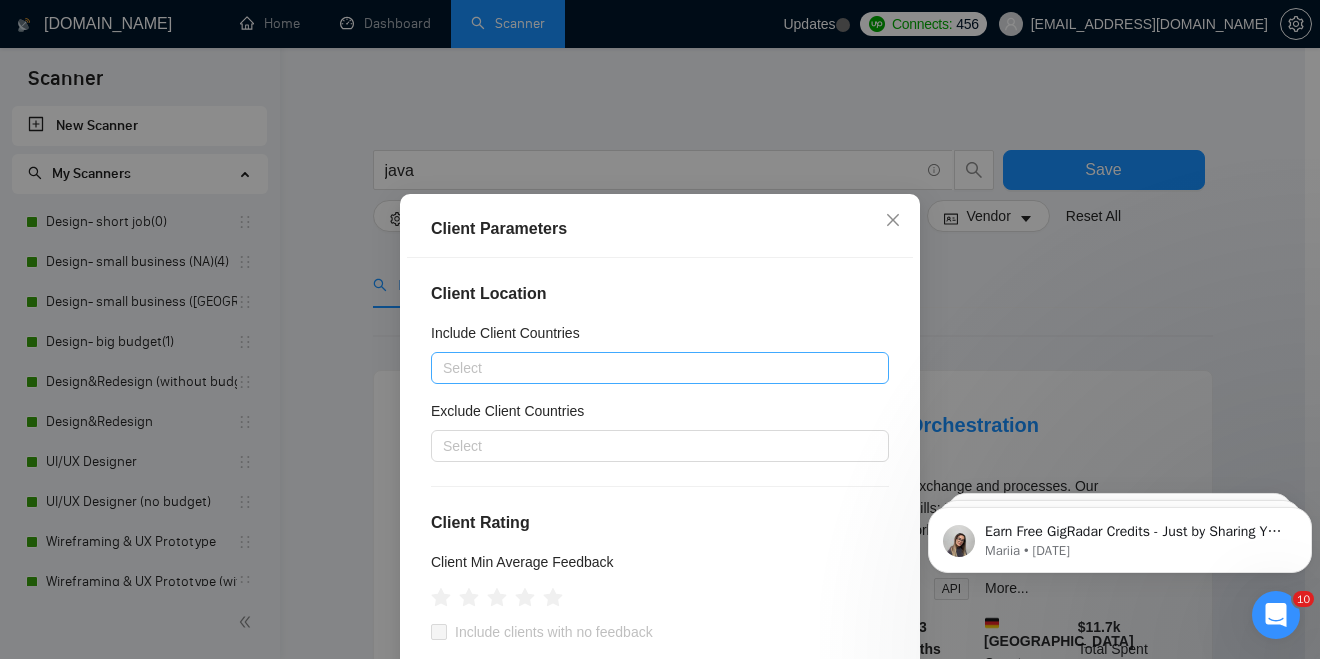 click at bounding box center (650, 368) 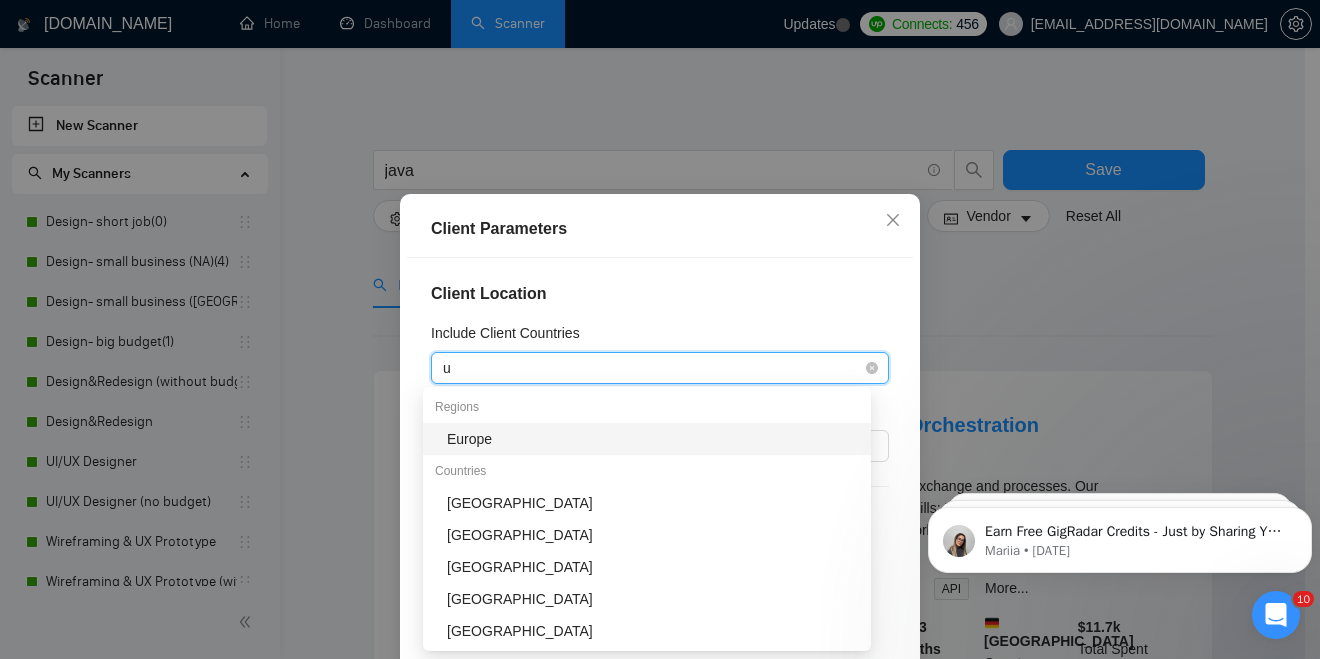 type on "un" 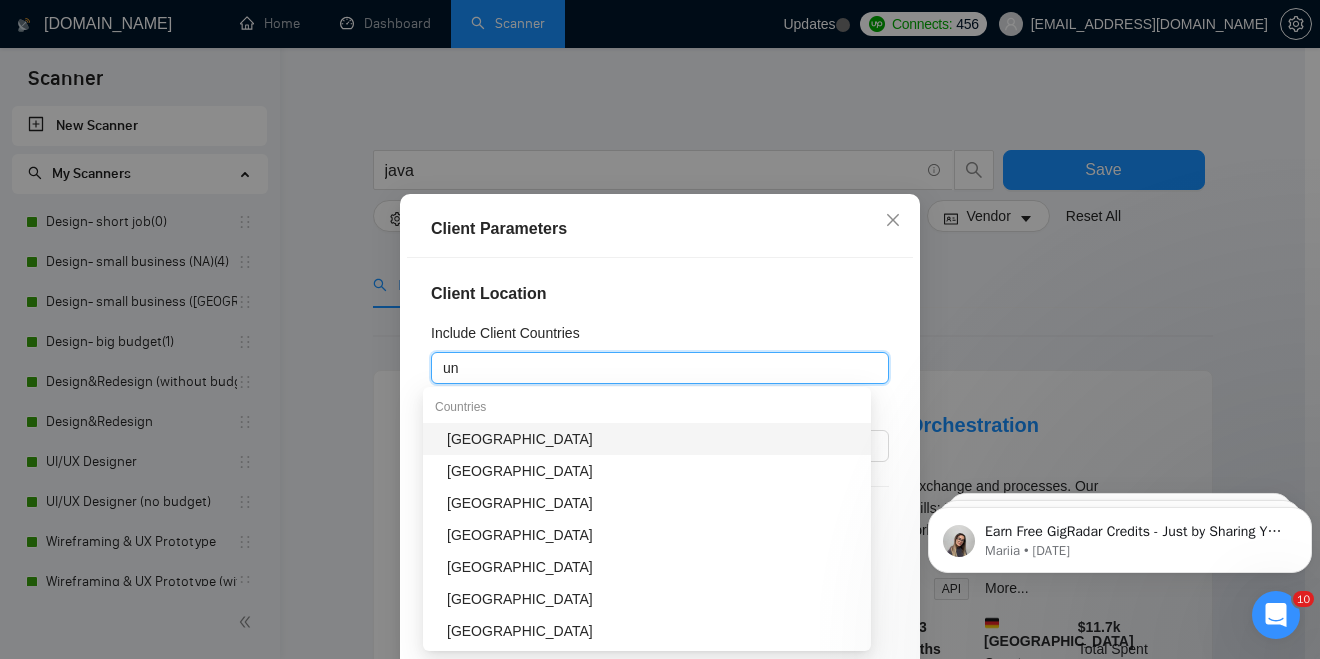 click on "[GEOGRAPHIC_DATA]" at bounding box center (653, 439) 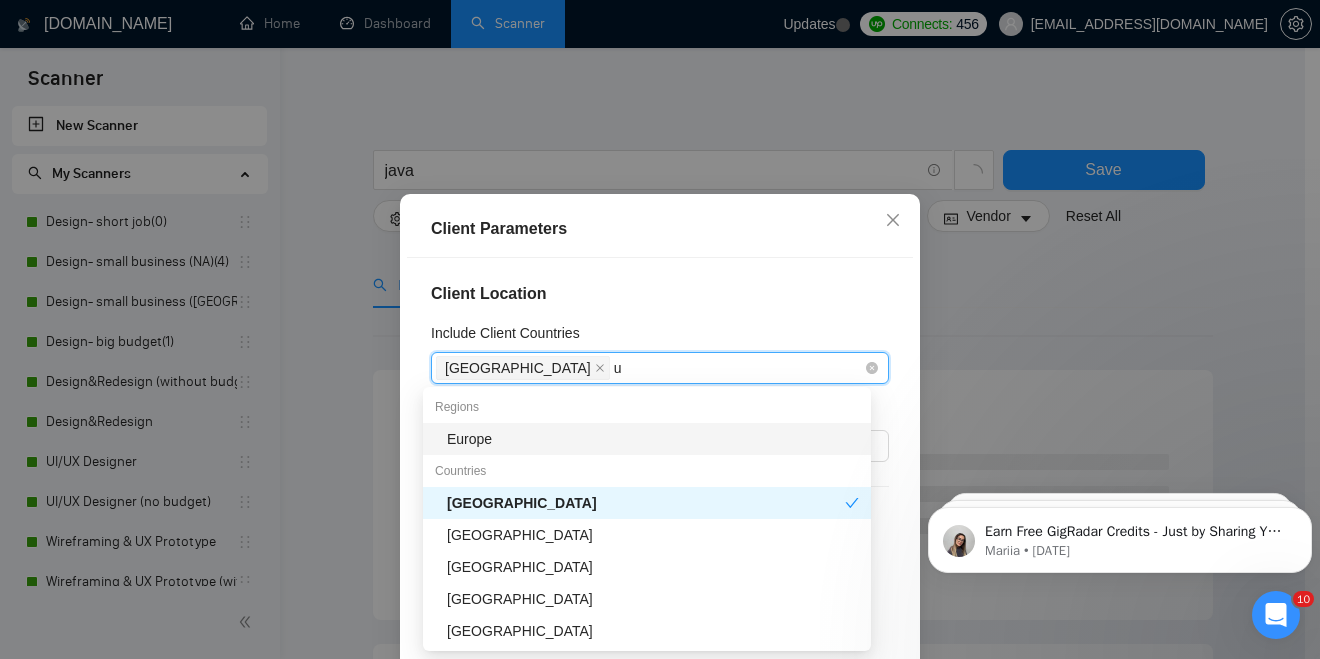 type on "un" 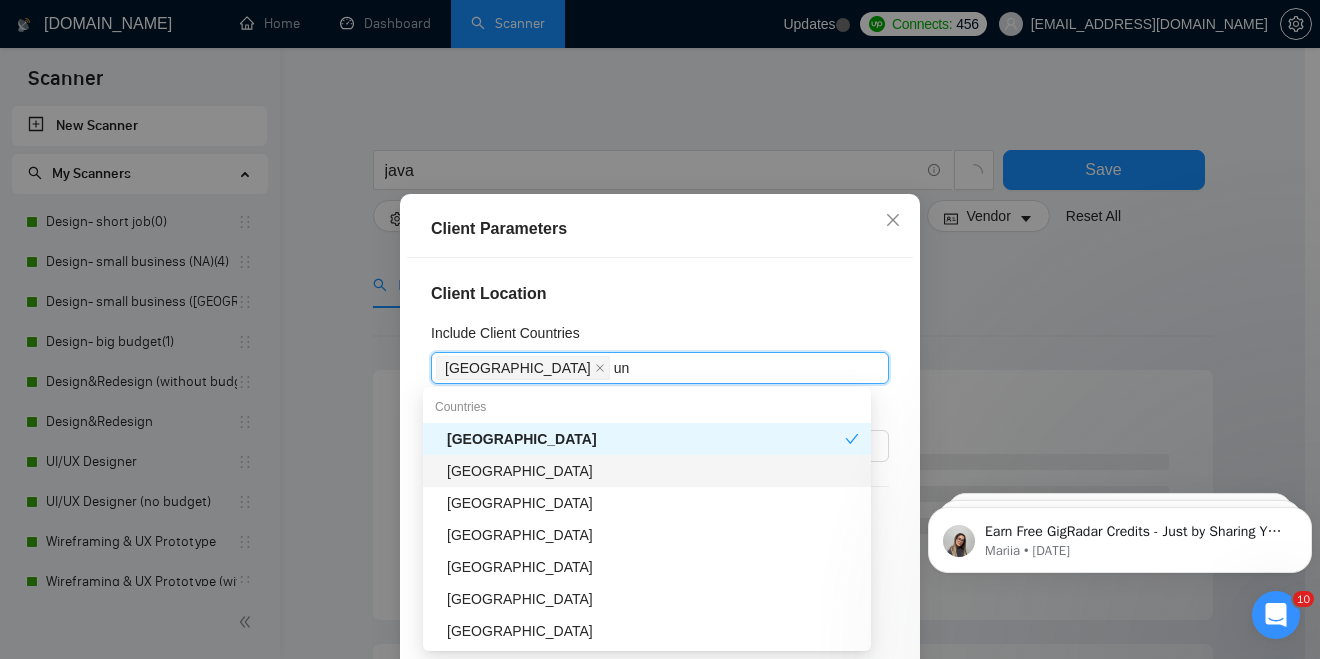 click on "[GEOGRAPHIC_DATA]" at bounding box center [653, 471] 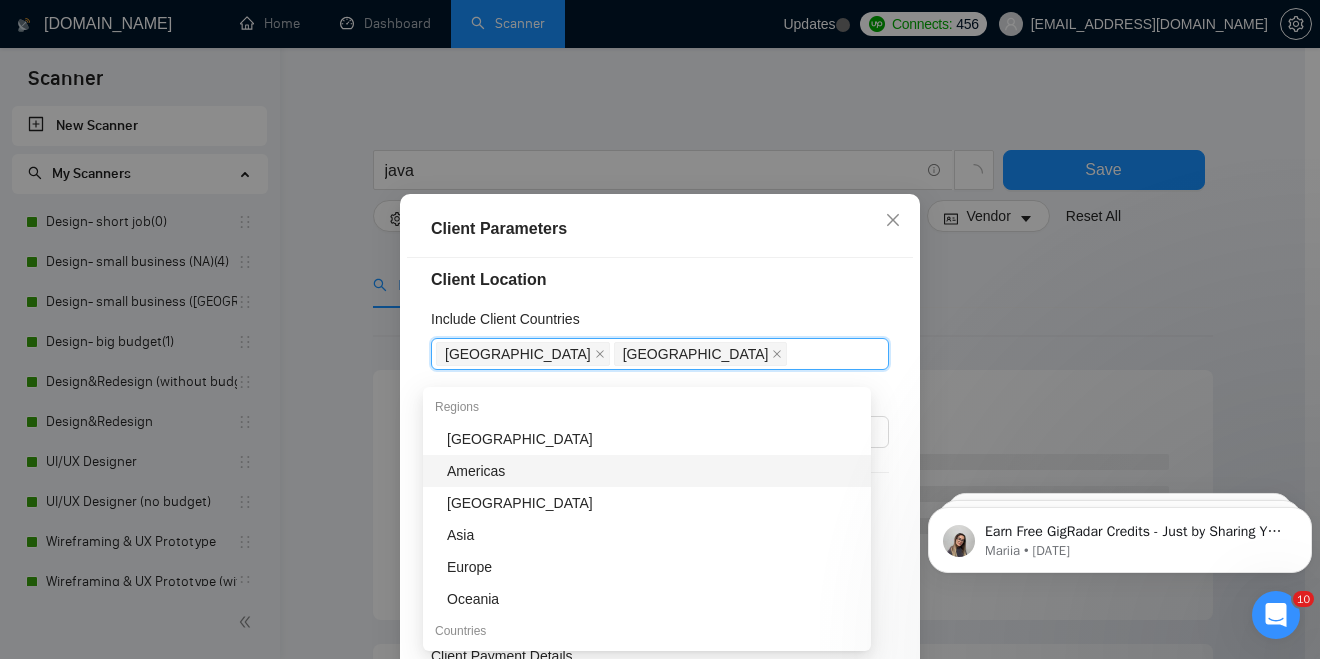 scroll, scrollTop: 15, scrollLeft: 0, axis: vertical 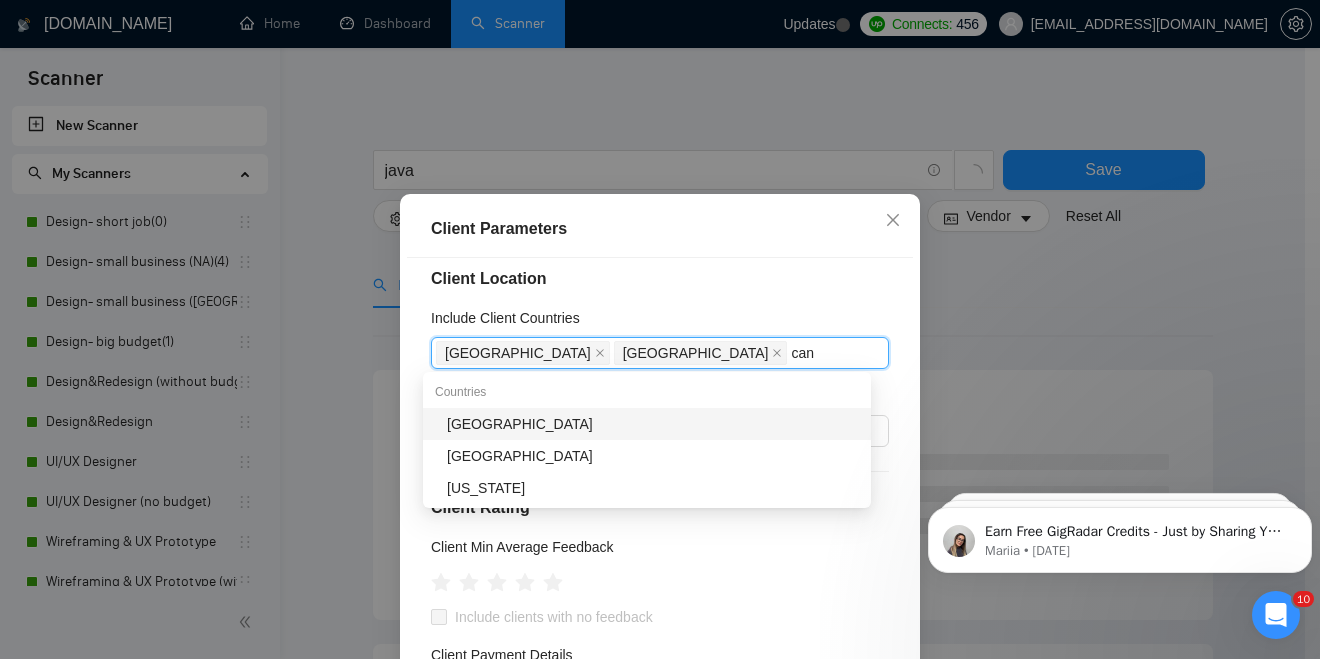 type on "cana" 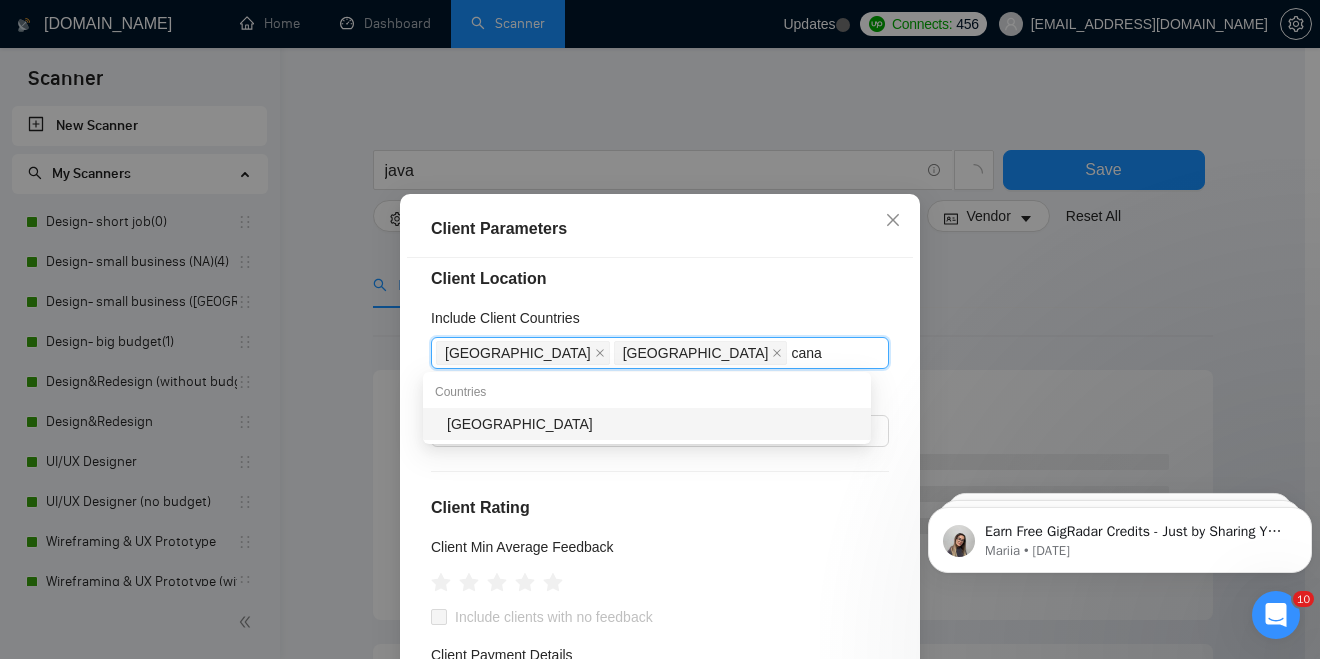 click on "[GEOGRAPHIC_DATA]" at bounding box center (653, 424) 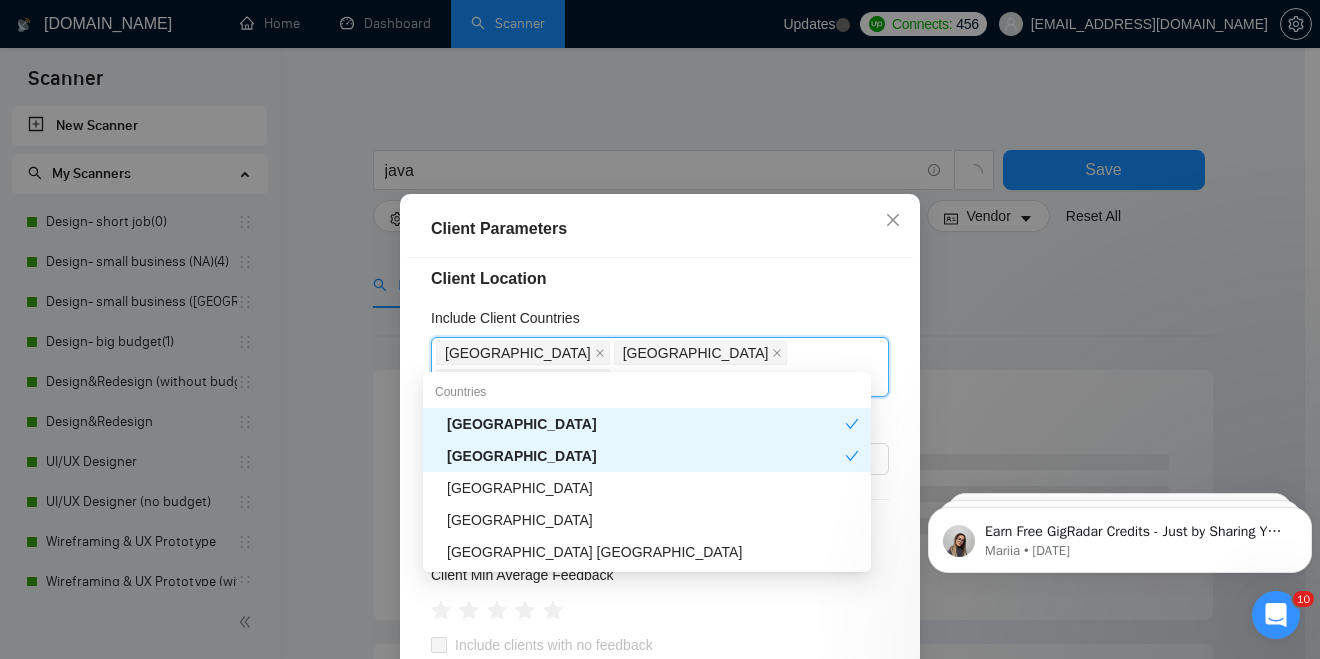 type on "n" 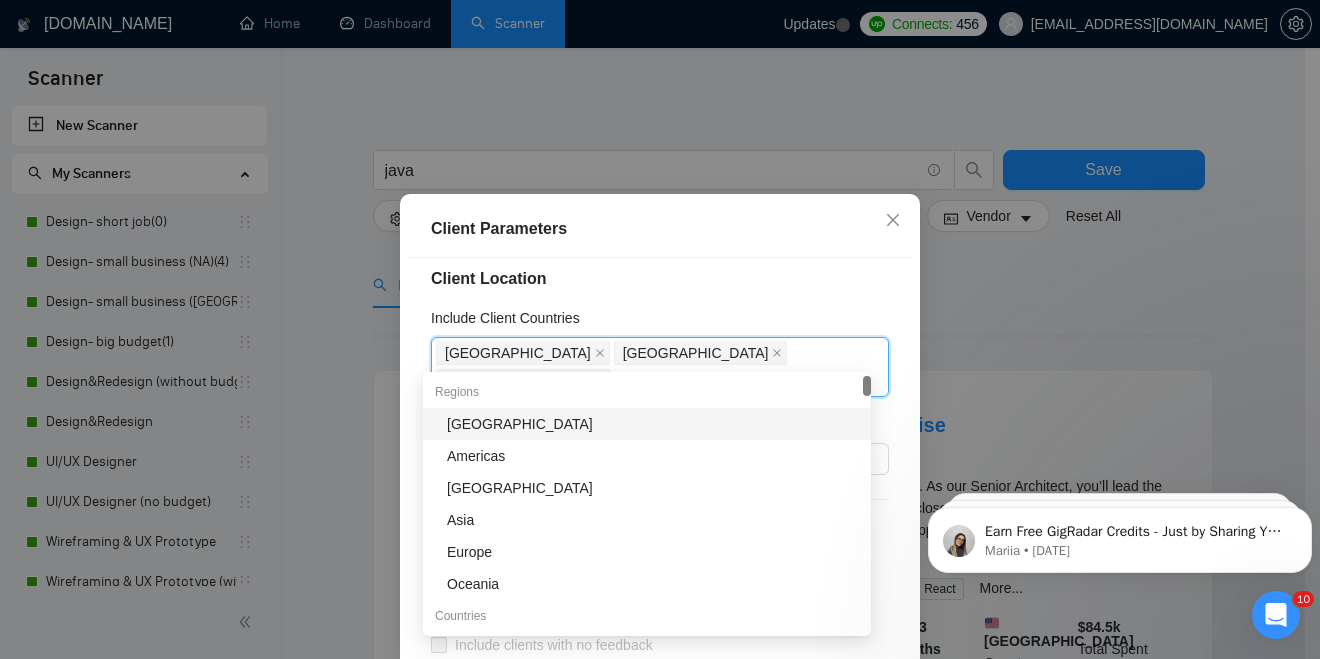 type on "eu" 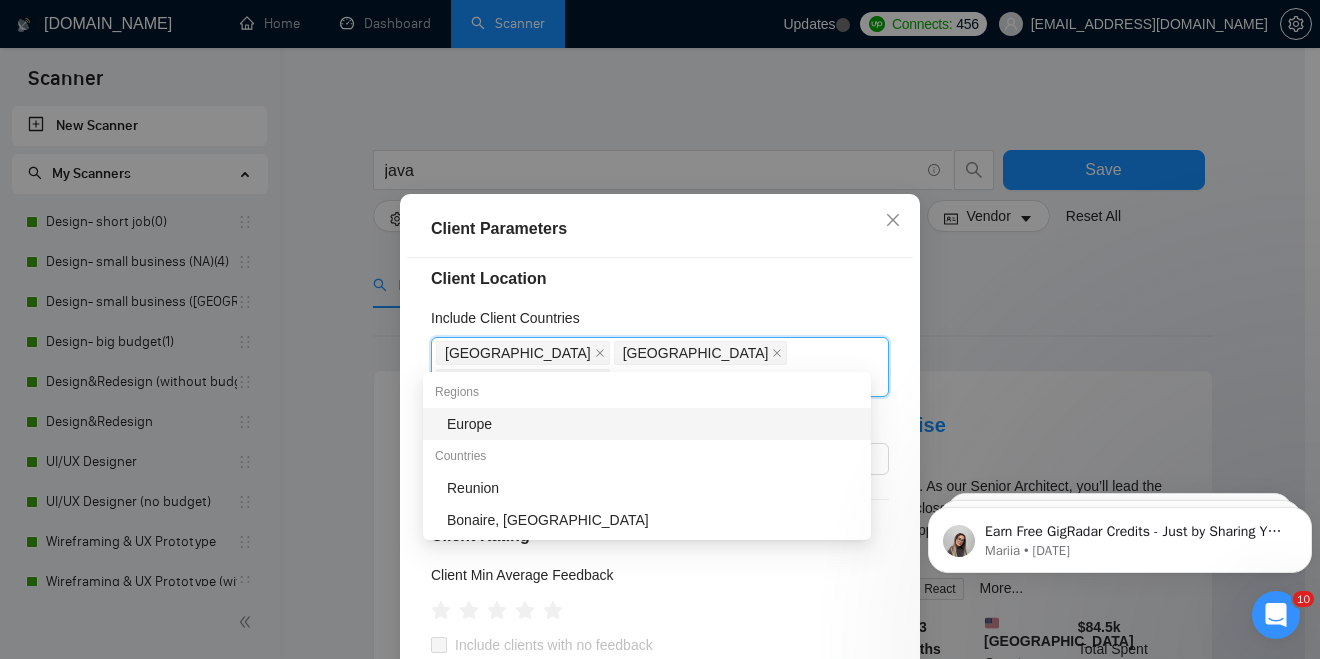 click on "Europe" at bounding box center (653, 424) 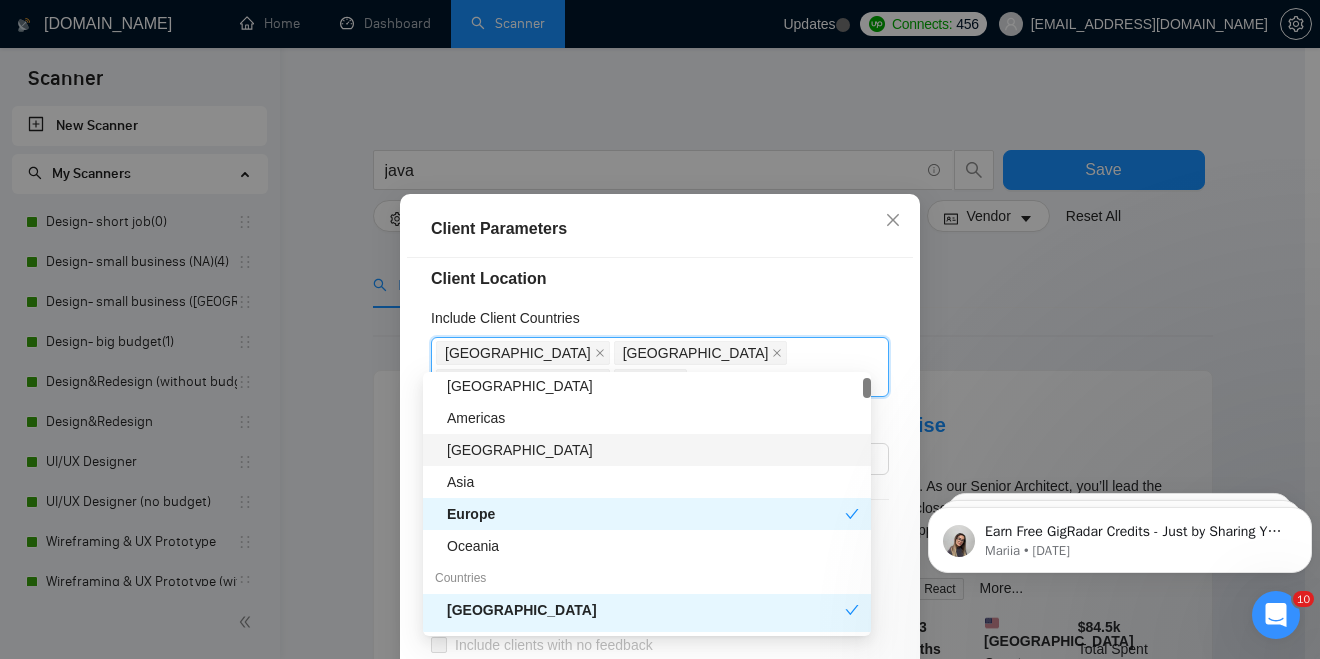 scroll, scrollTop: 46, scrollLeft: 0, axis: vertical 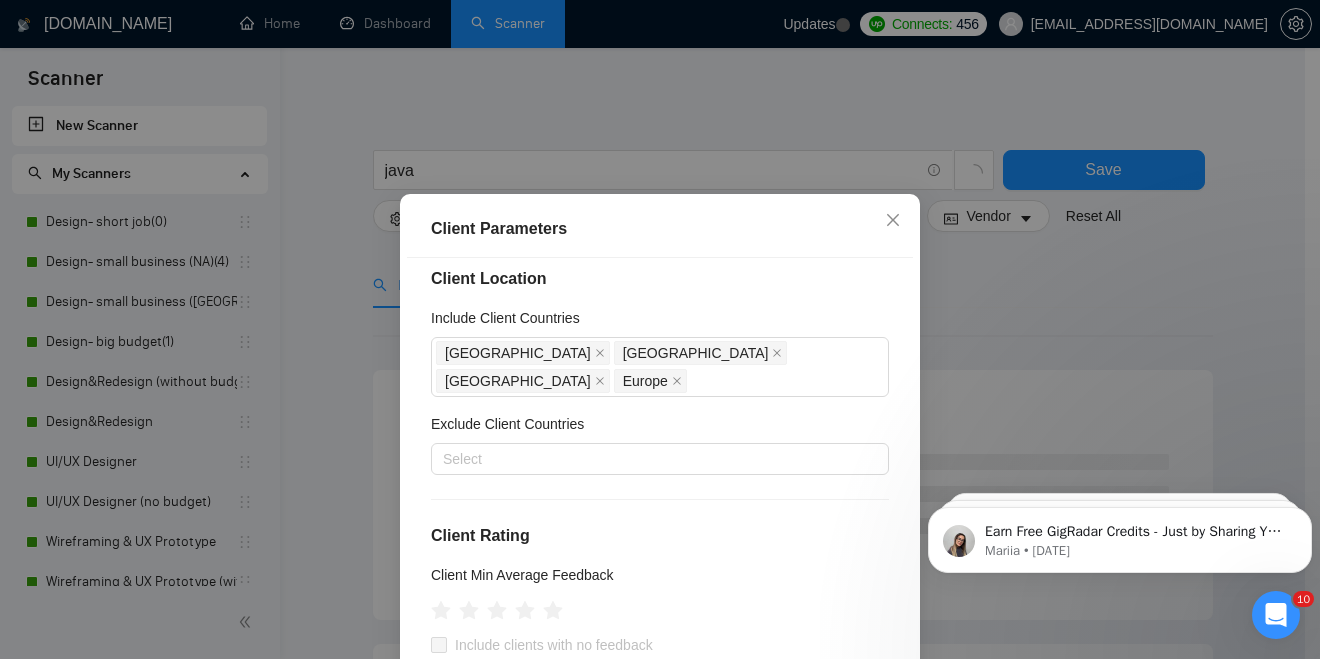 click on "Client Location" at bounding box center [660, 279] 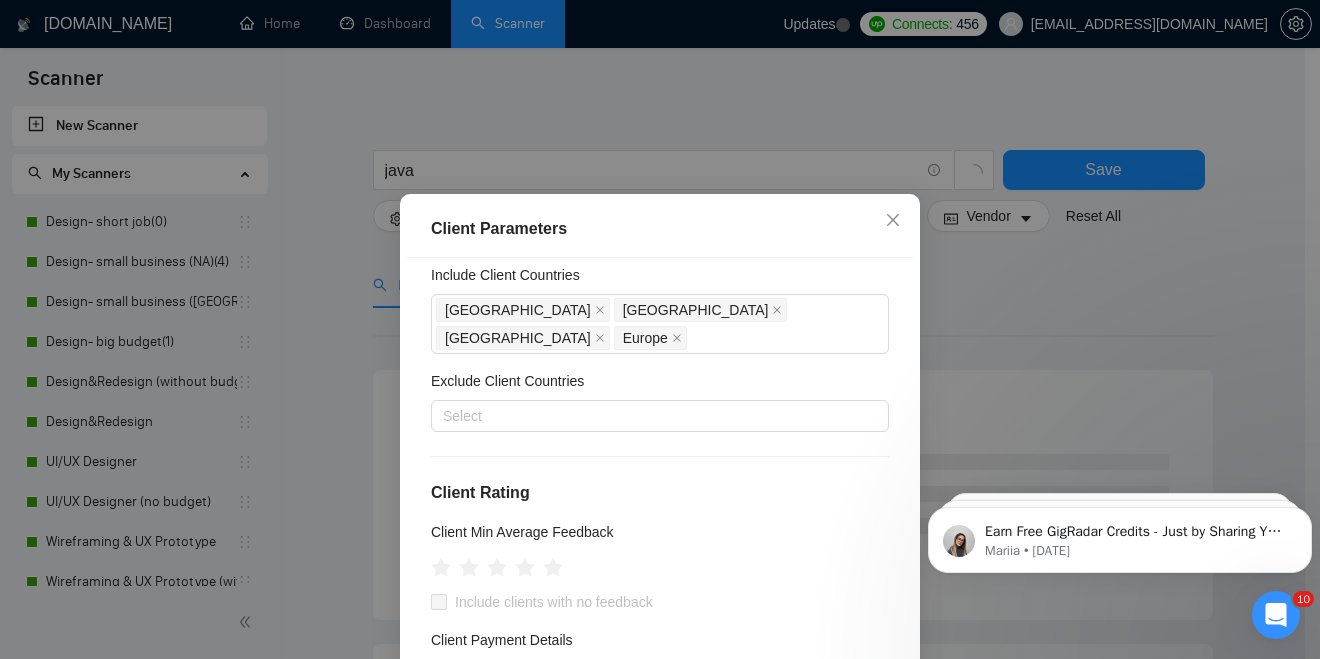 scroll, scrollTop: 57, scrollLeft: 0, axis: vertical 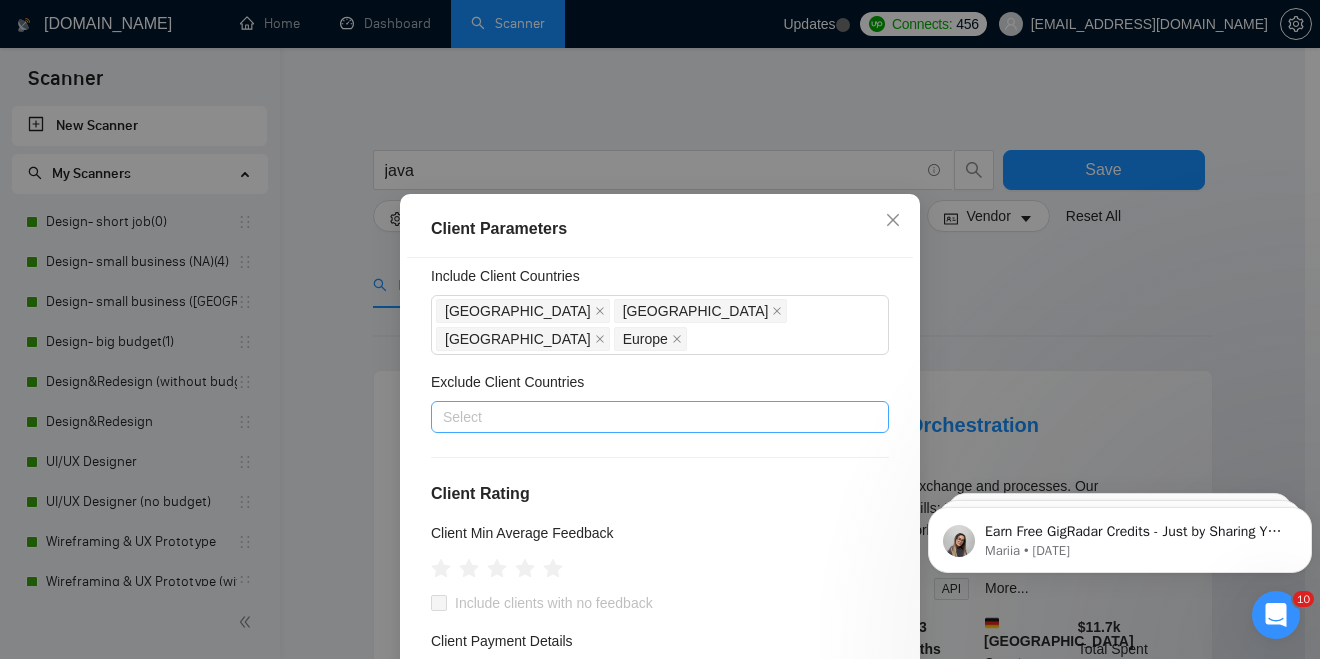 click at bounding box center [650, 417] 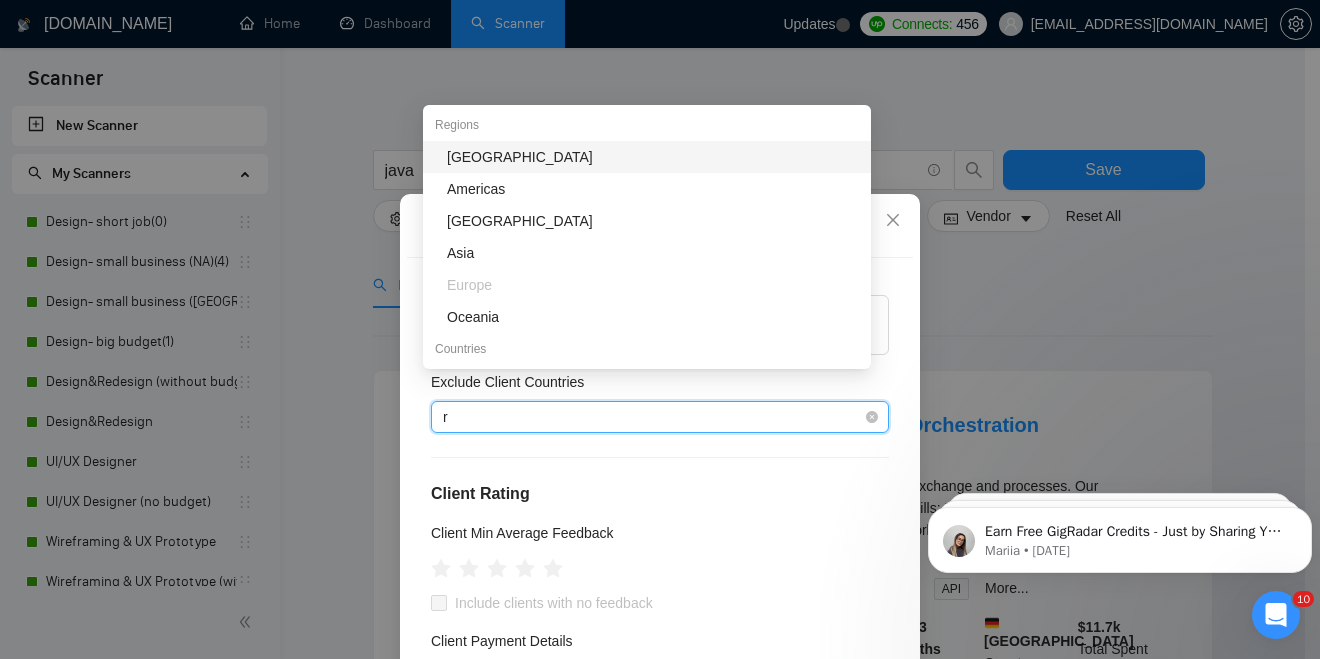 type on "ru" 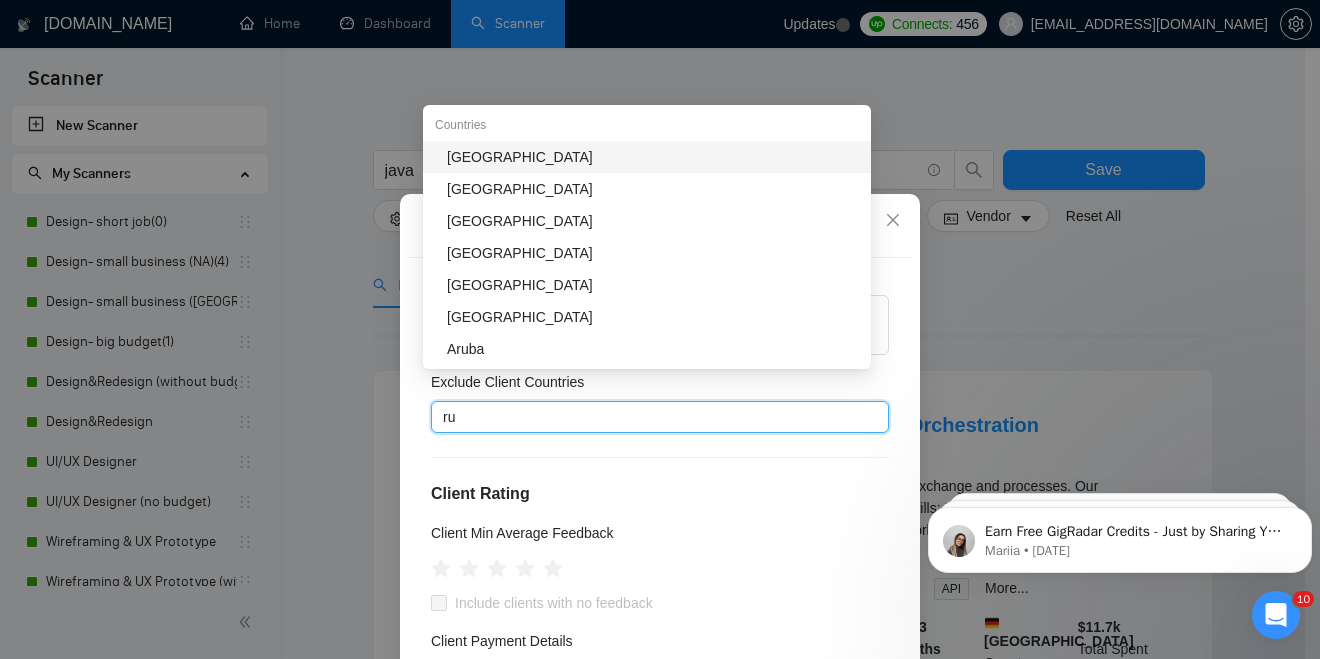 click on "[GEOGRAPHIC_DATA]" at bounding box center [653, 157] 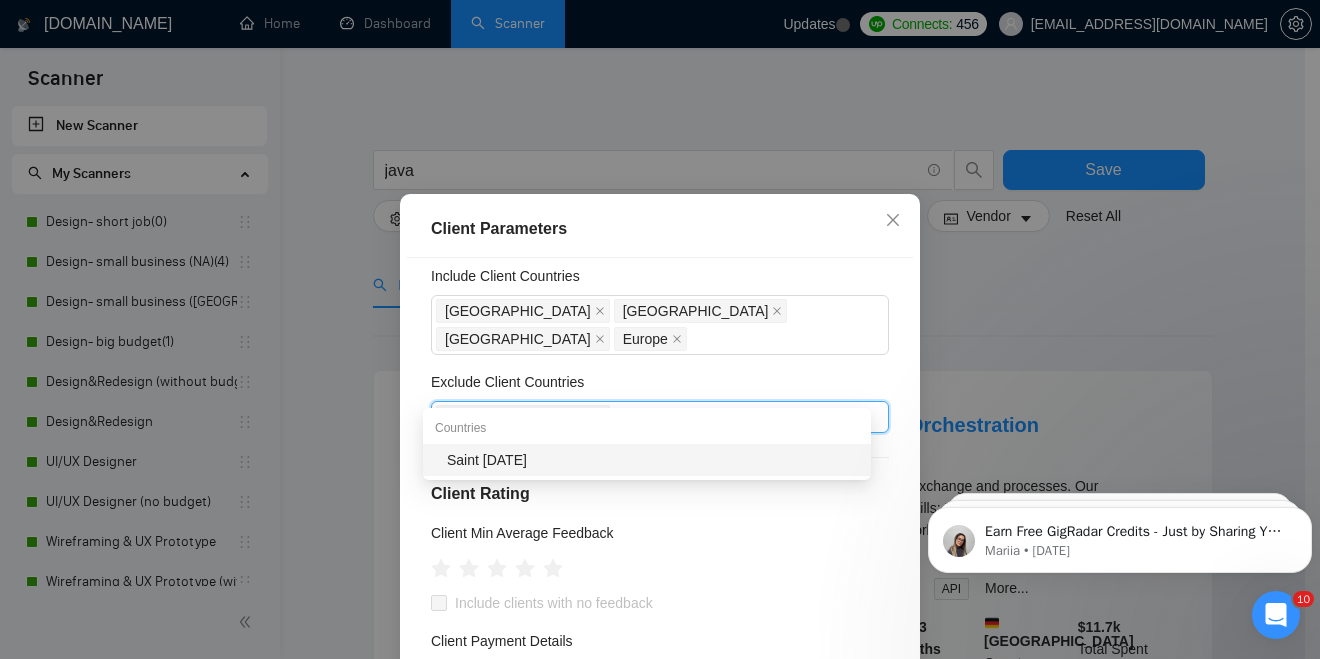 type on "c" 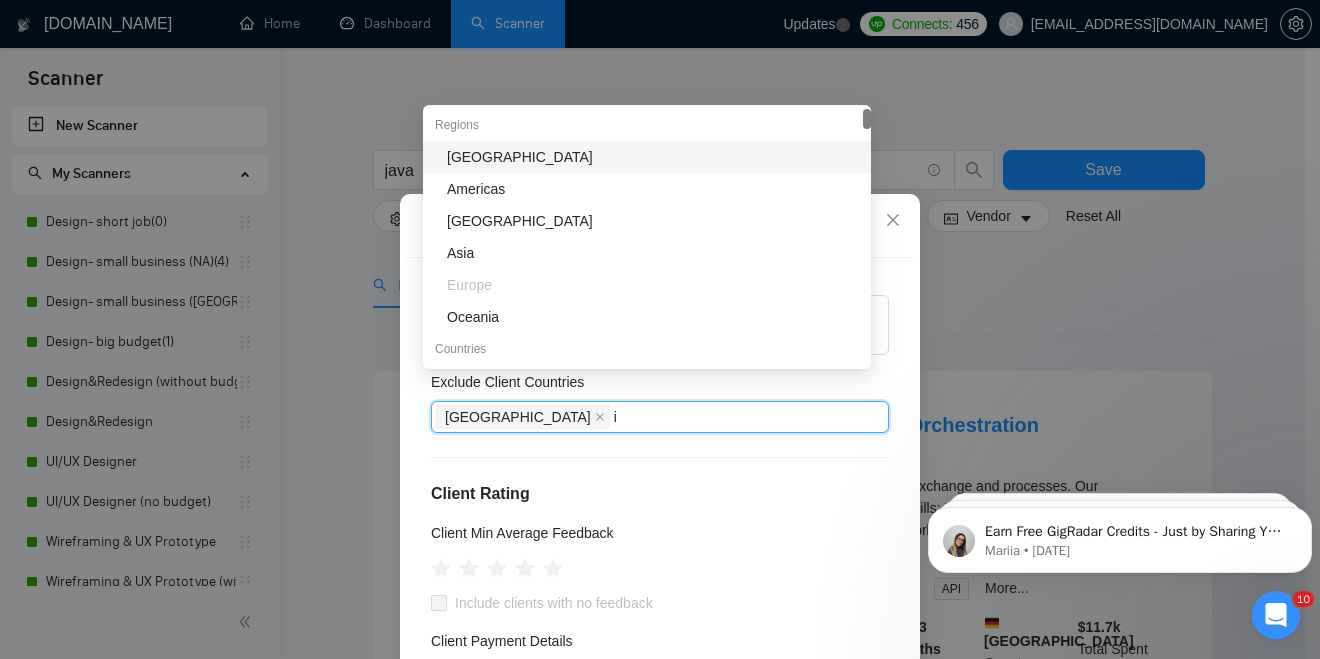 type on "in" 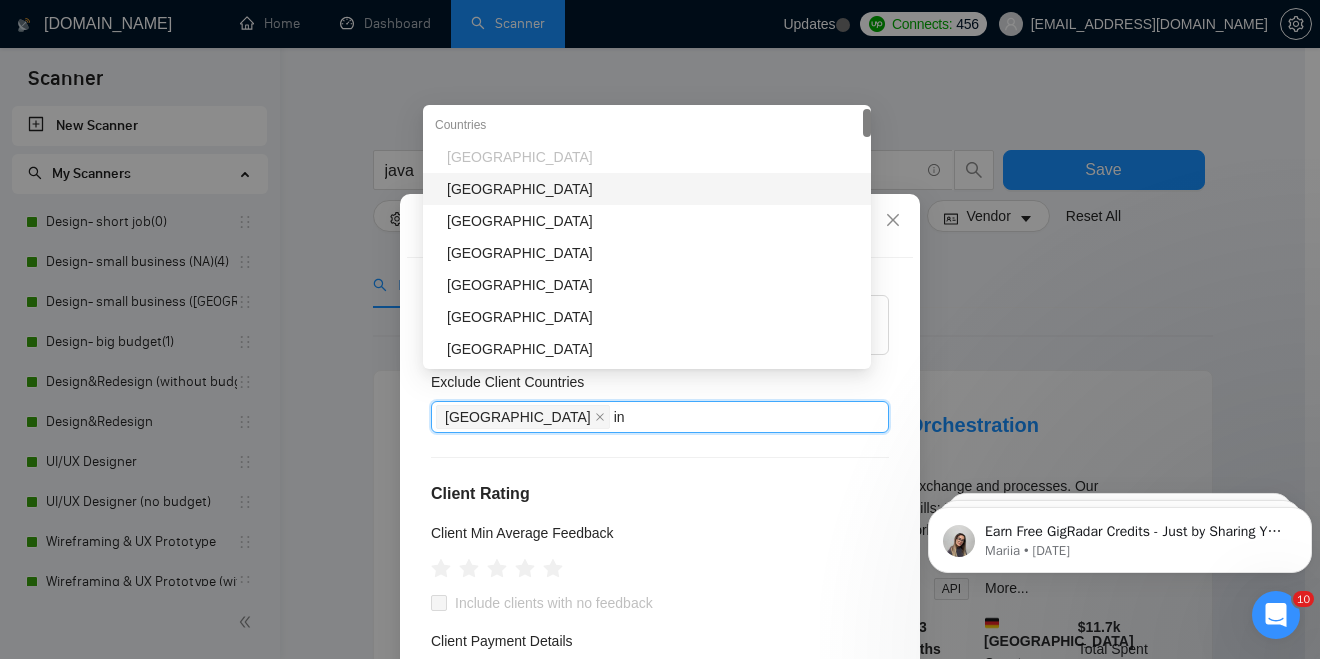 click on "[GEOGRAPHIC_DATA]" at bounding box center [653, 189] 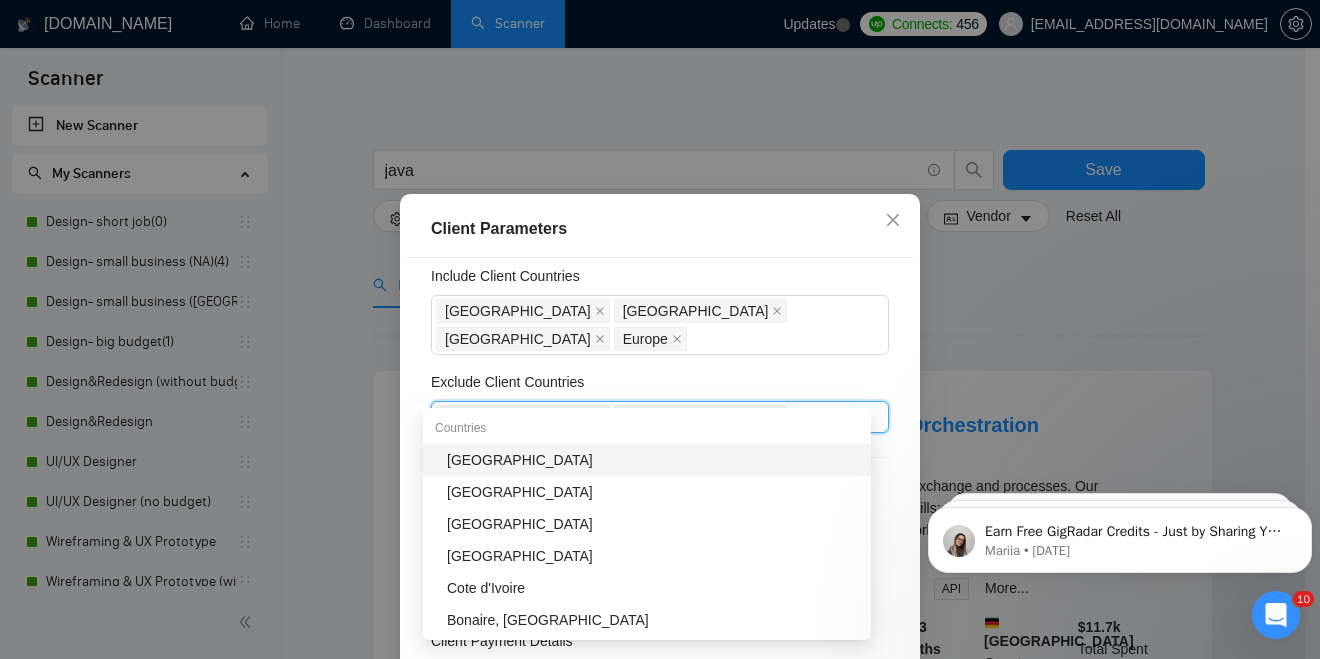 type on "i" 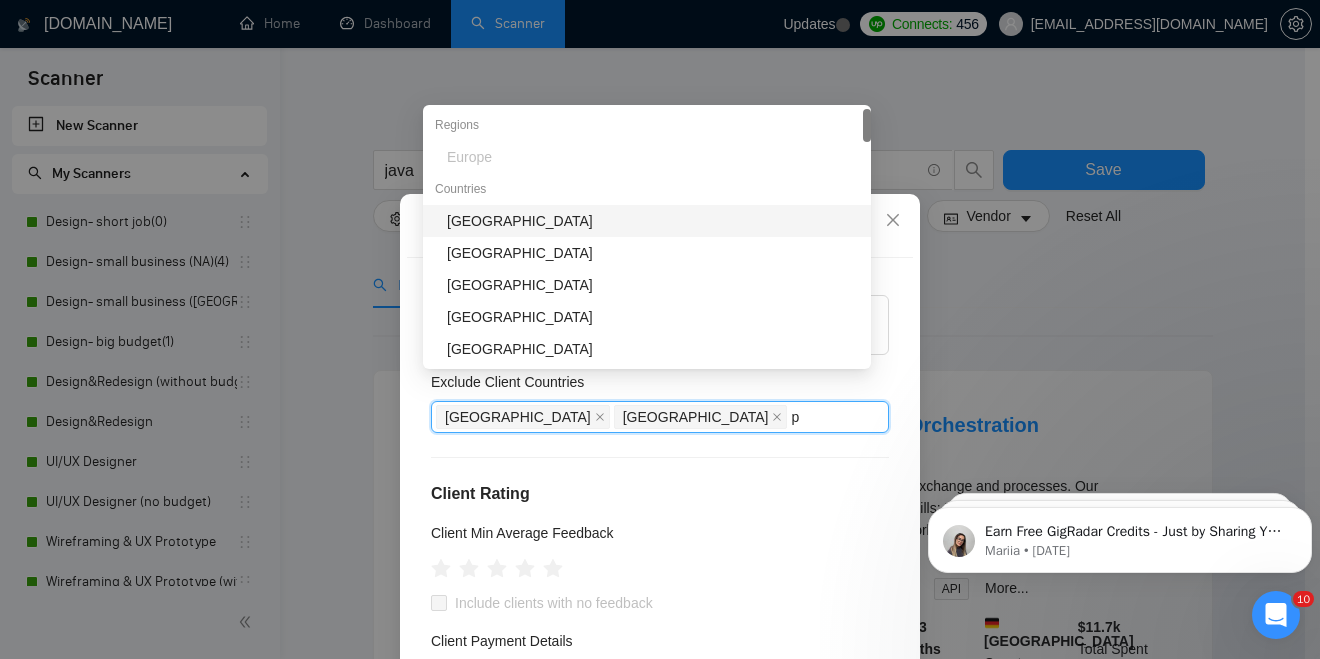 type on "ph" 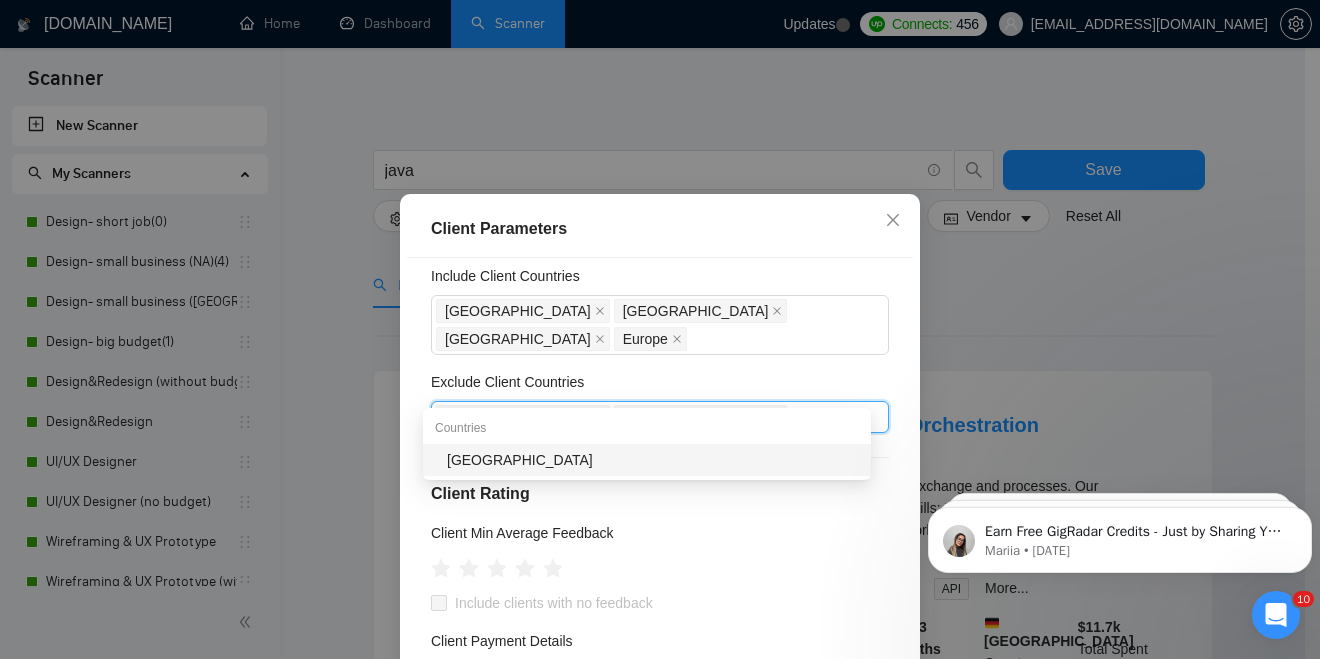 click on "[GEOGRAPHIC_DATA]" at bounding box center [653, 460] 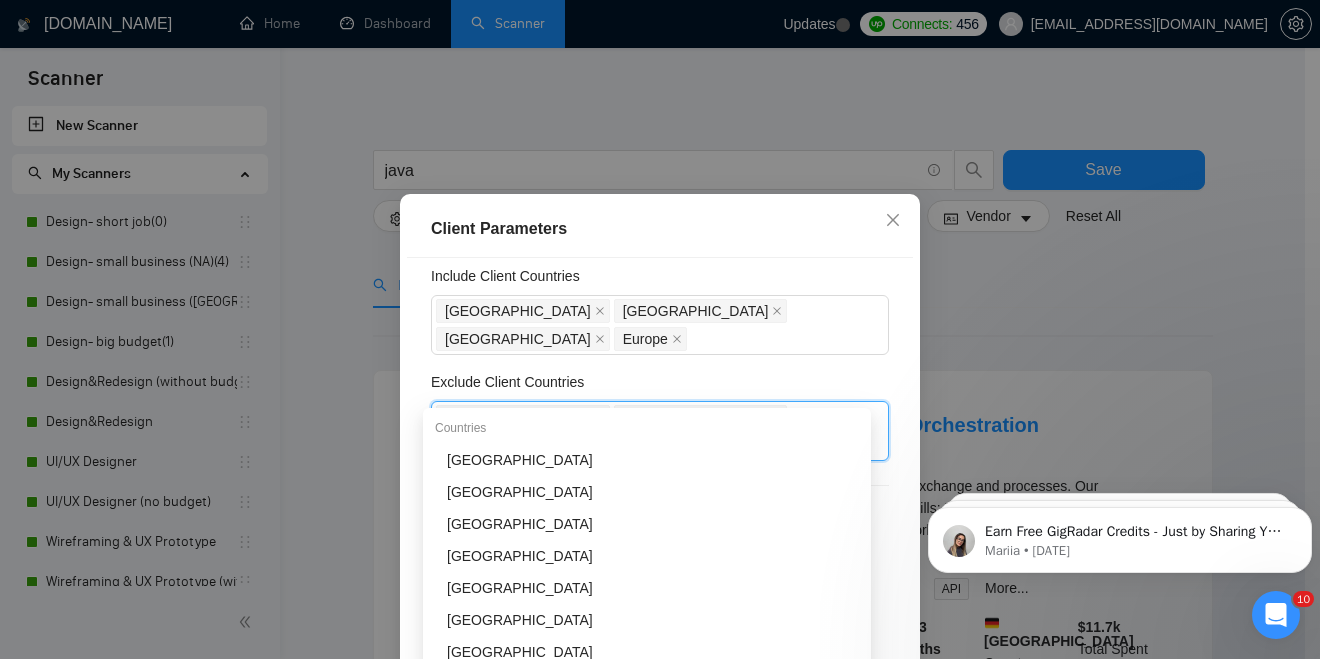 type on "pa" 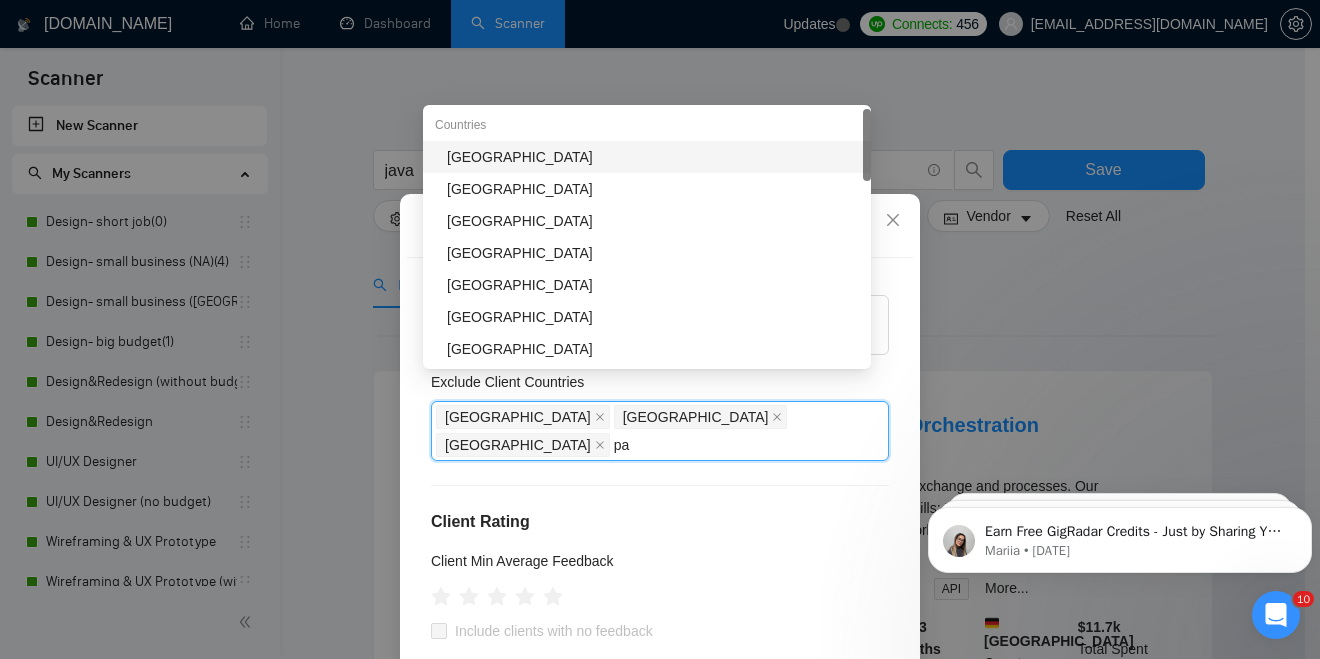 click on "[GEOGRAPHIC_DATA]" at bounding box center (653, 157) 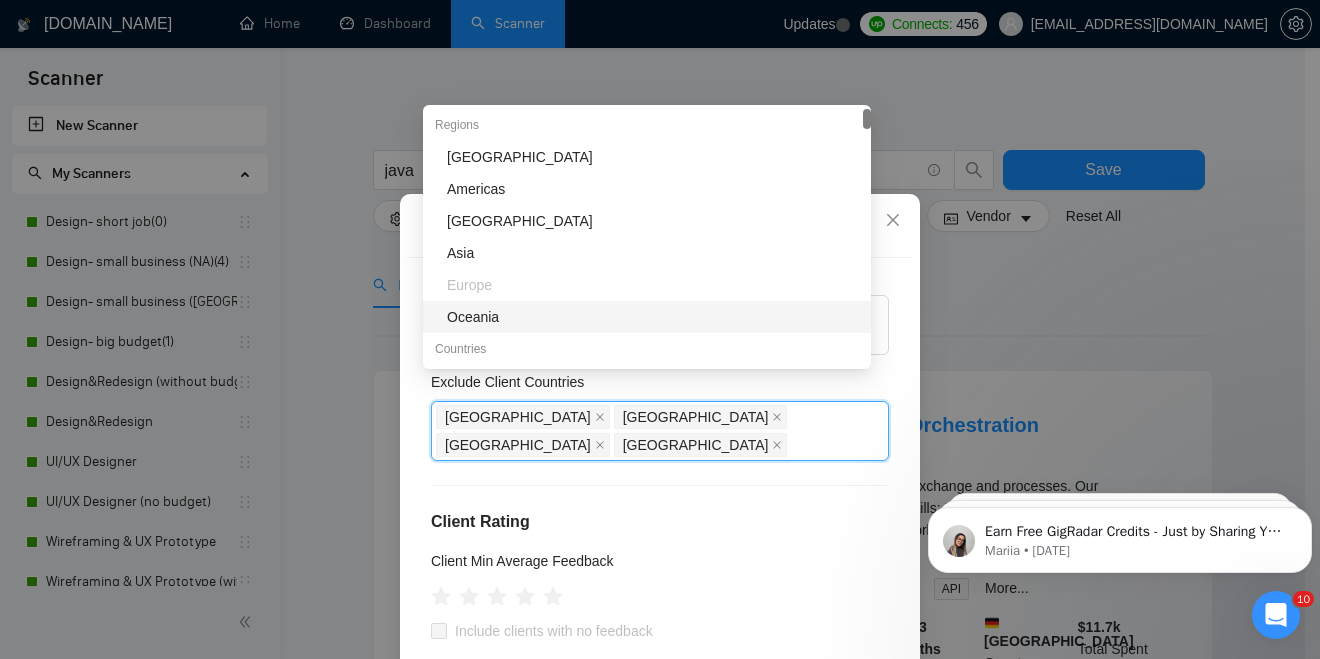click on "Client Location Include Client Countries [GEOGRAPHIC_DATA] [GEOGRAPHIC_DATA] [GEOGRAPHIC_DATA] [GEOGRAPHIC_DATA]   Exclude Client Countries [GEOGRAPHIC_DATA] [GEOGRAPHIC_DATA] [GEOGRAPHIC_DATA] [GEOGRAPHIC_DATA]   Client Rating Client Min Average Feedback Include clients with no feedback Client Payment Details Payment Verified Hire Rate Stats   Client Total Spent $ Min - $ Max Client Hire Rate New   Any hire rate   Avg Hourly Rate Paid New $ Min - $ Max Include Clients without Sufficient History Client Profile Client Industry New   Any industry Client Company Size   Any company size Enterprise Clients New   Any clients" at bounding box center [660, 488] 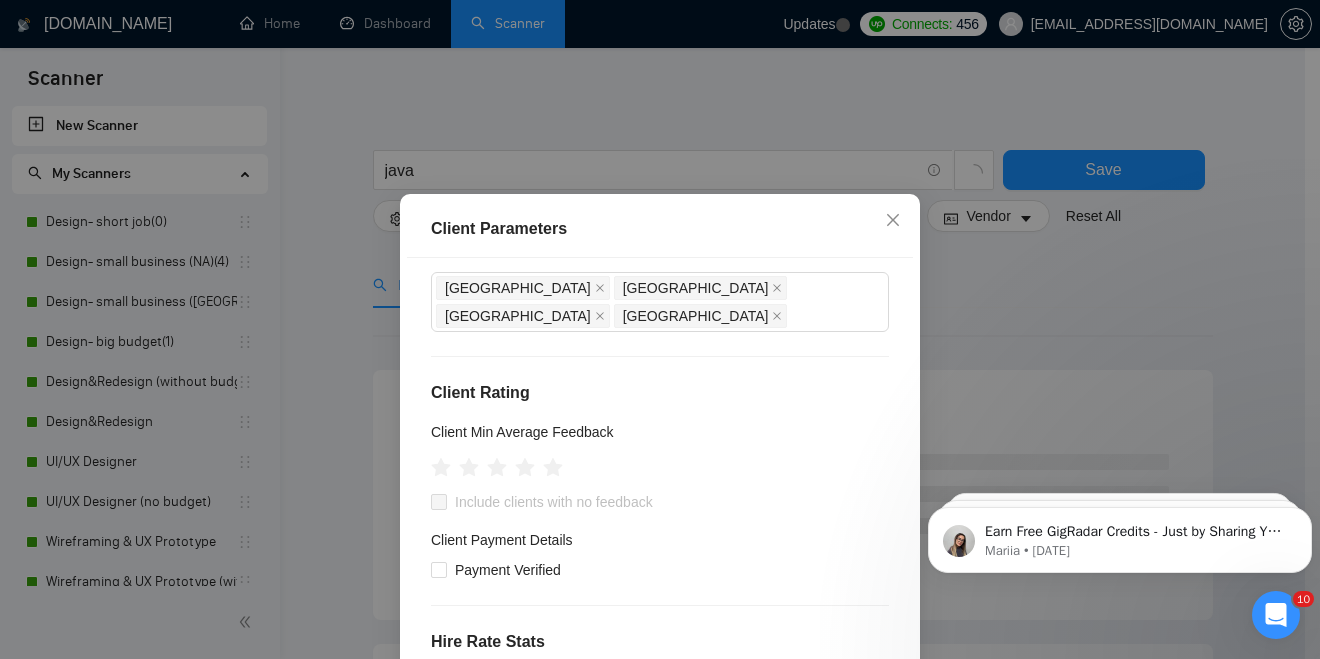 scroll, scrollTop: 187, scrollLeft: 0, axis: vertical 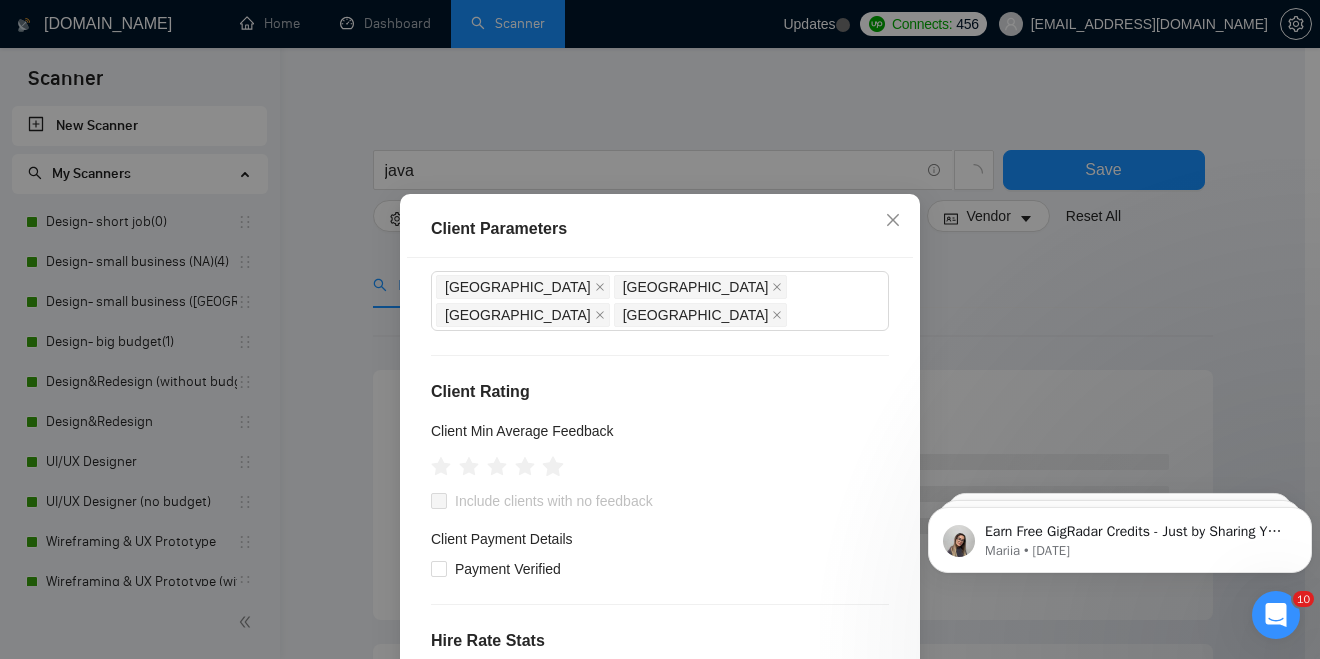 click 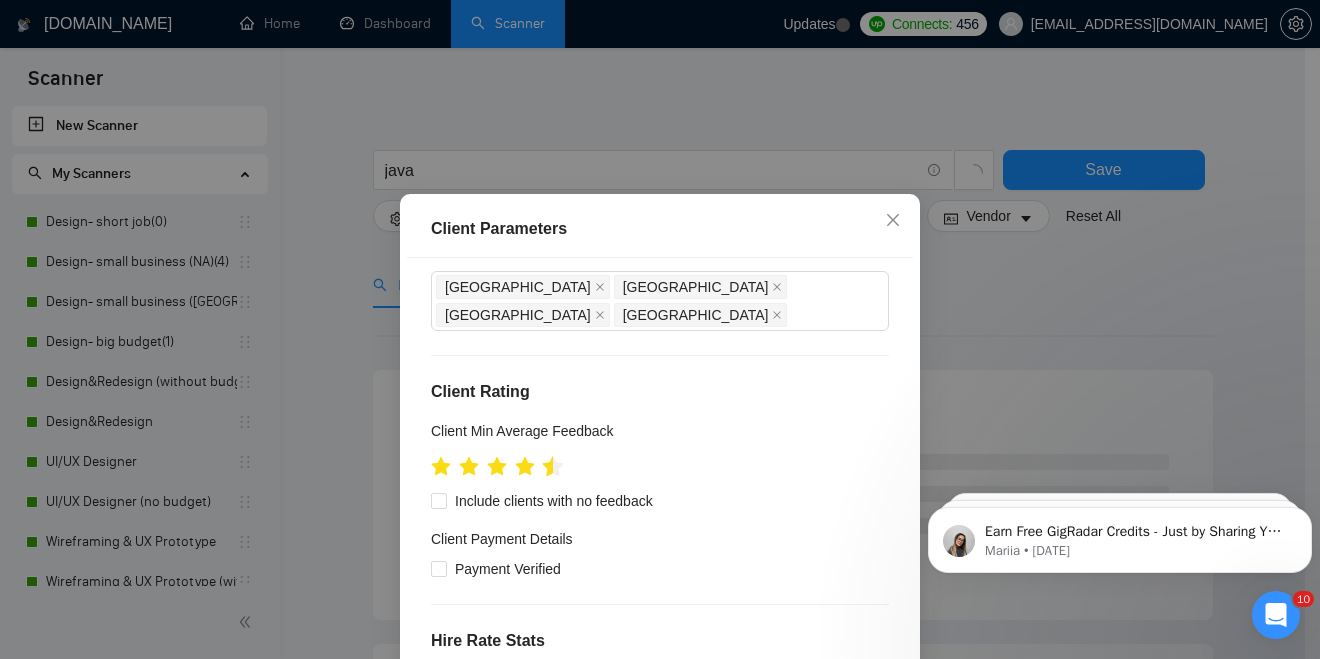 click 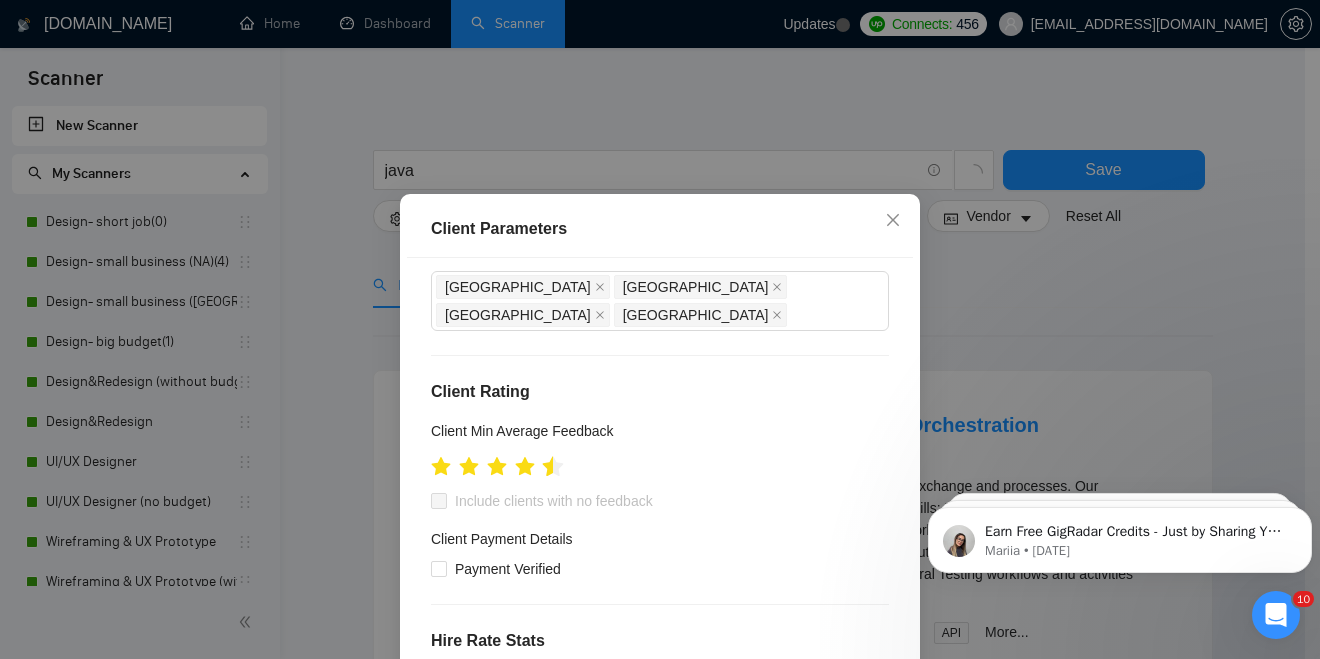 click 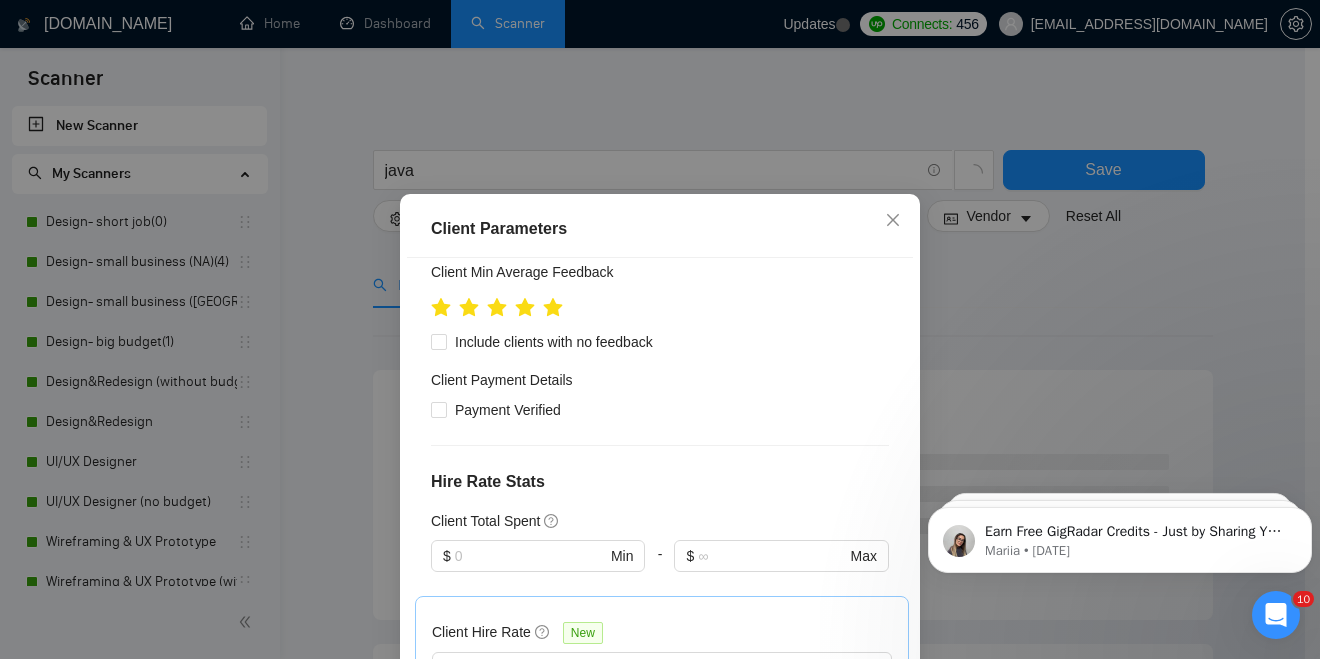 scroll, scrollTop: 354, scrollLeft: 0, axis: vertical 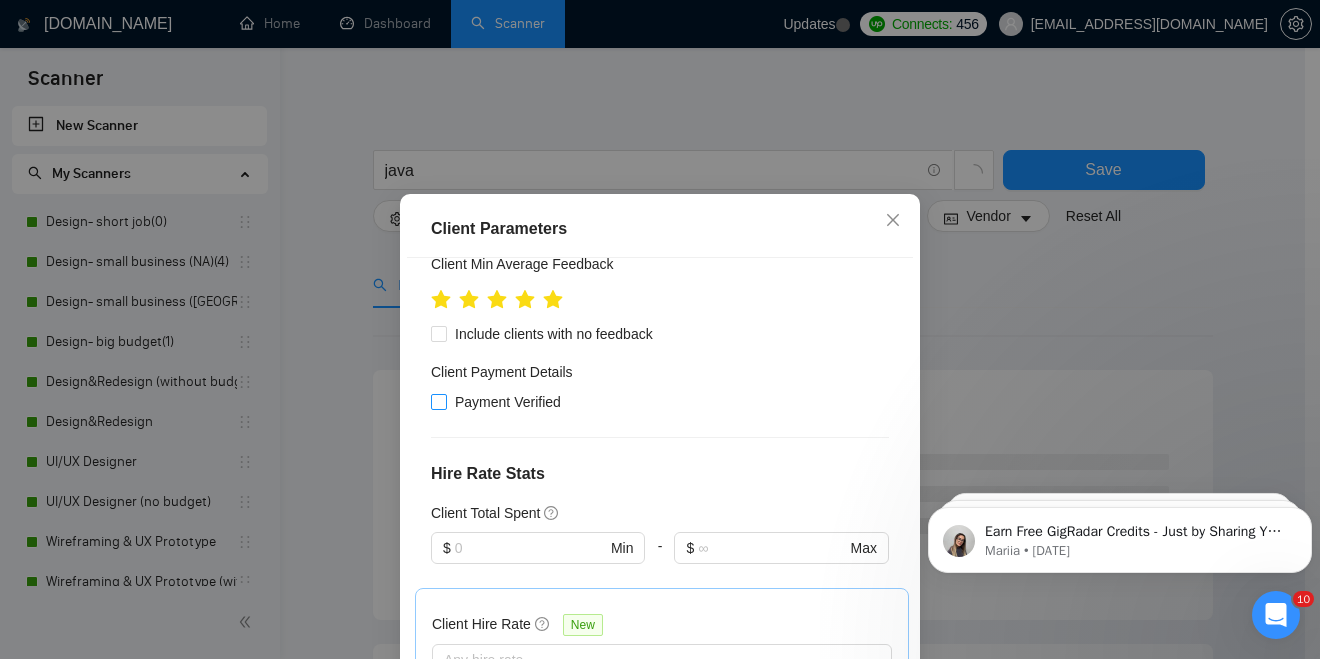 click on "Payment Verified" at bounding box center [438, 401] 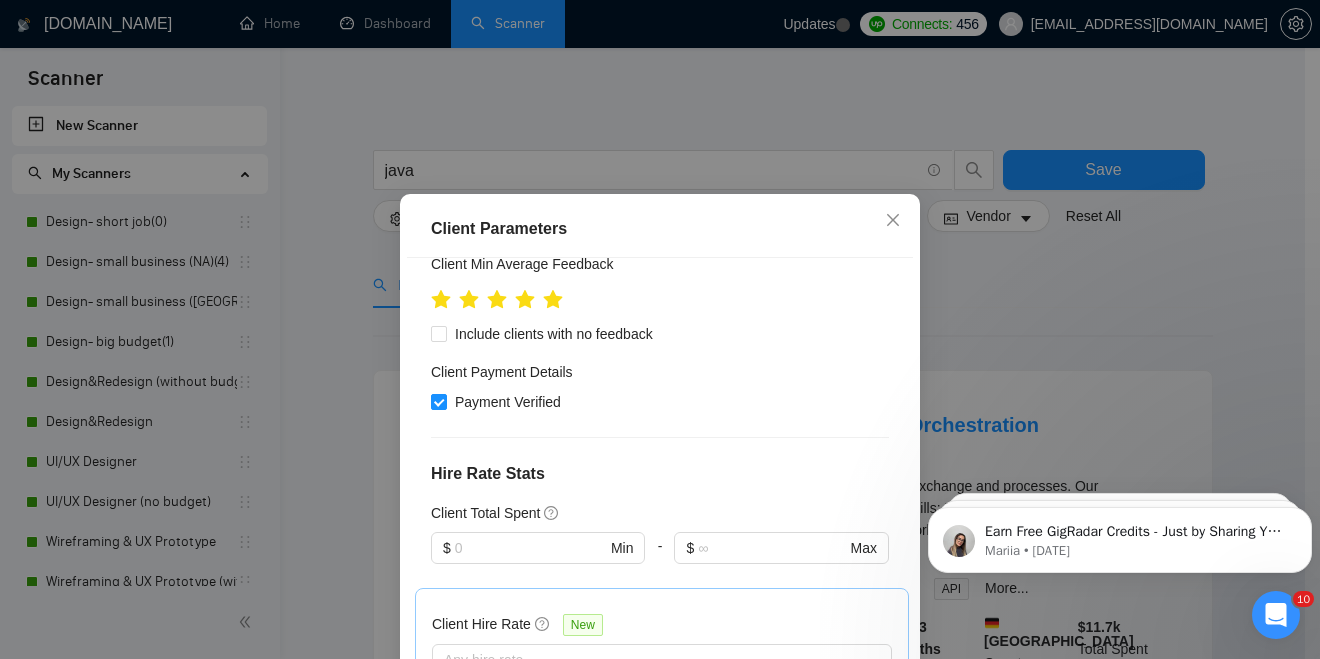 scroll, scrollTop: 437, scrollLeft: 0, axis: vertical 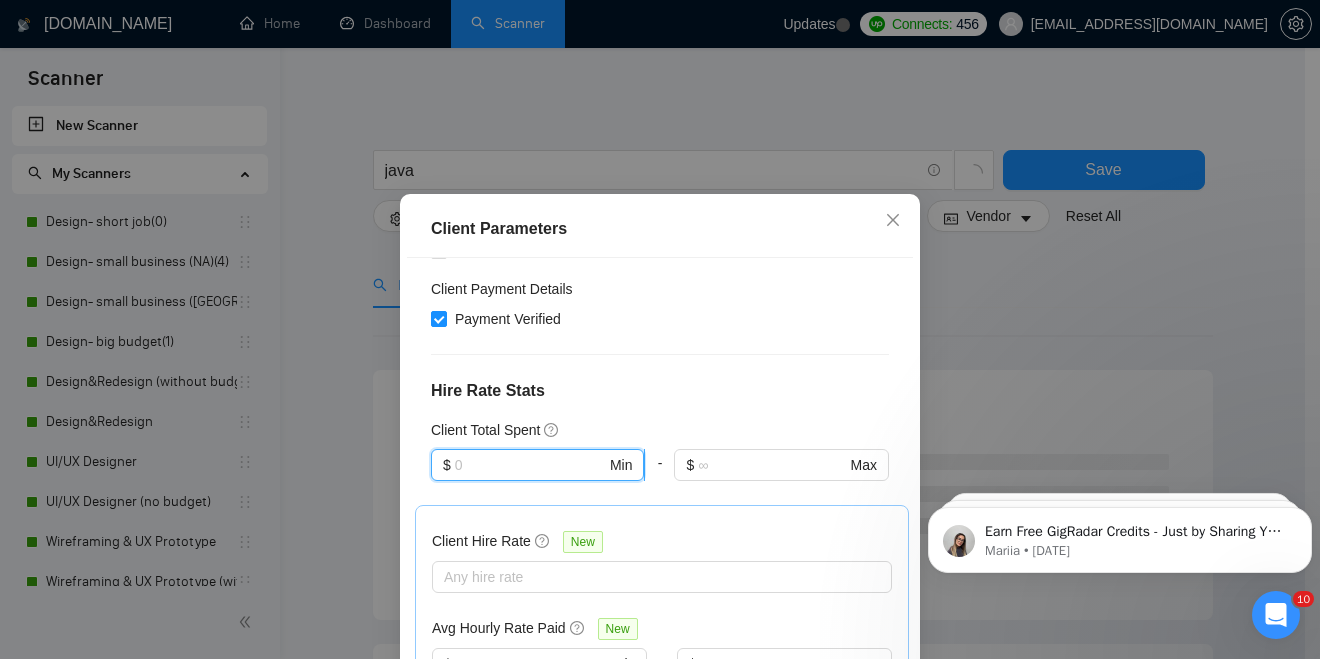click at bounding box center [530, 465] 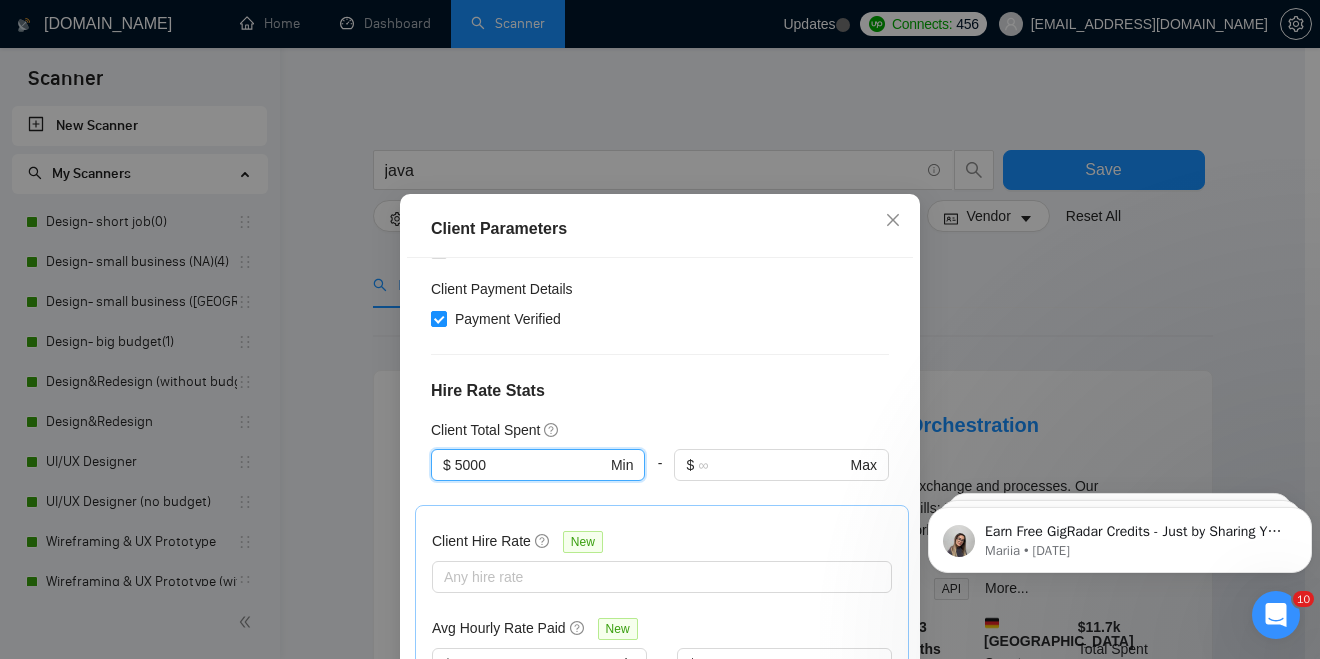 click on "Client Location Include Client Countries [GEOGRAPHIC_DATA] [GEOGRAPHIC_DATA] [GEOGRAPHIC_DATA] [GEOGRAPHIC_DATA]   Exclude Client Countries [GEOGRAPHIC_DATA] [GEOGRAPHIC_DATA] [GEOGRAPHIC_DATA] [GEOGRAPHIC_DATA]   Client Rating Client Min Average Feedback Include clients with no feedback Client Payment Details Payment Verified Hire Rate Stats   Client Total Spent 5000 $ 5000 Min - $ Max Client Hire Rate New   Any hire rate   Avg Hourly Rate Paid New $ Min - $ Max Include Clients without Sufficient History Client Profile Client Industry New   Any industry Client Company Size   Any company size Enterprise Clients New   Any clients" at bounding box center [660, 488] 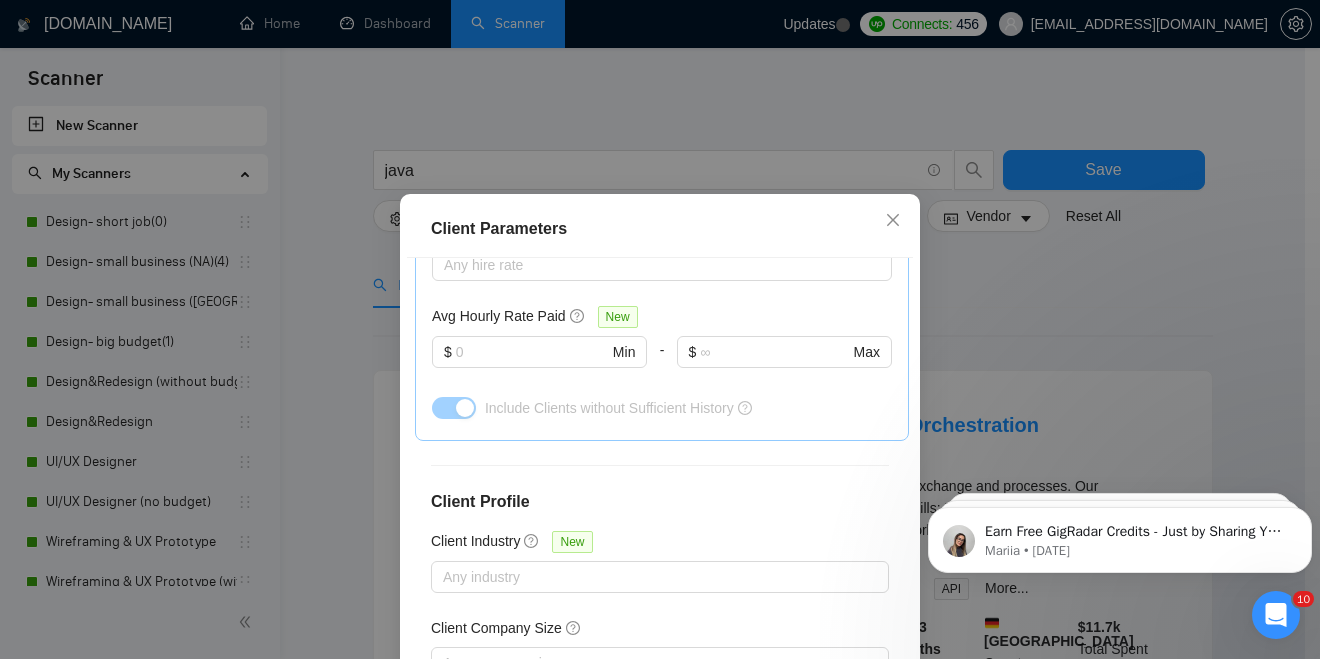 scroll, scrollTop: 784, scrollLeft: 0, axis: vertical 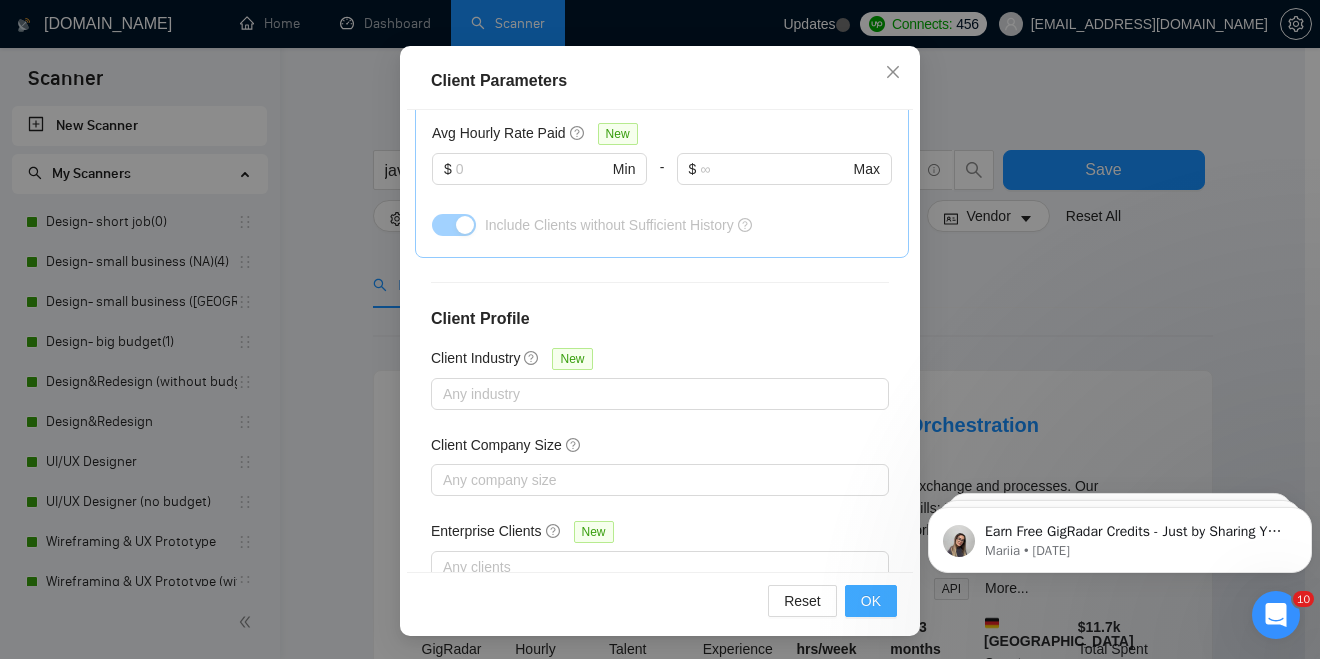 click on "OK" at bounding box center (871, 601) 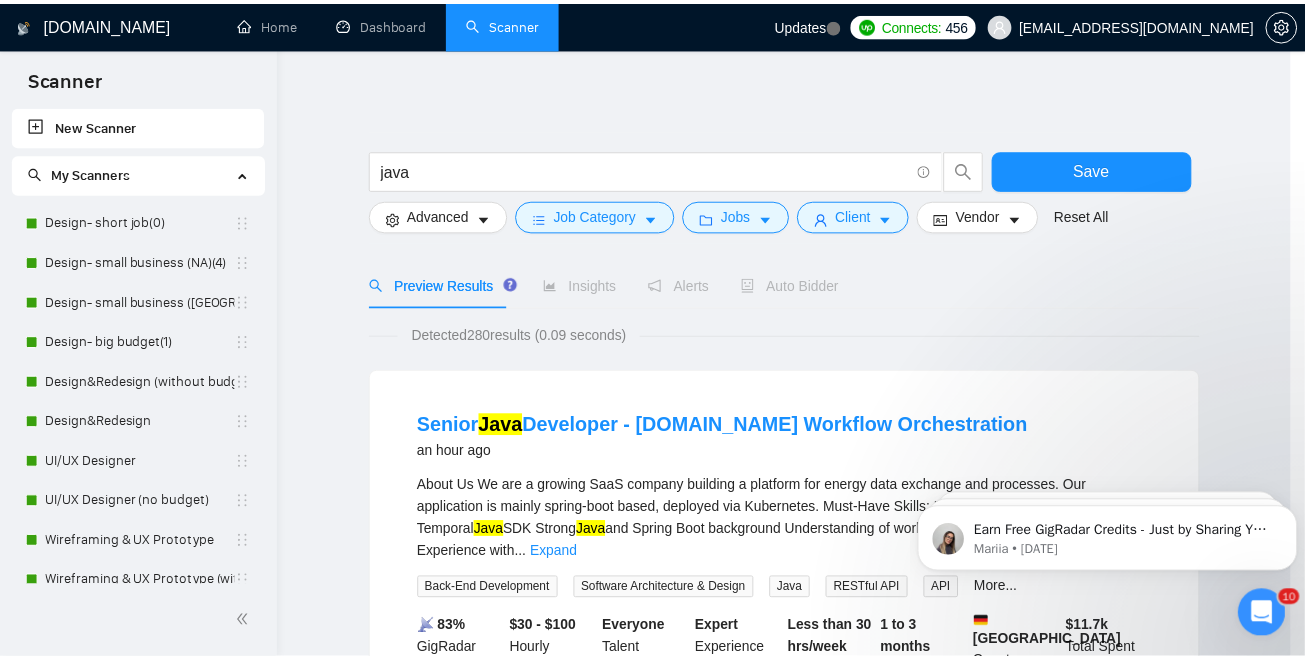 scroll, scrollTop: 74, scrollLeft: 0, axis: vertical 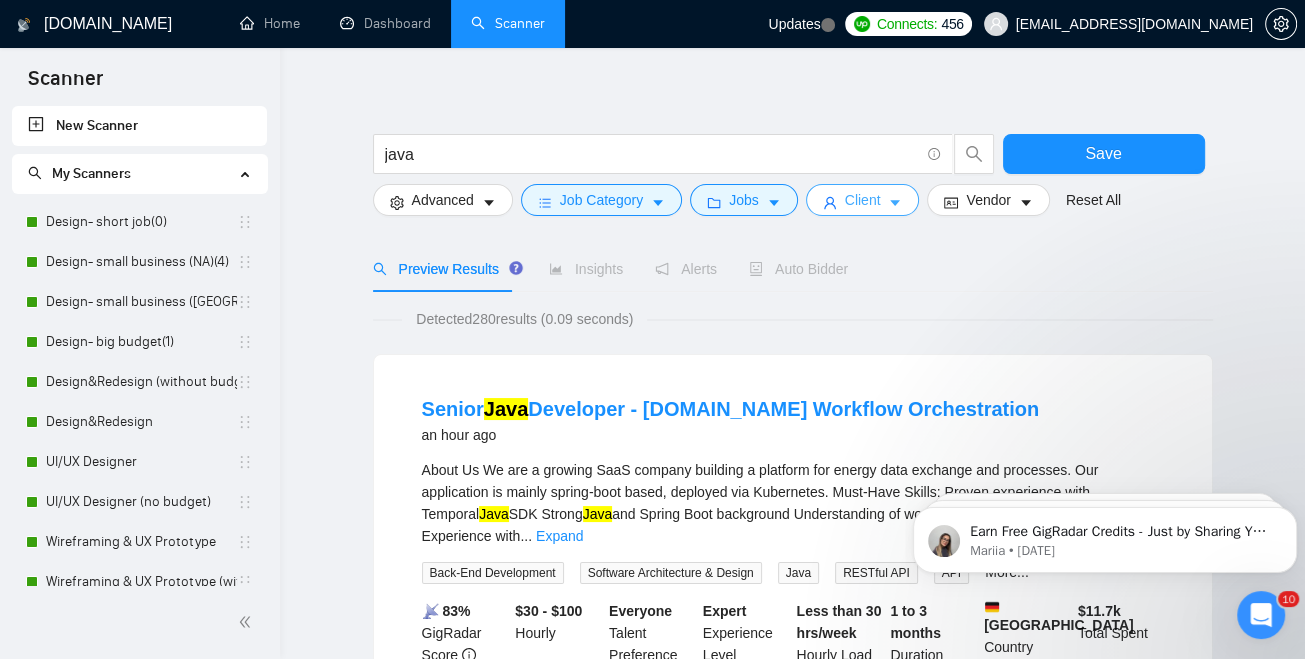 click on "Client" at bounding box center (863, 200) 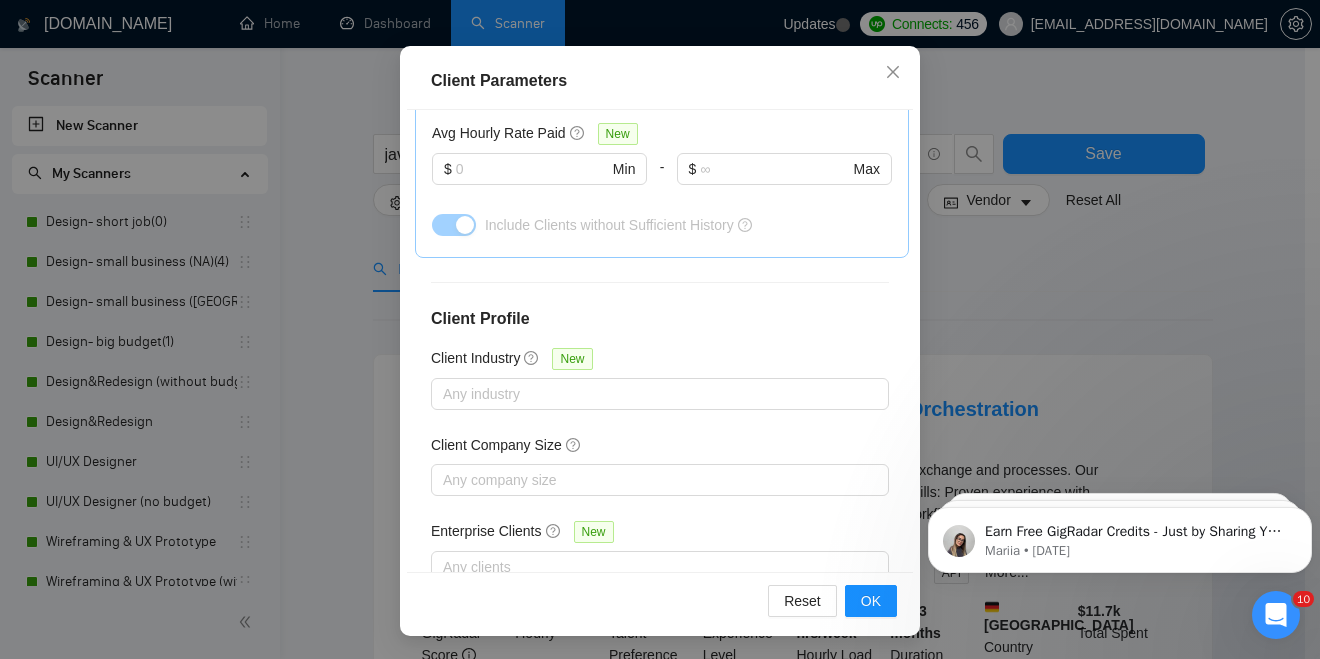 scroll, scrollTop: 0, scrollLeft: 0, axis: both 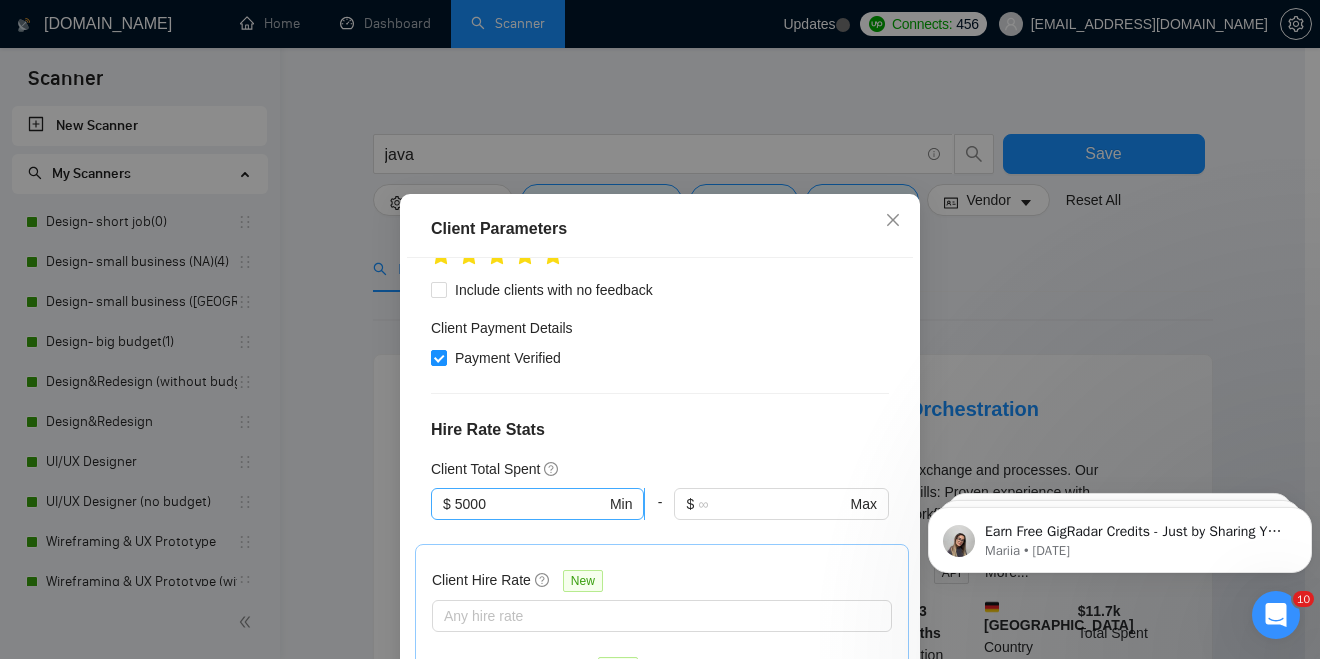 click on "5000" at bounding box center (530, 504) 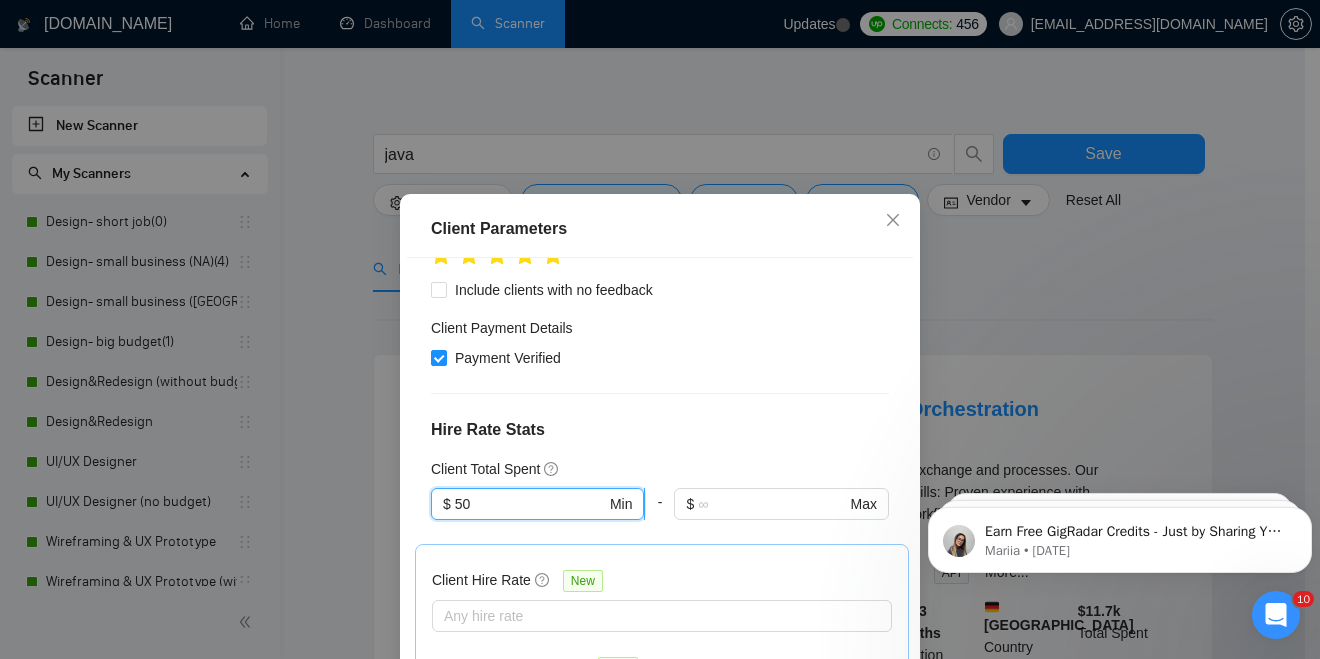 type on "5" 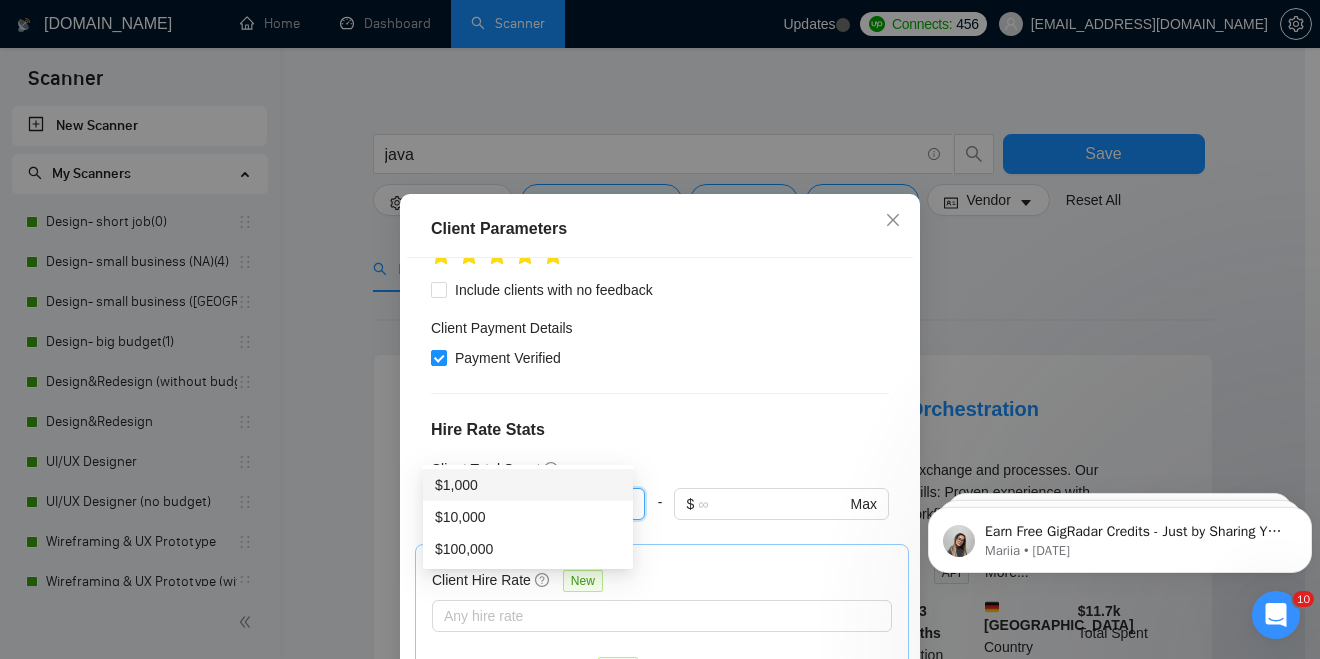 click on "$1,000" at bounding box center [528, 485] 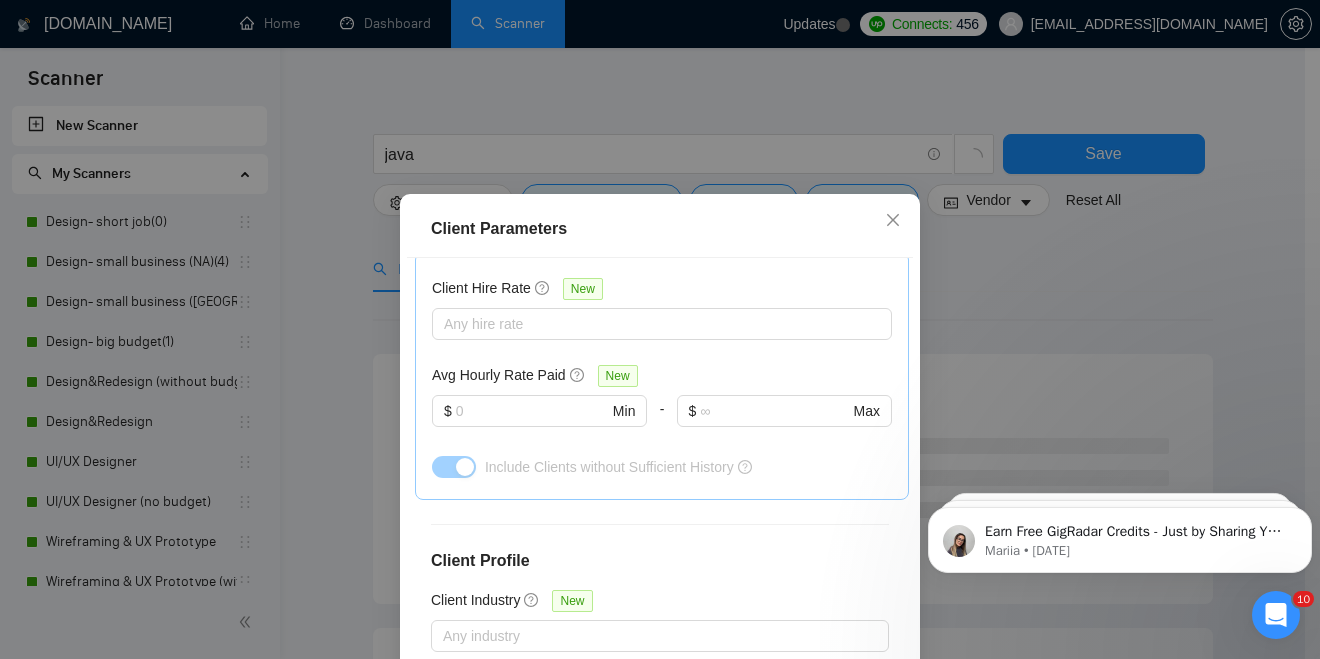 scroll, scrollTop: 784, scrollLeft: 0, axis: vertical 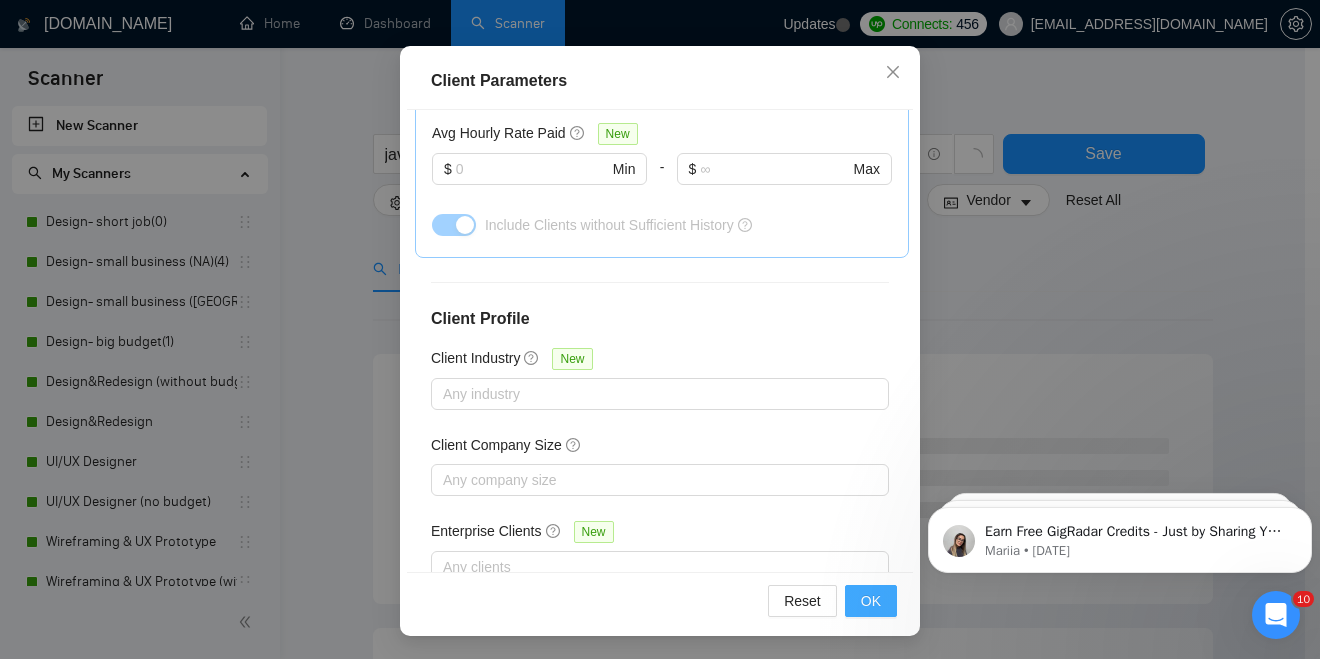 type on "1000" 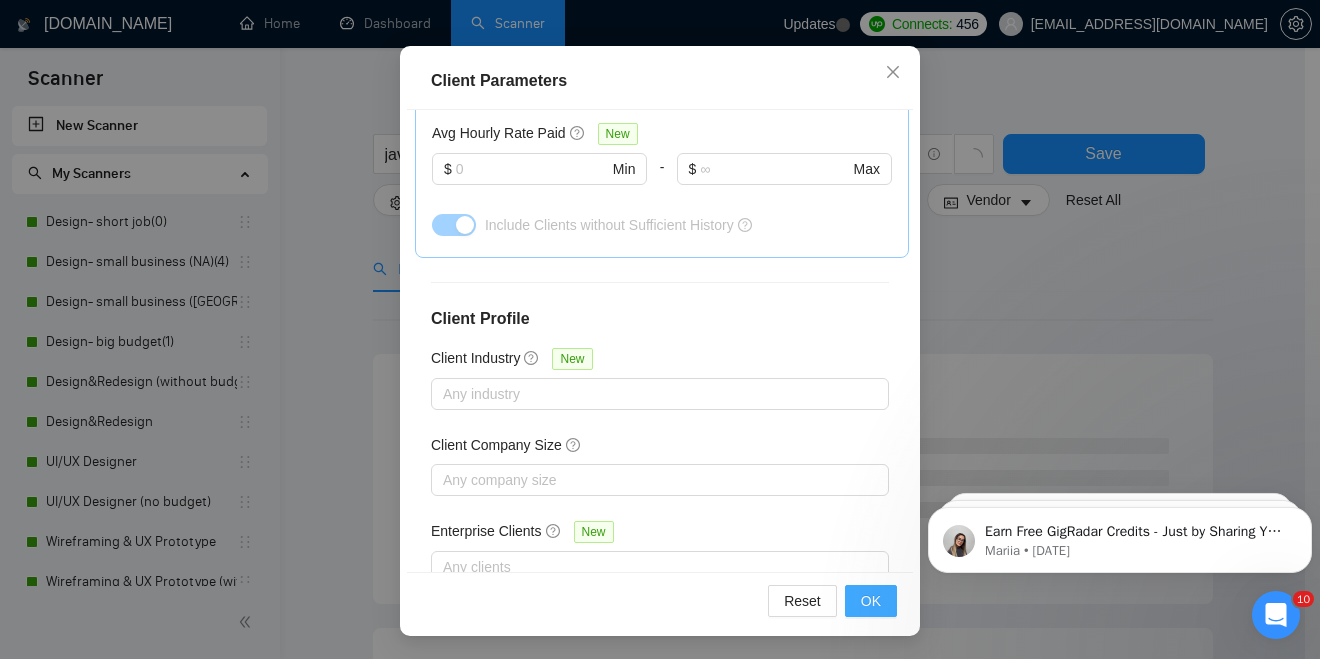 click on "OK" at bounding box center (871, 601) 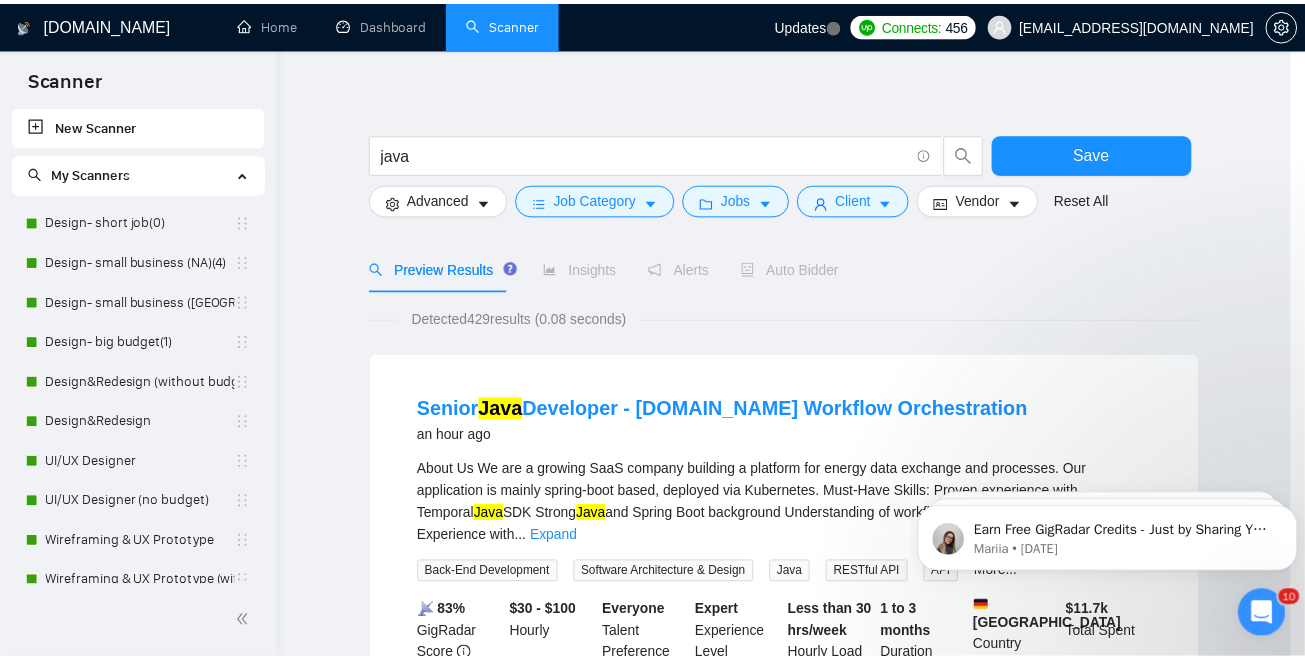 scroll, scrollTop: 74, scrollLeft: 0, axis: vertical 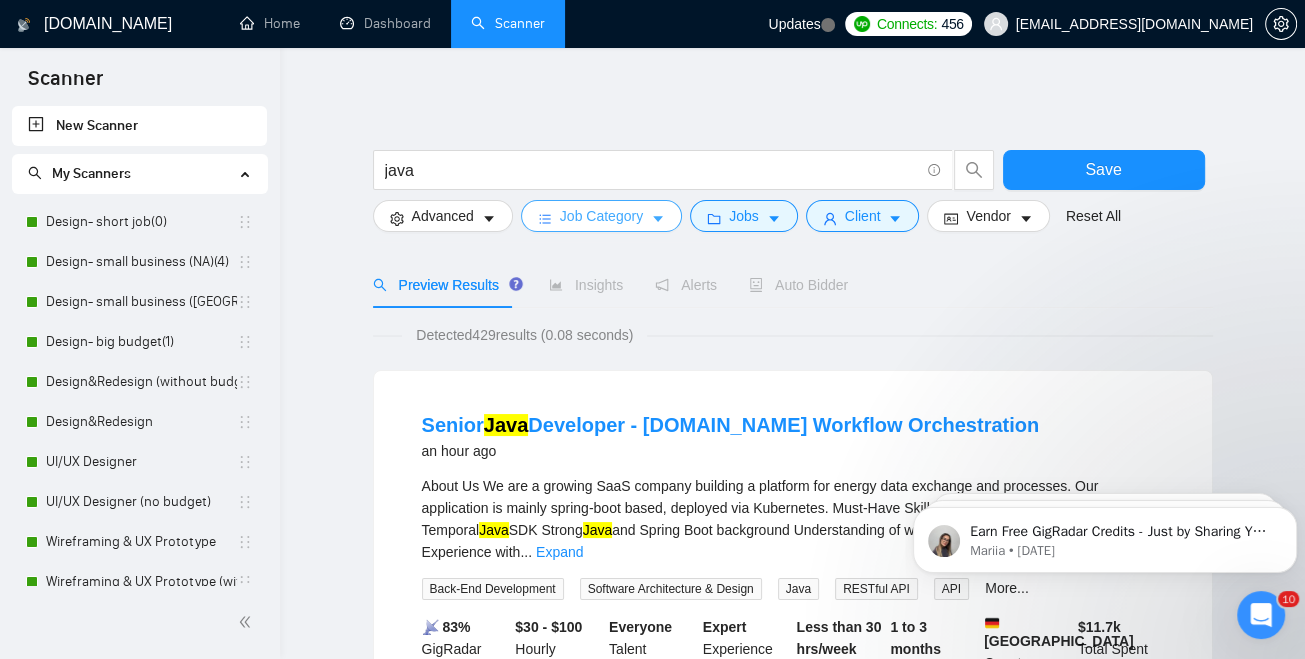click on "Job Category" at bounding box center (601, 216) 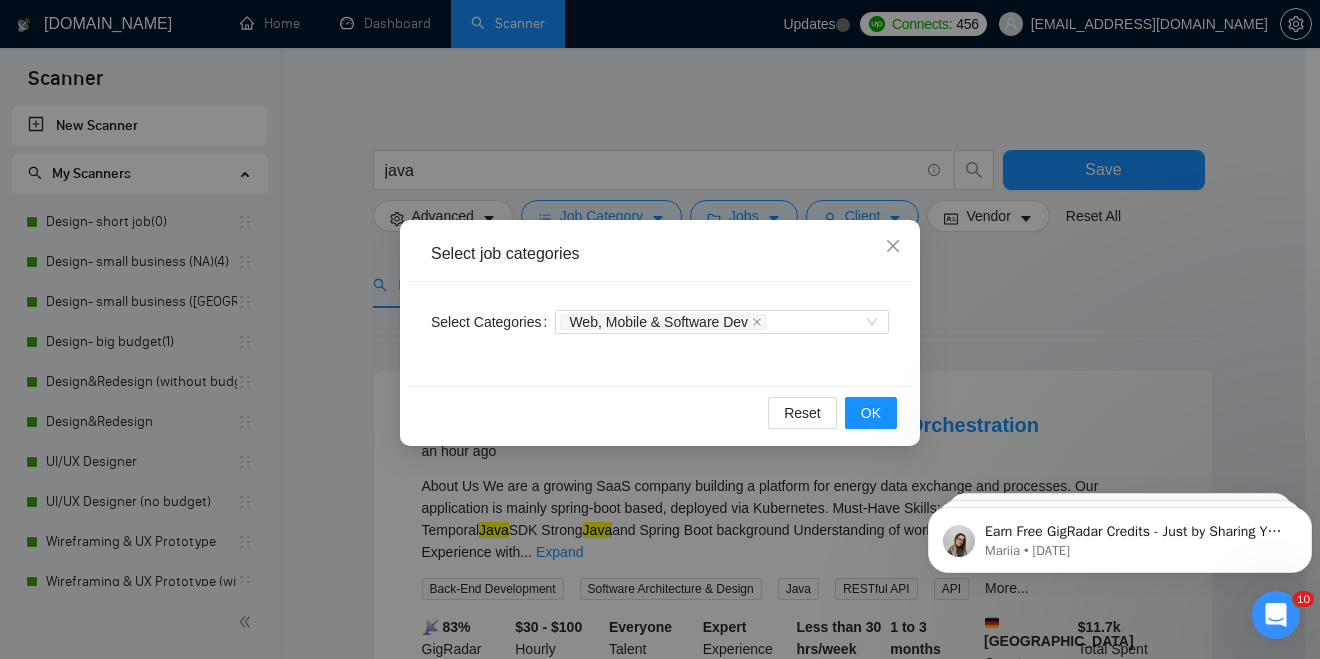 click on "Select job categories Select Categories Web, Mobile & Software Dev   Reset OK" at bounding box center (660, 329) 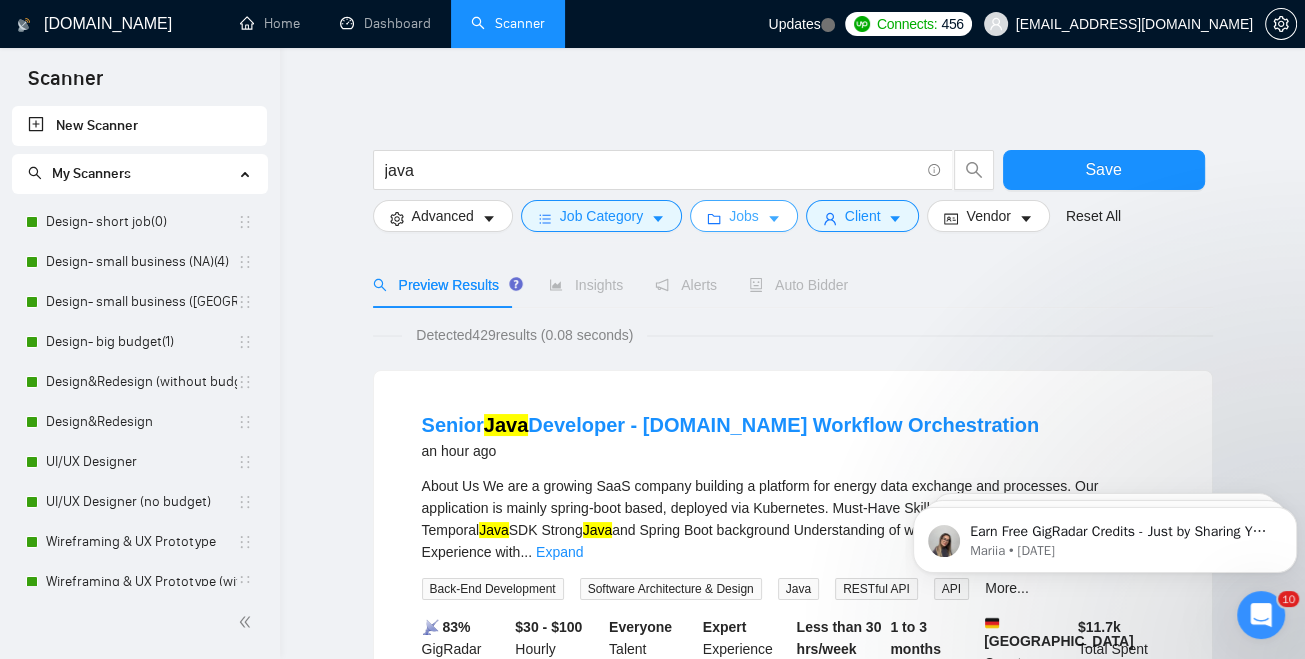 click on "Jobs" at bounding box center [744, 216] 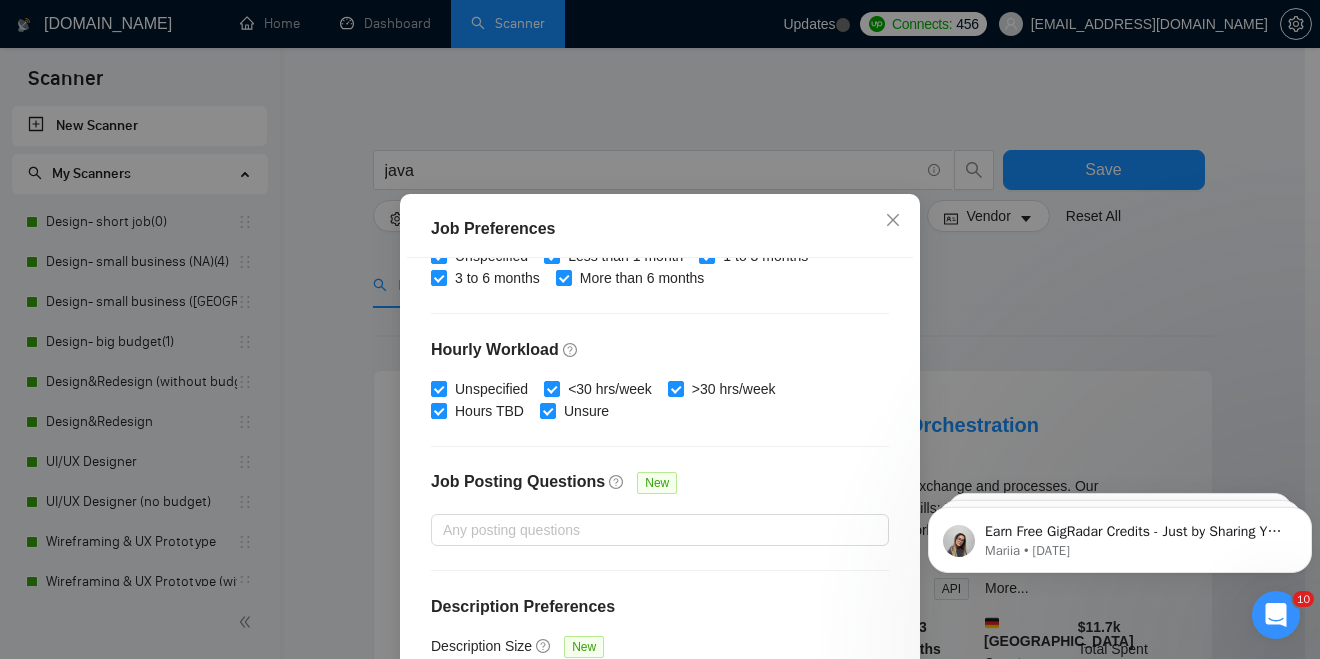 scroll, scrollTop: 148, scrollLeft: 0, axis: vertical 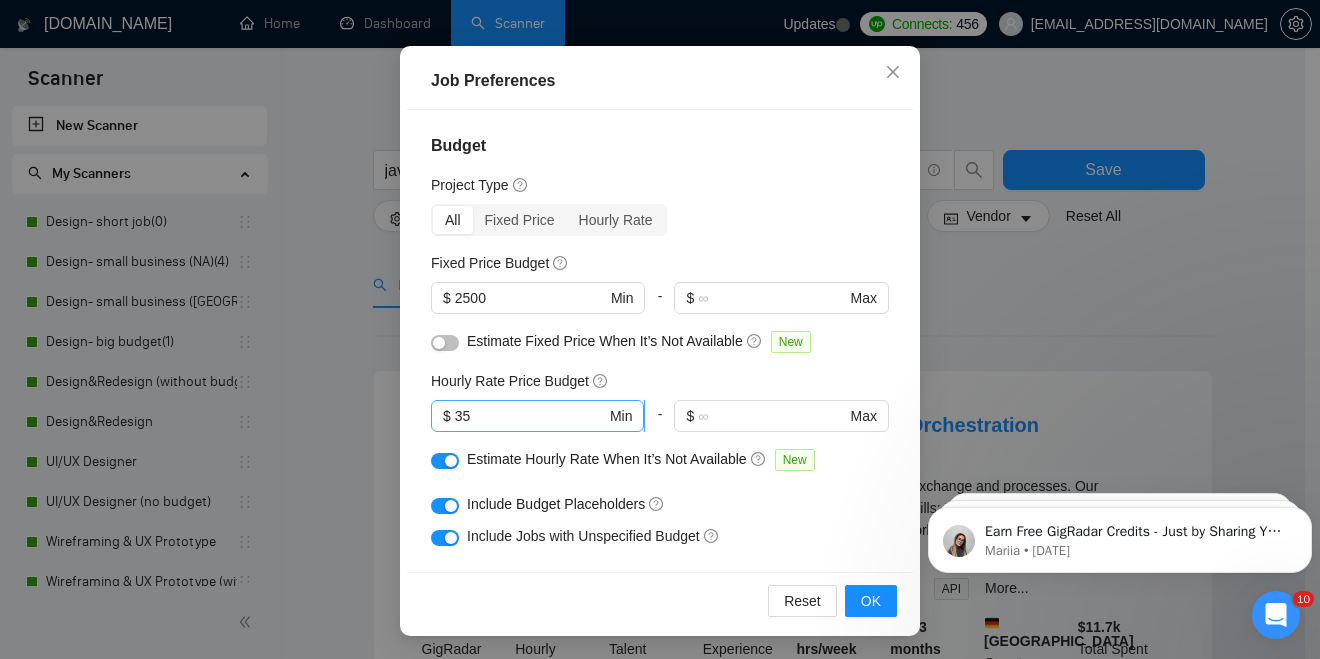click on "35" at bounding box center [530, 416] 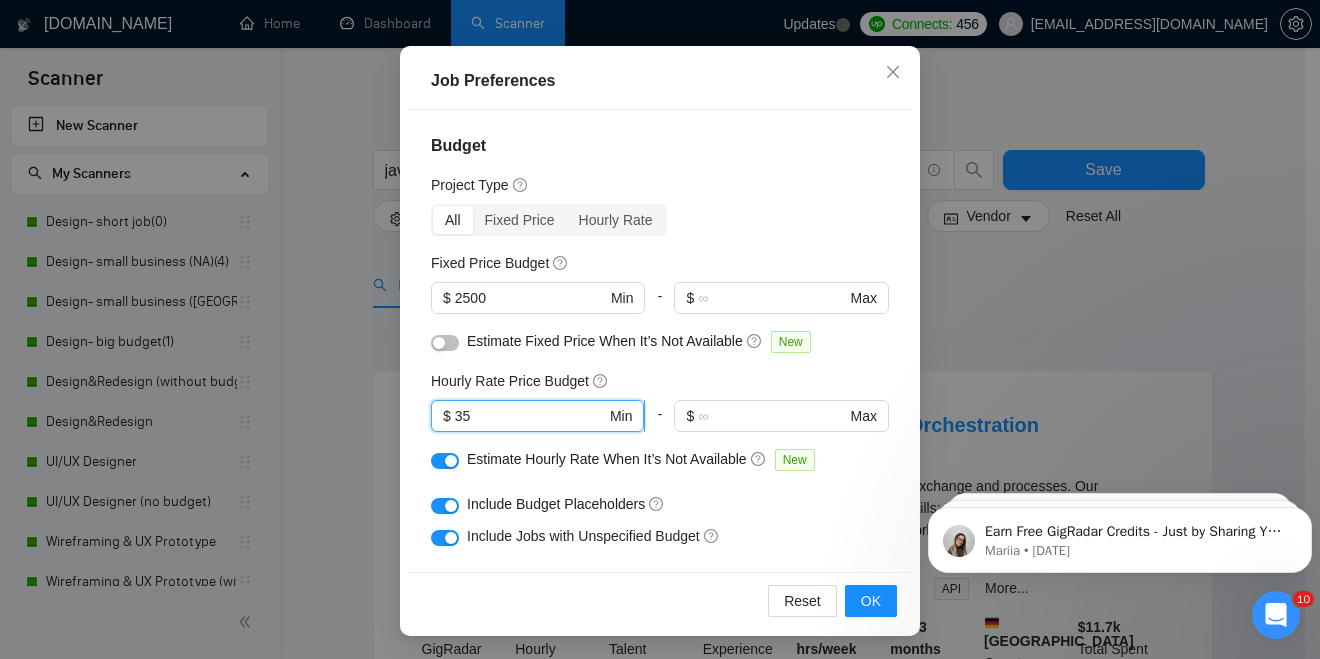 type on "3" 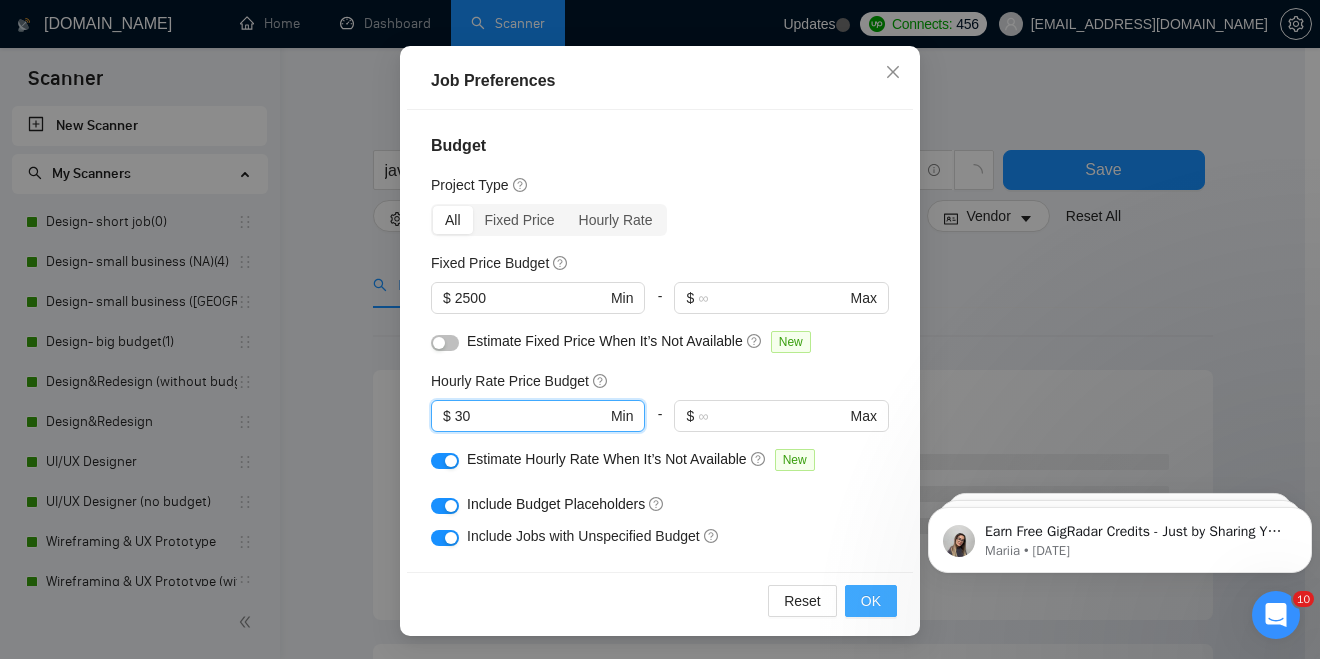 type on "30" 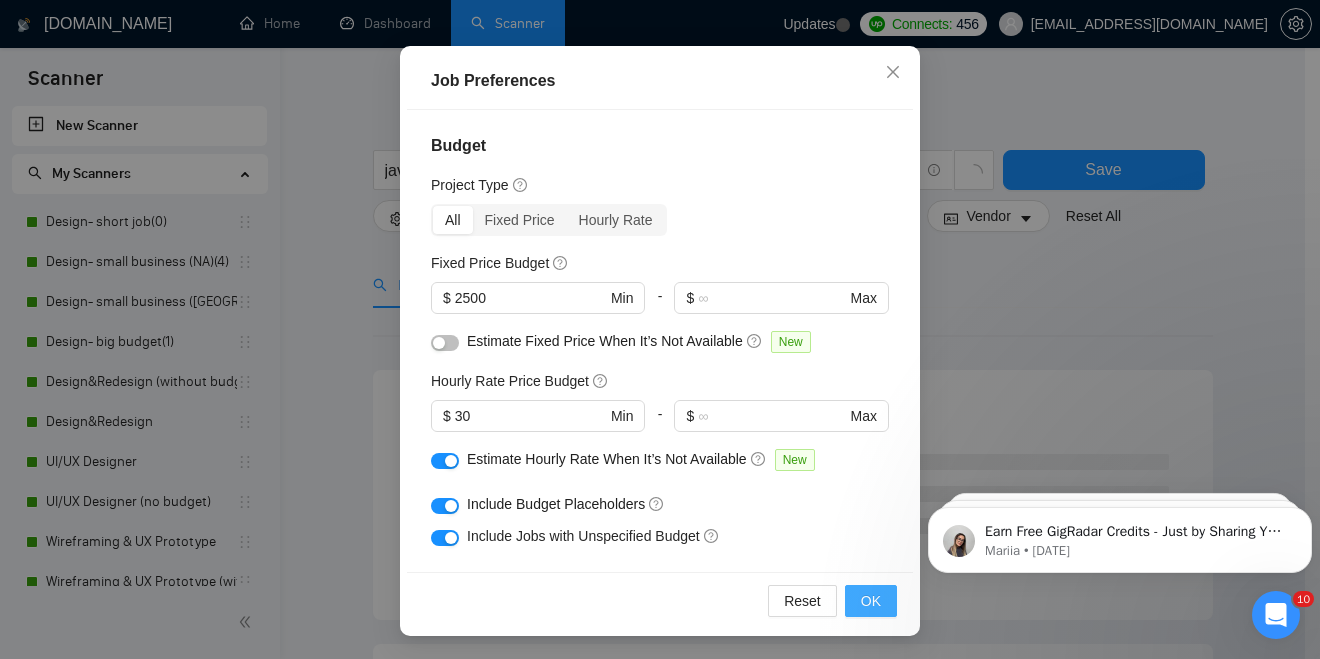 click on "OK" at bounding box center [871, 601] 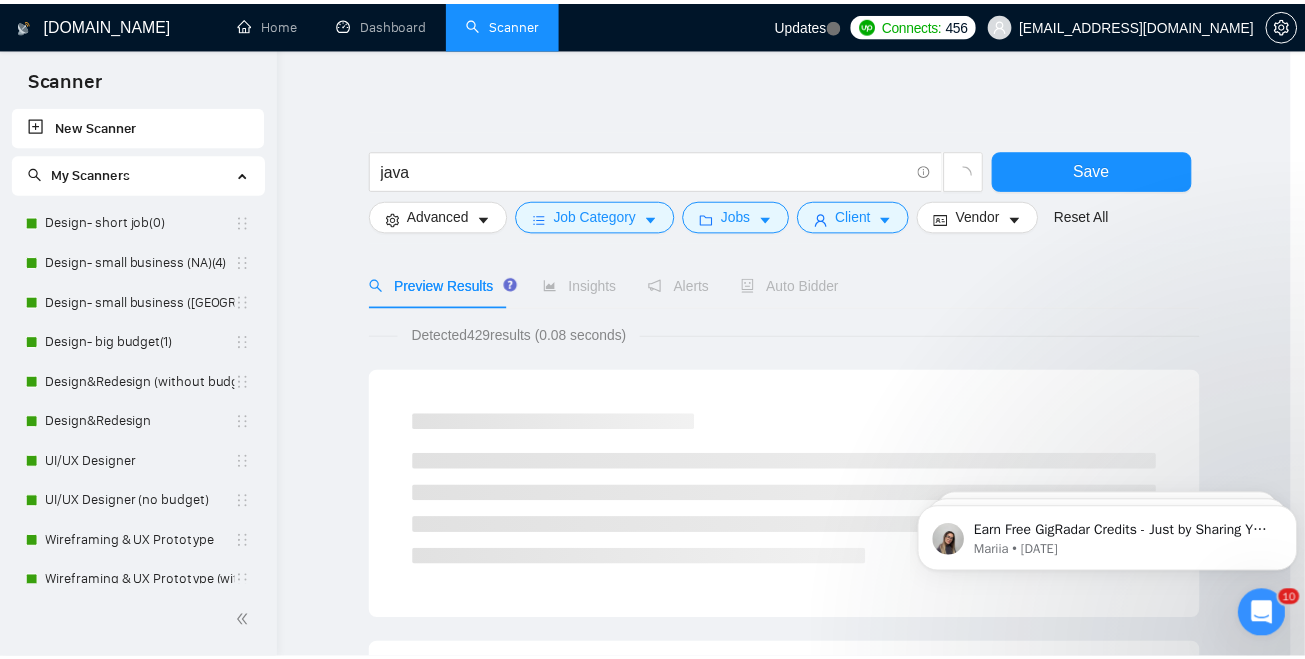 scroll, scrollTop: 74, scrollLeft: 0, axis: vertical 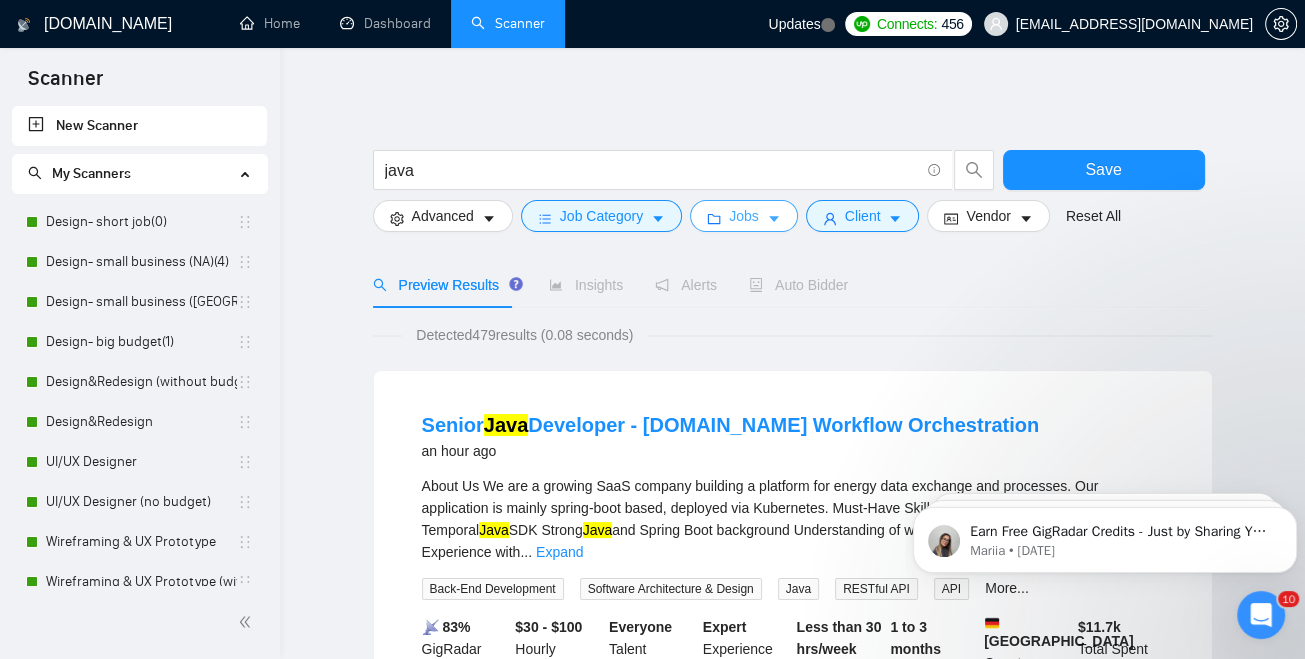 click on "Jobs" at bounding box center [744, 216] 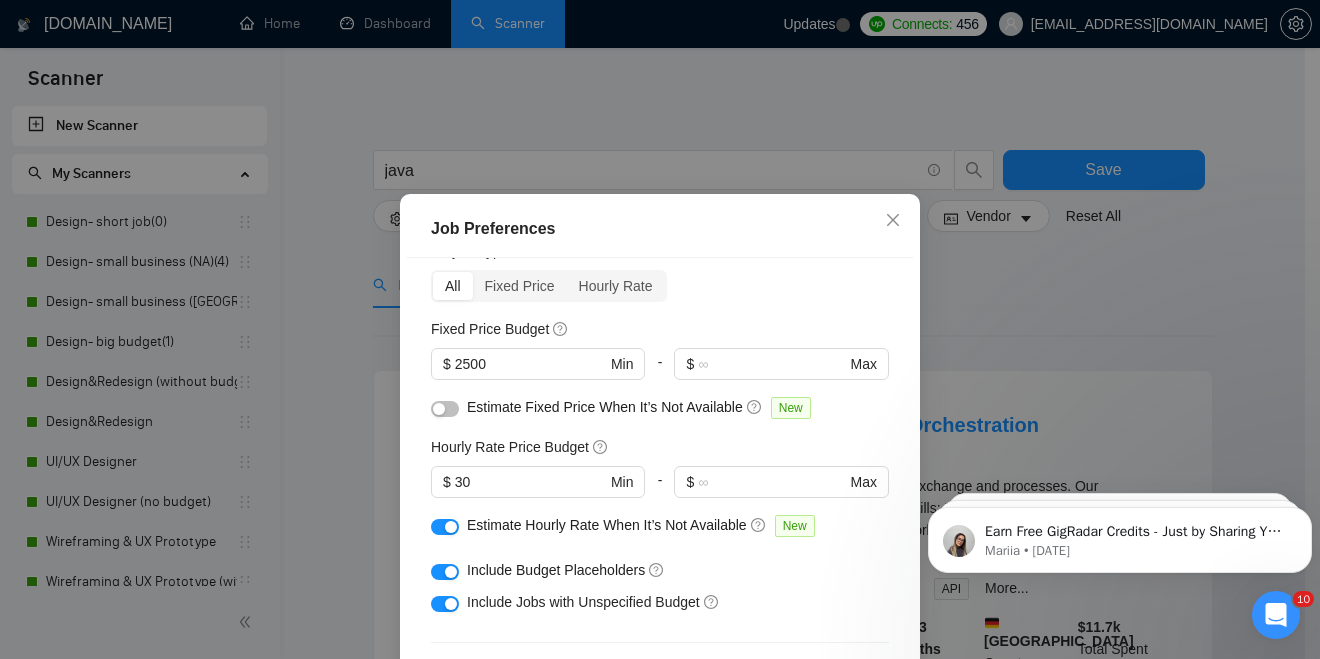 scroll, scrollTop: 56, scrollLeft: 0, axis: vertical 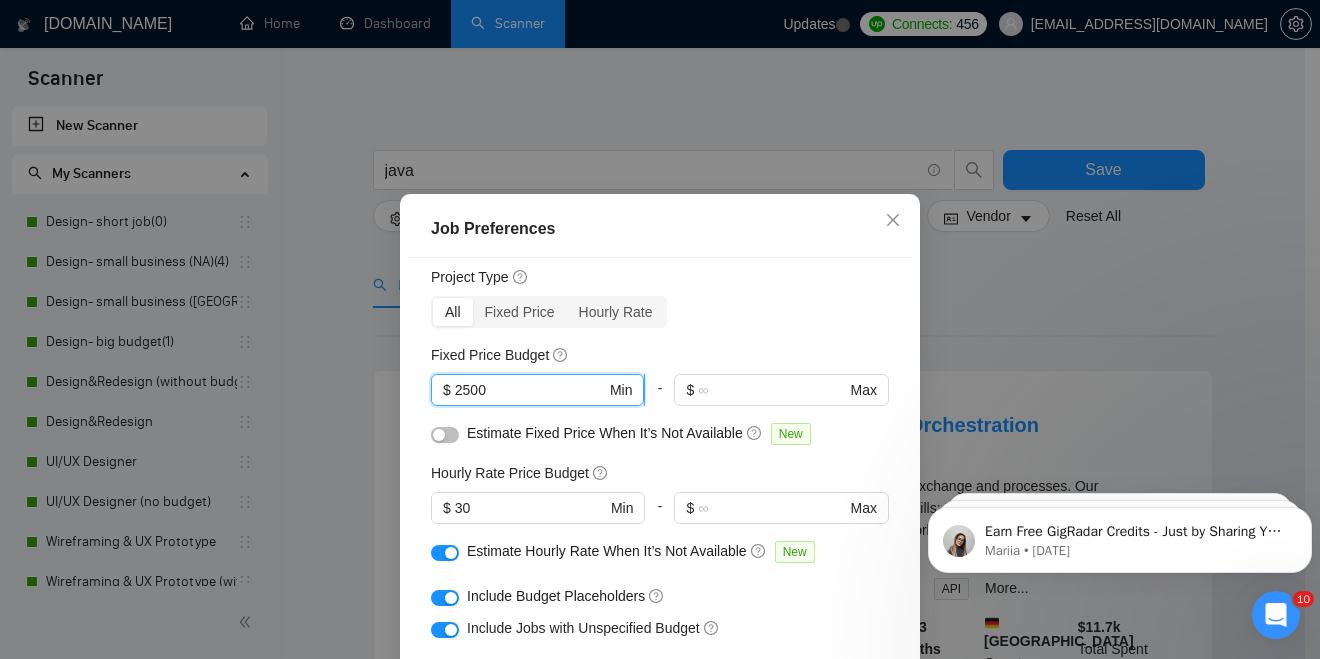 click on "2500" at bounding box center [530, 390] 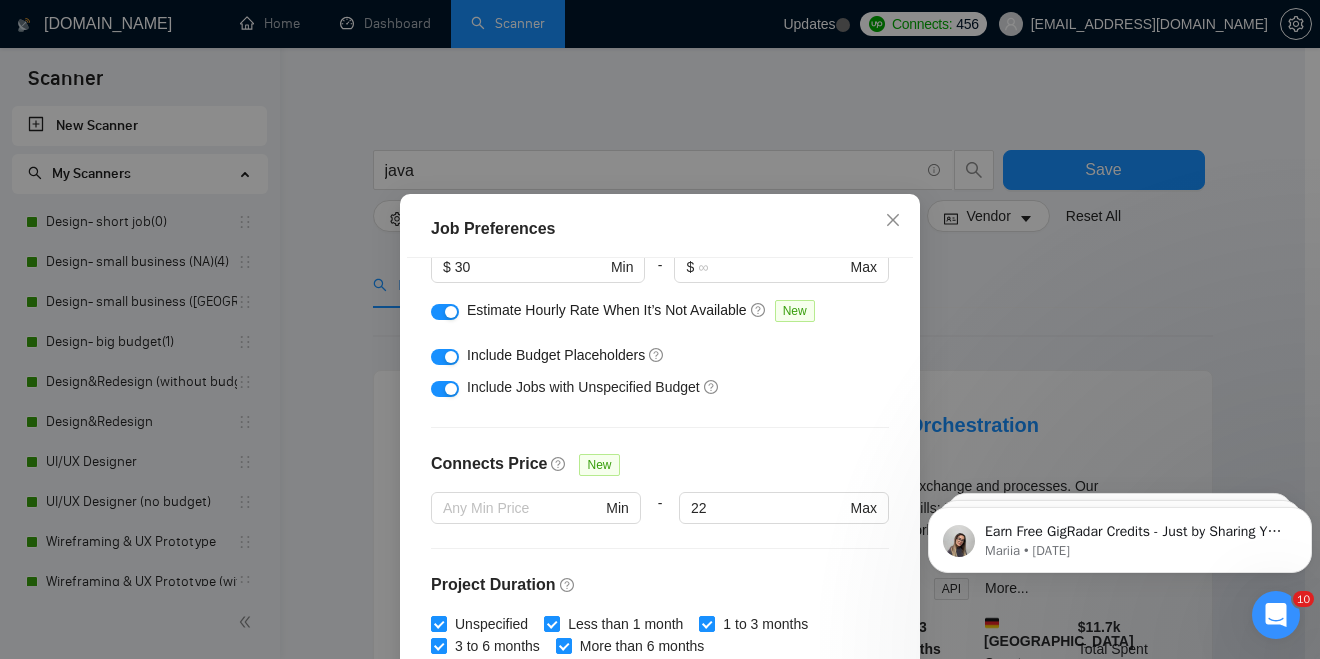 scroll, scrollTop: 295, scrollLeft: 0, axis: vertical 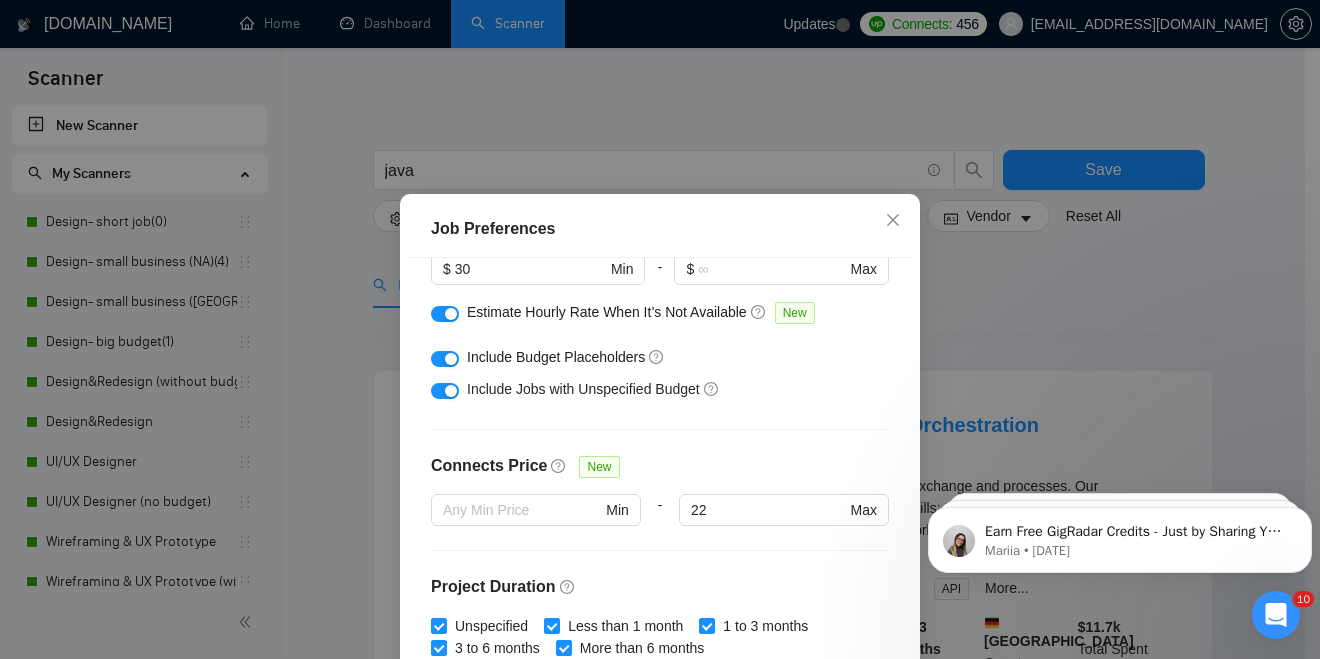click at bounding box center (445, 359) 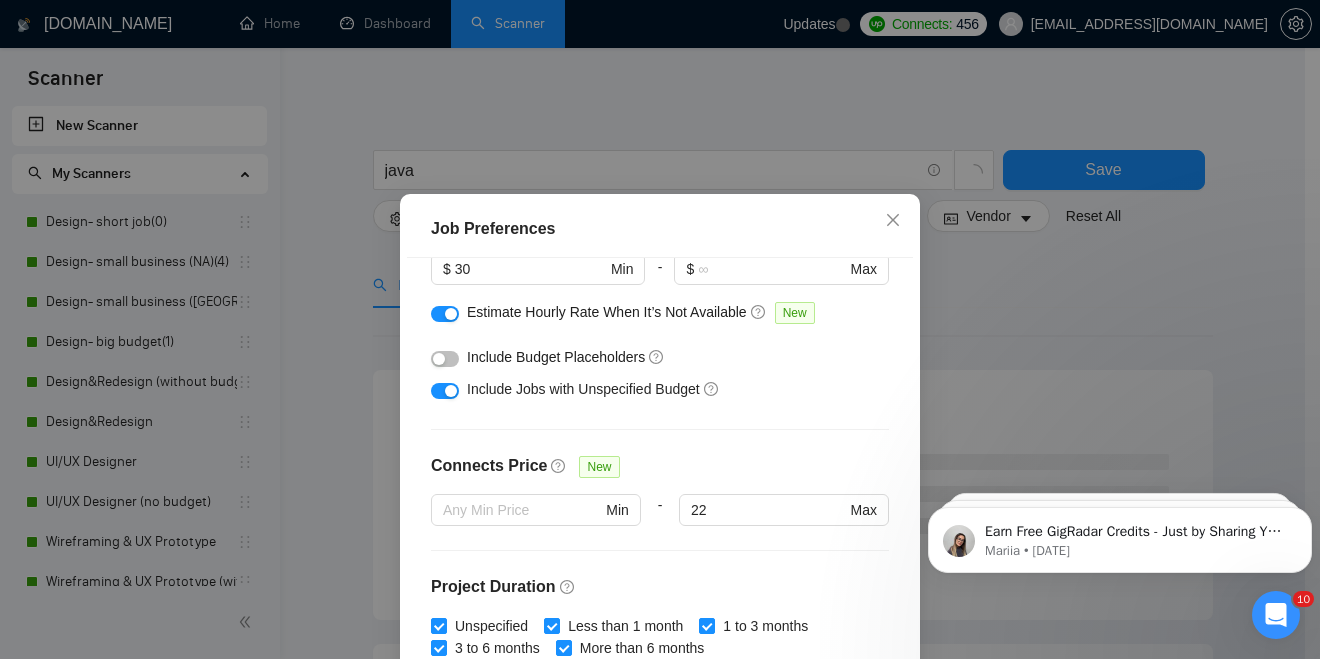 click at bounding box center (445, 314) 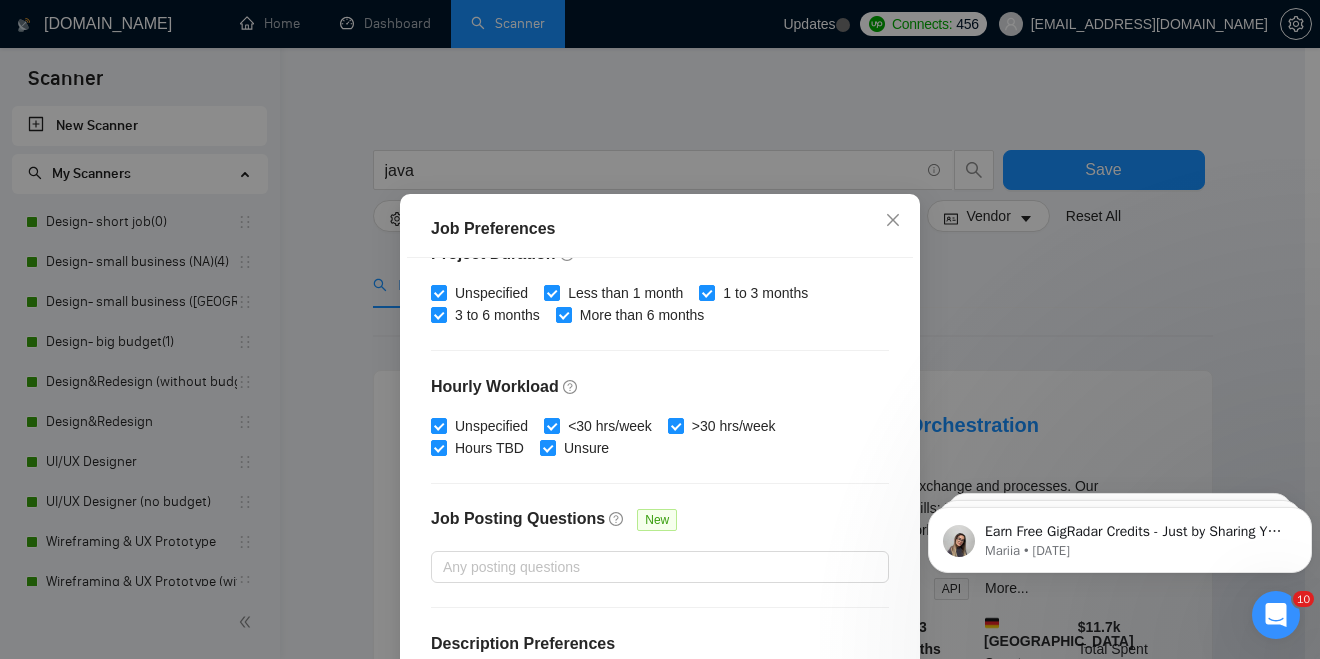 scroll, scrollTop: 665, scrollLeft: 0, axis: vertical 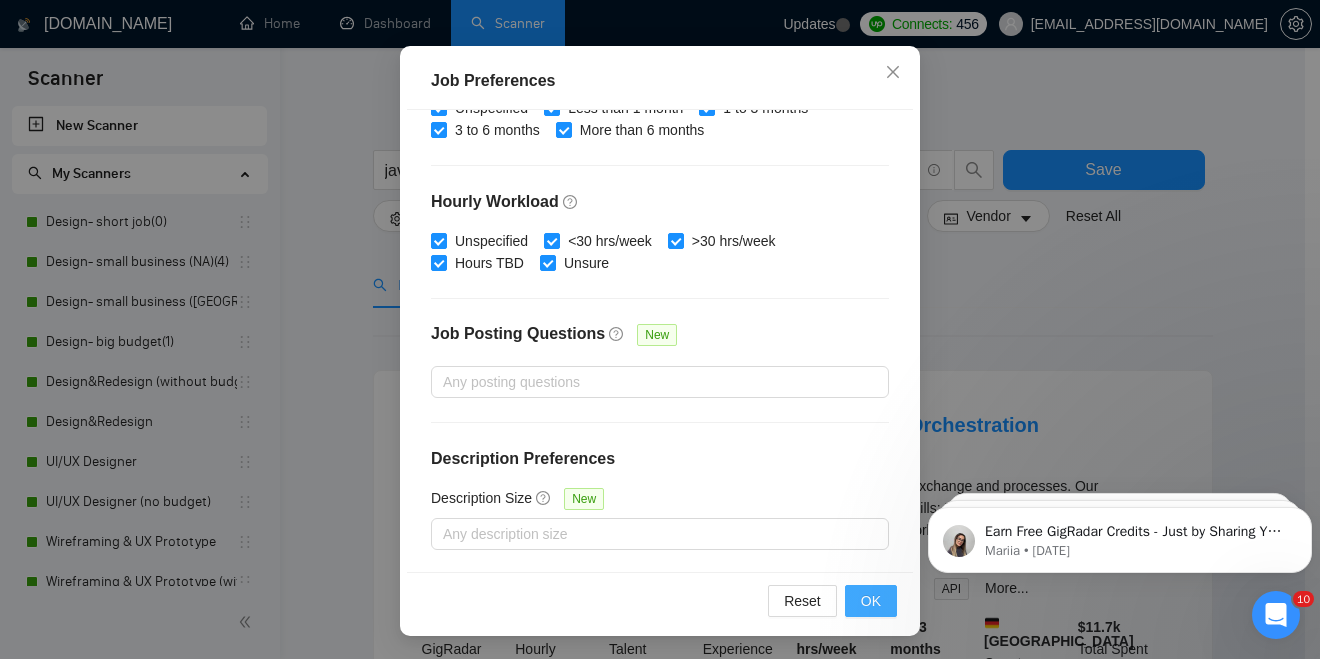 click on "OK" at bounding box center (871, 601) 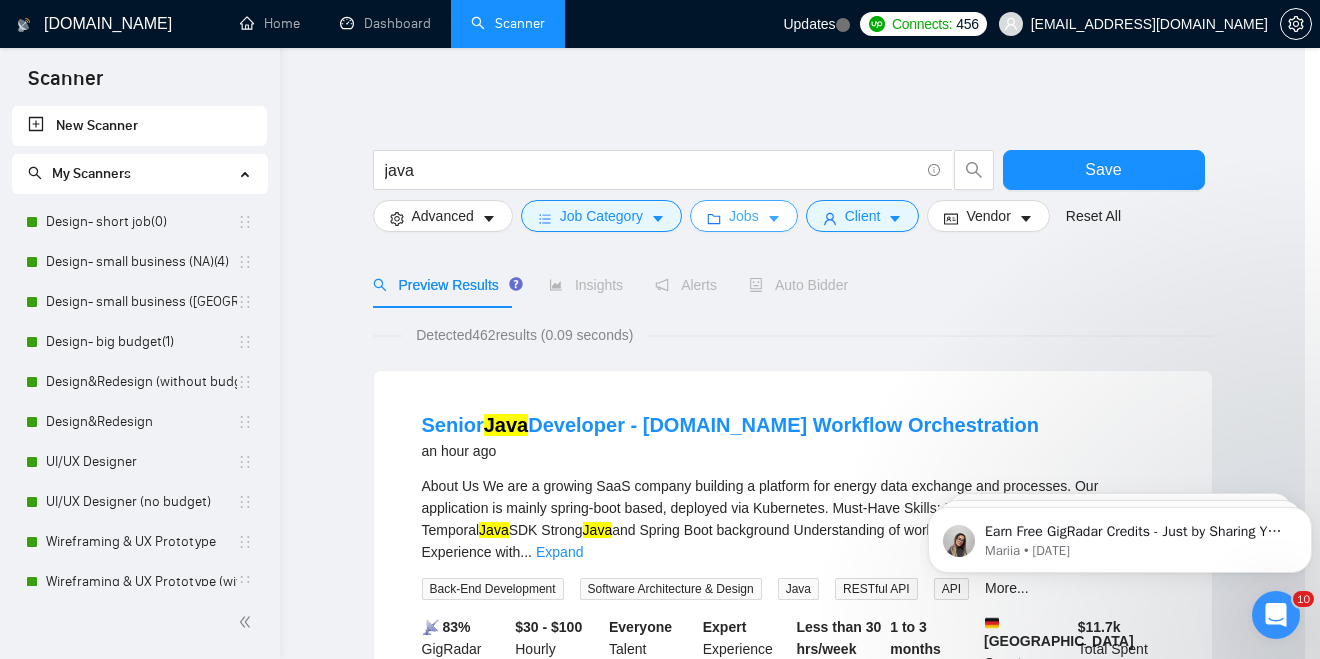 scroll, scrollTop: 0, scrollLeft: 0, axis: both 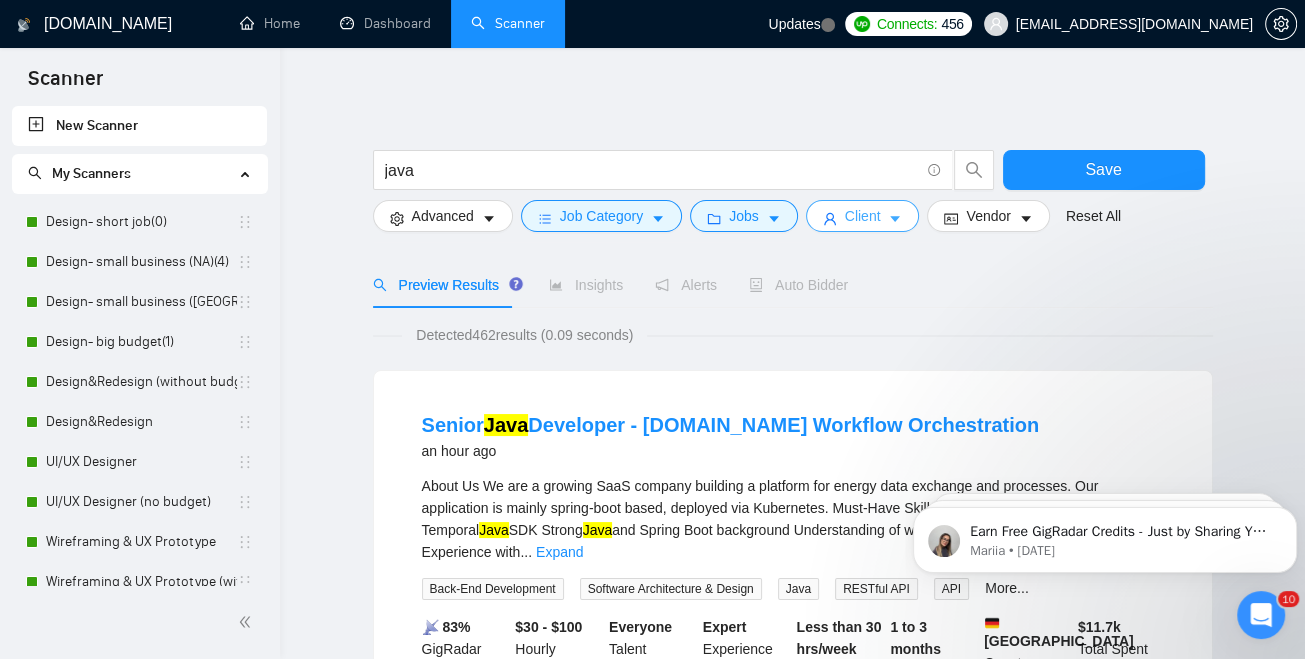 click 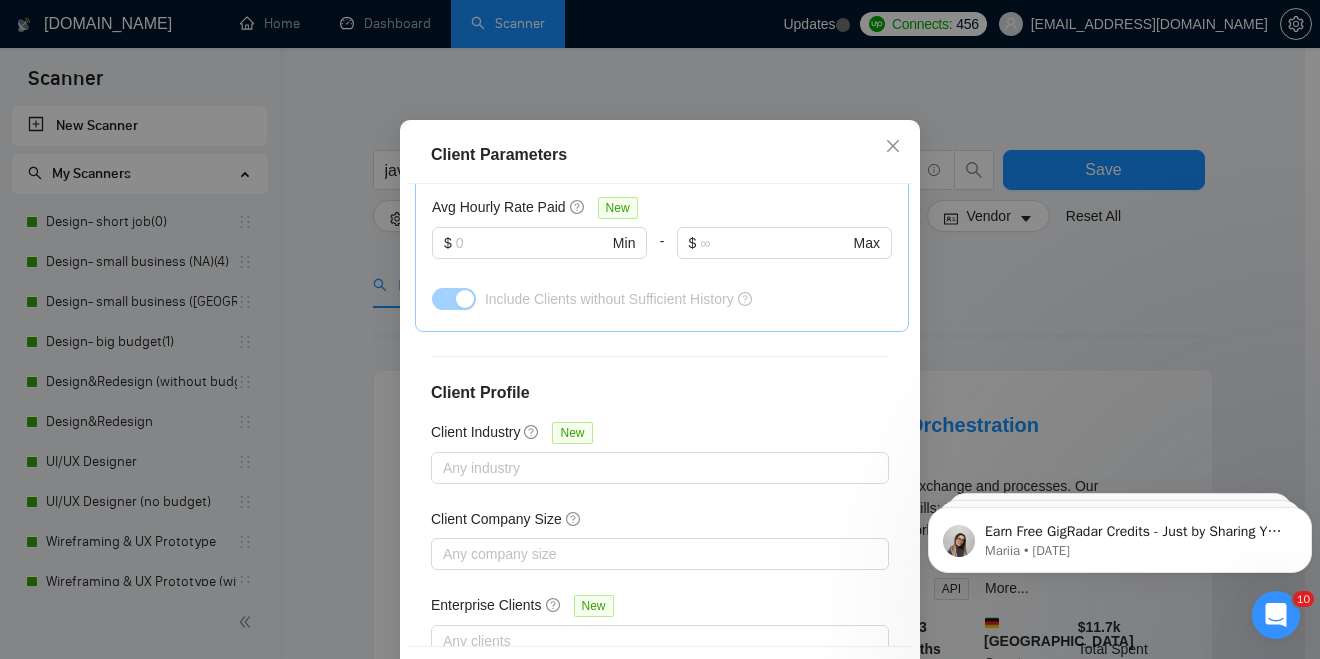 scroll, scrollTop: 148, scrollLeft: 0, axis: vertical 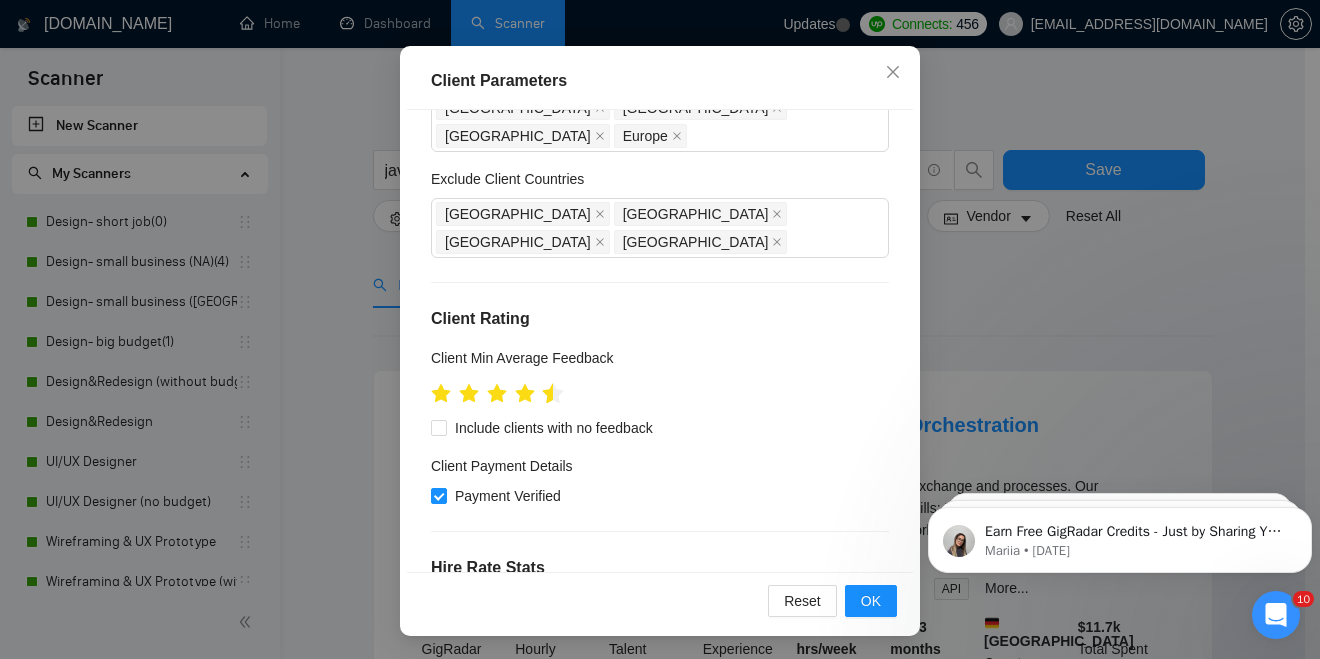 click 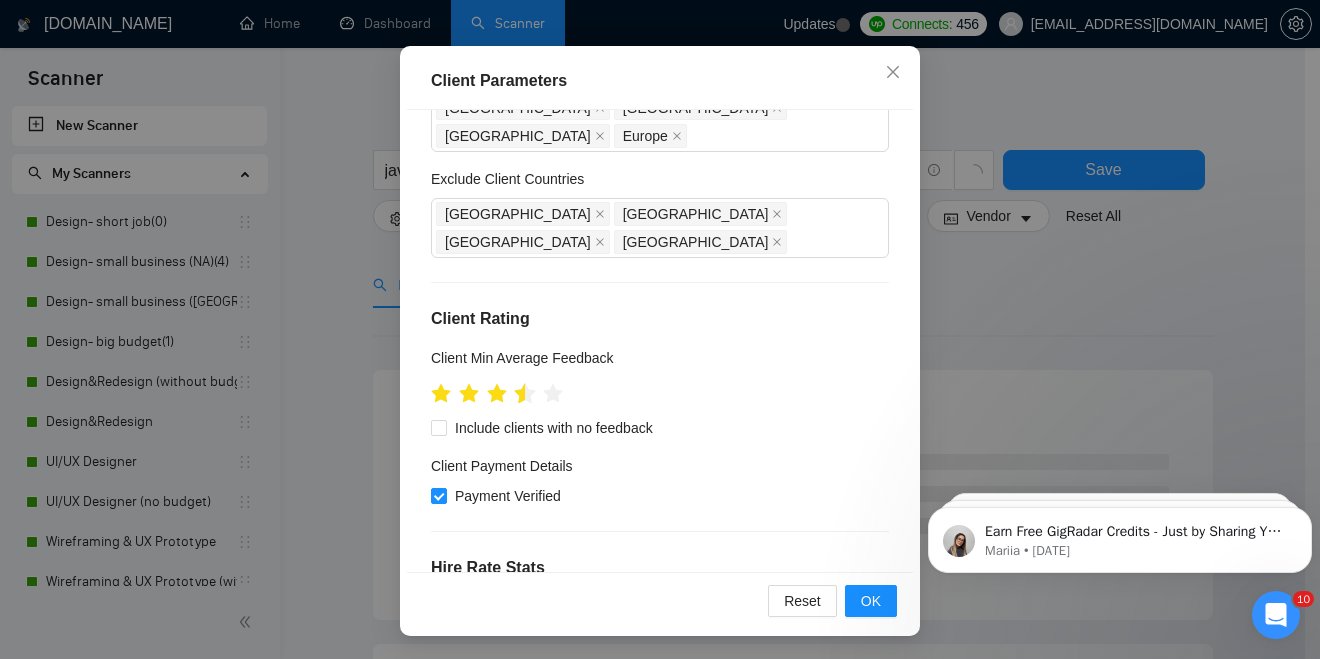 click 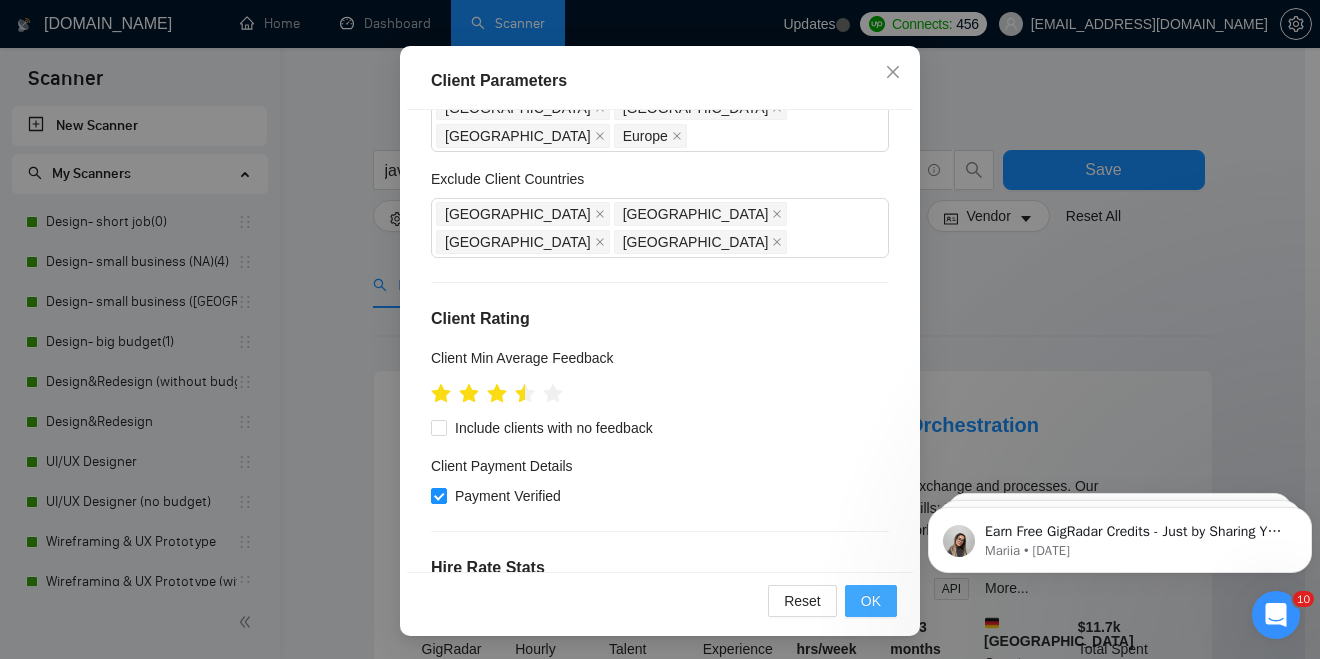 click on "OK" at bounding box center [871, 601] 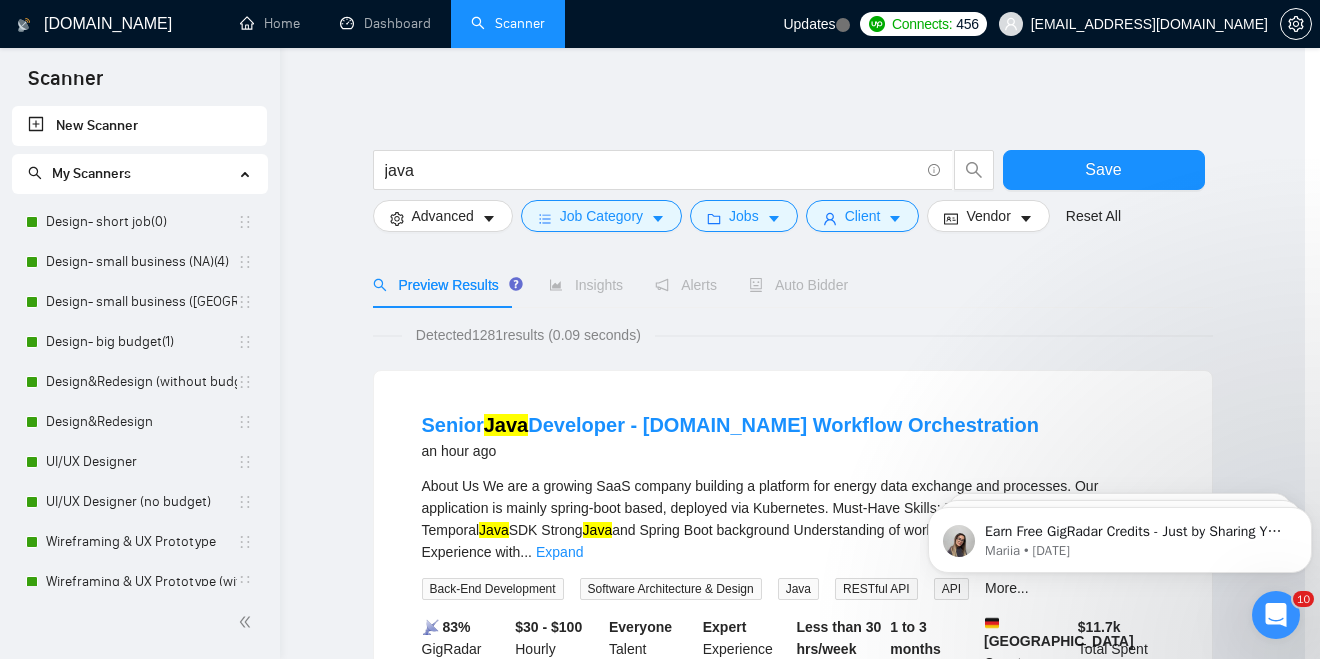 scroll, scrollTop: 74, scrollLeft: 0, axis: vertical 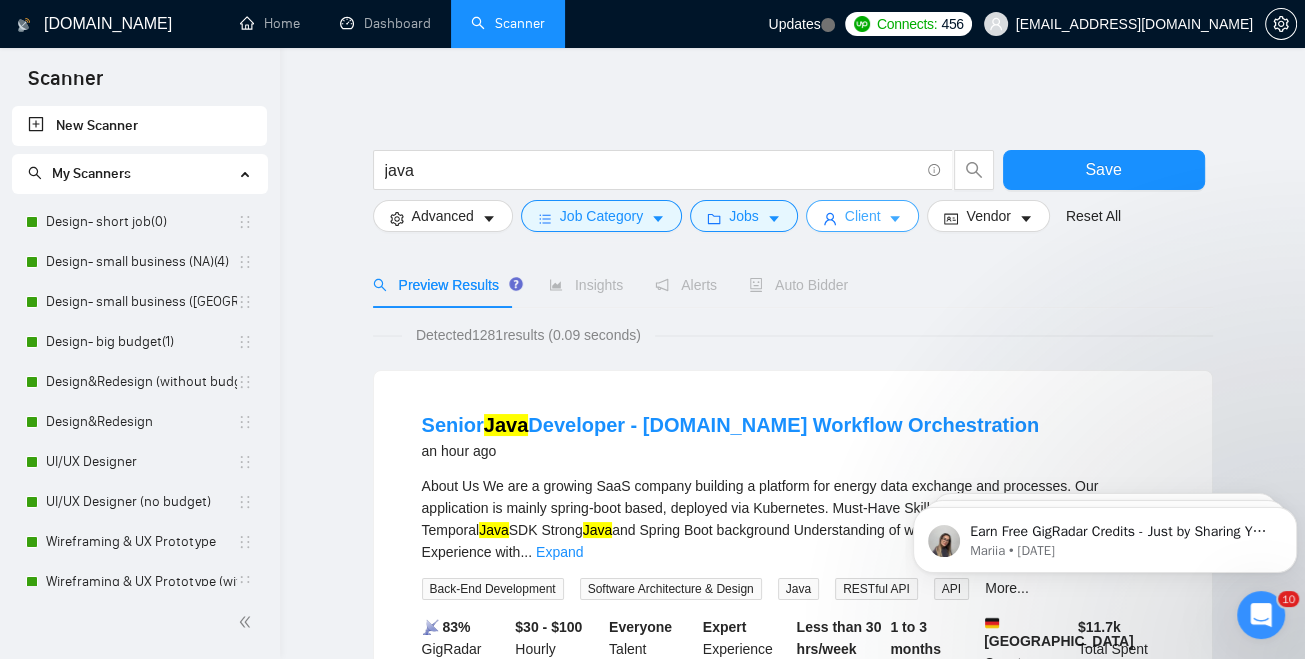 click on "Client" at bounding box center (863, 216) 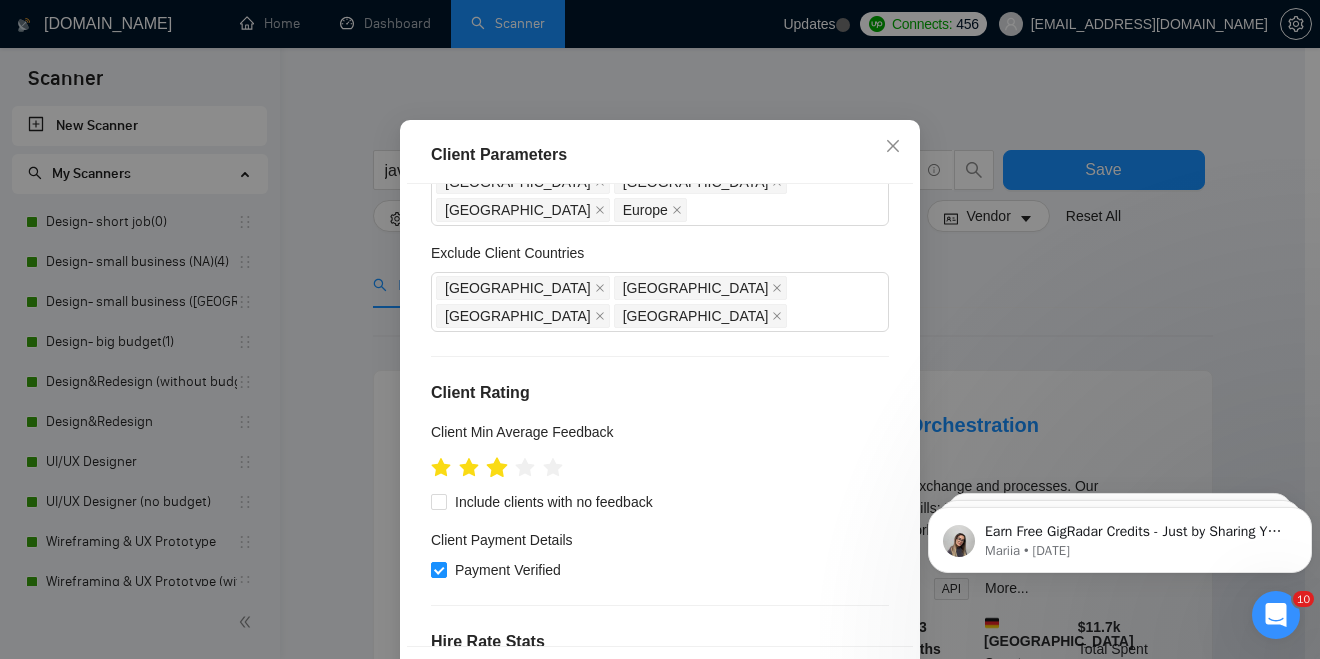 click 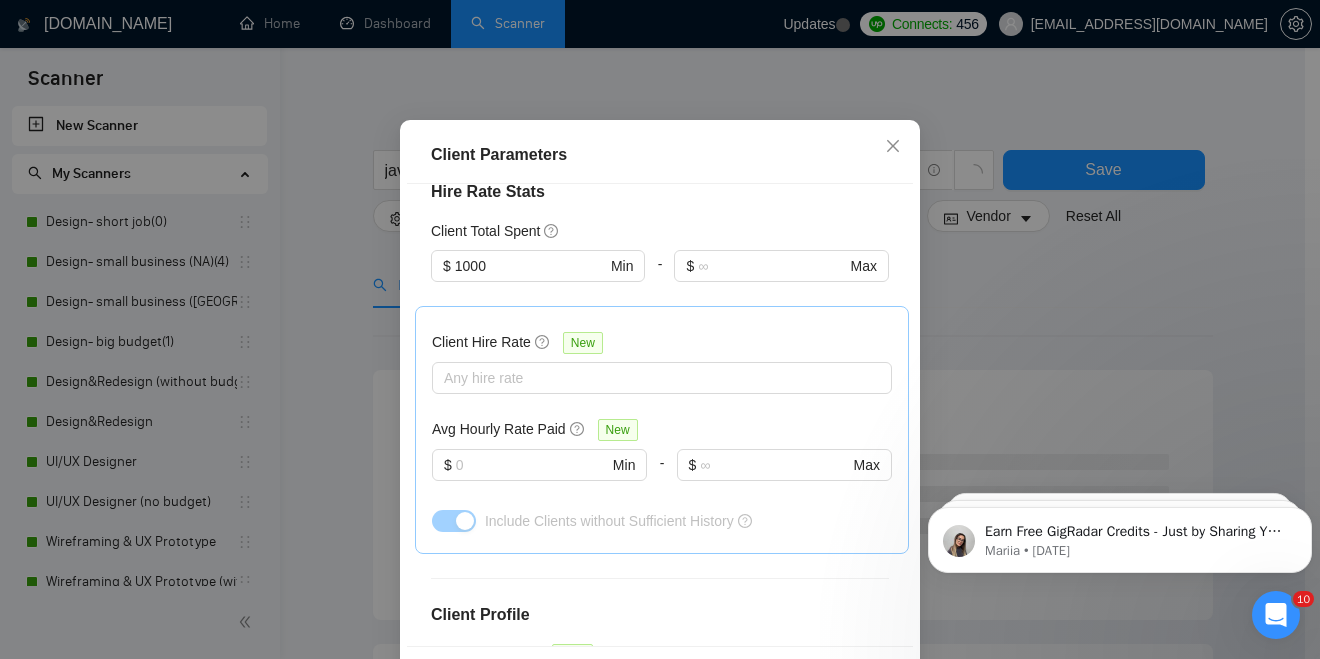 scroll, scrollTop: 784, scrollLeft: 0, axis: vertical 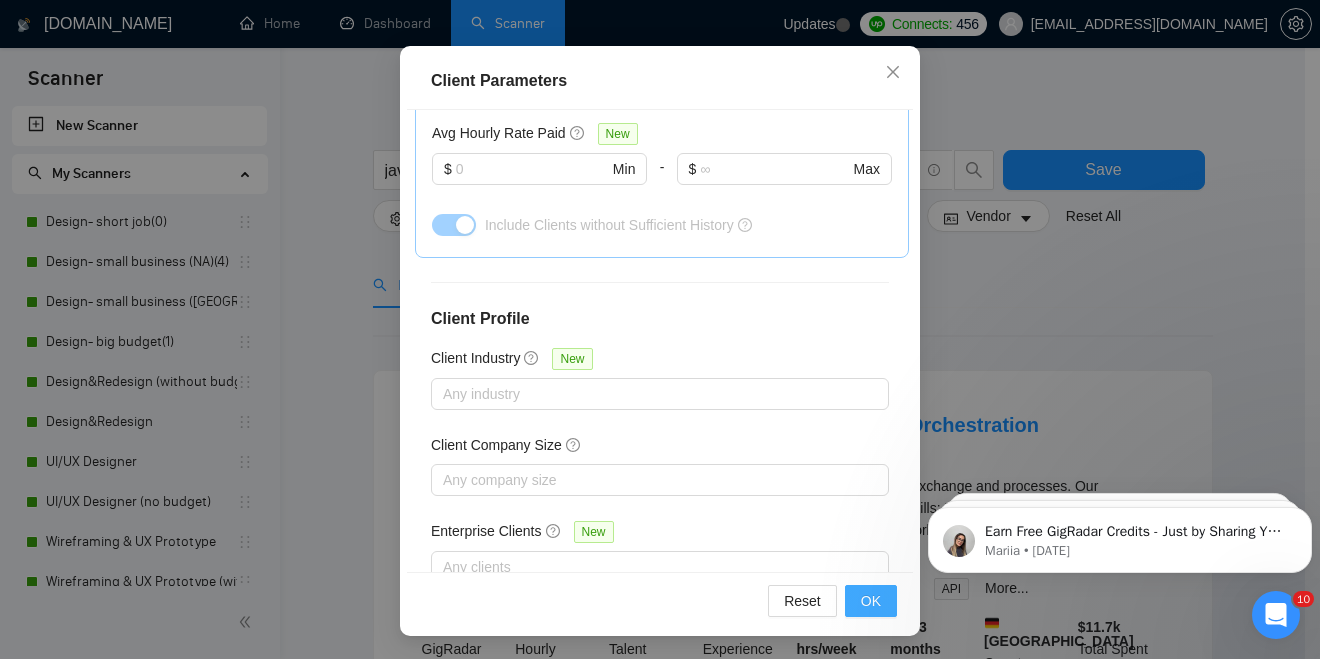 click on "OK" at bounding box center [871, 601] 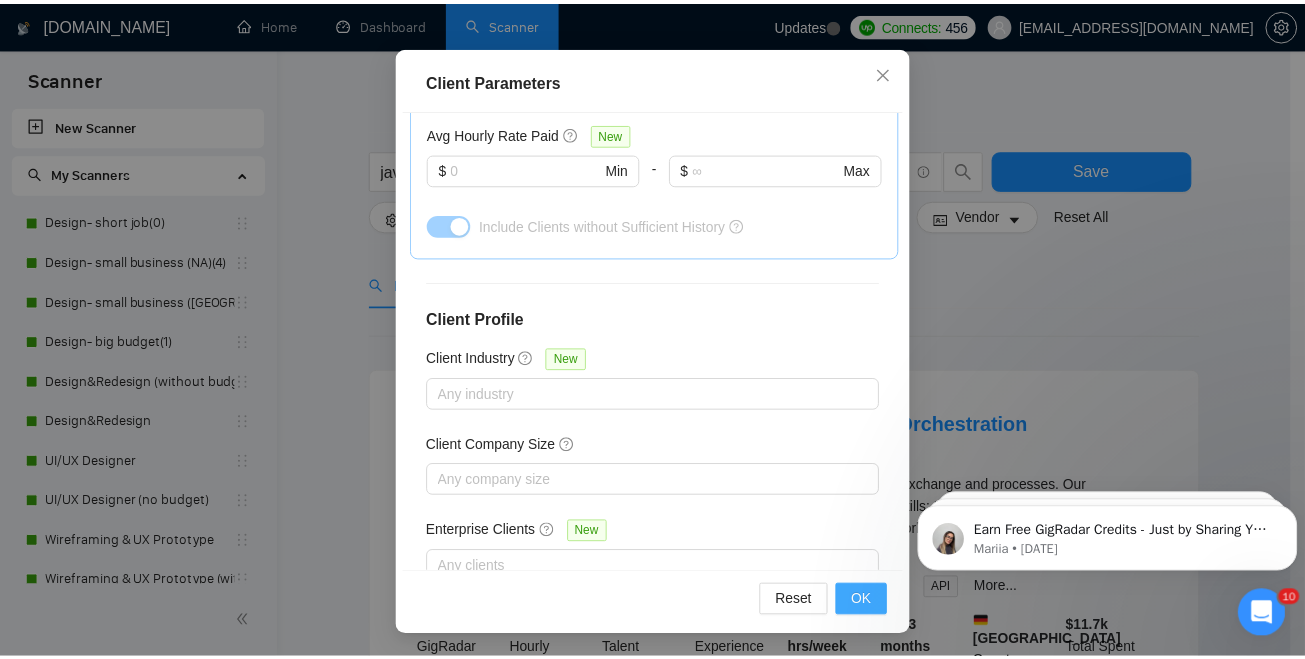 scroll, scrollTop: 74, scrollLeft: 0, axis: vertical 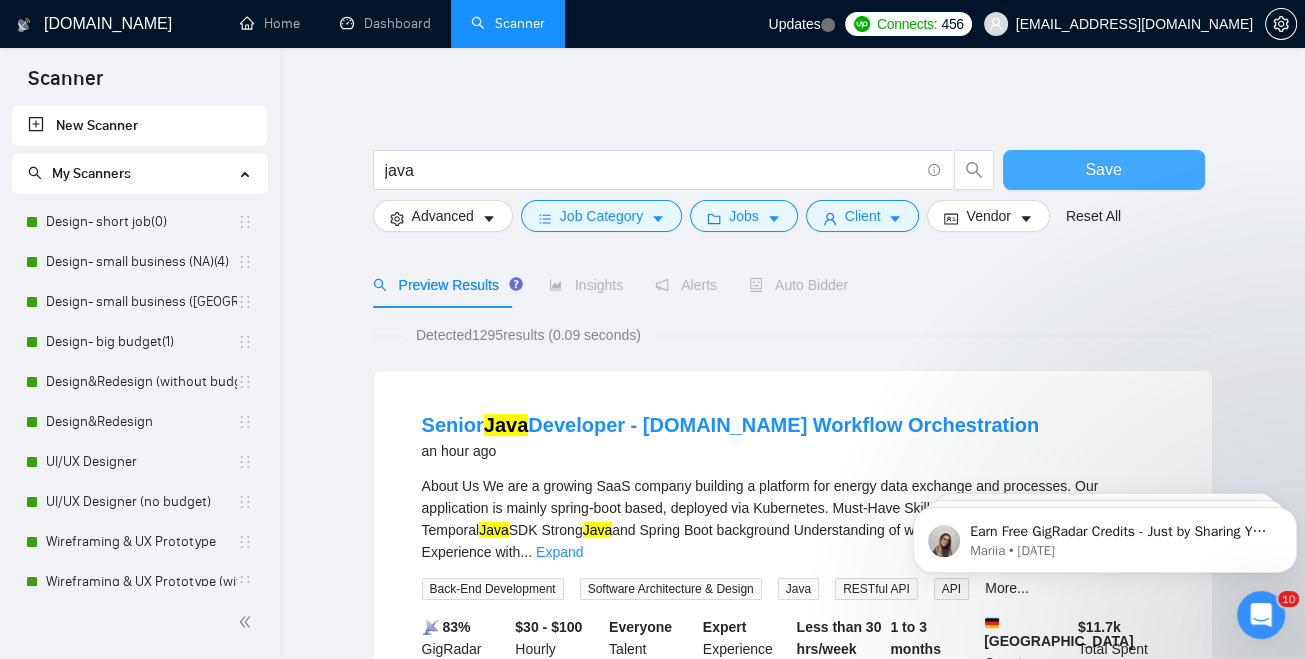 click on "Save" at bounding box center [1104, 170] 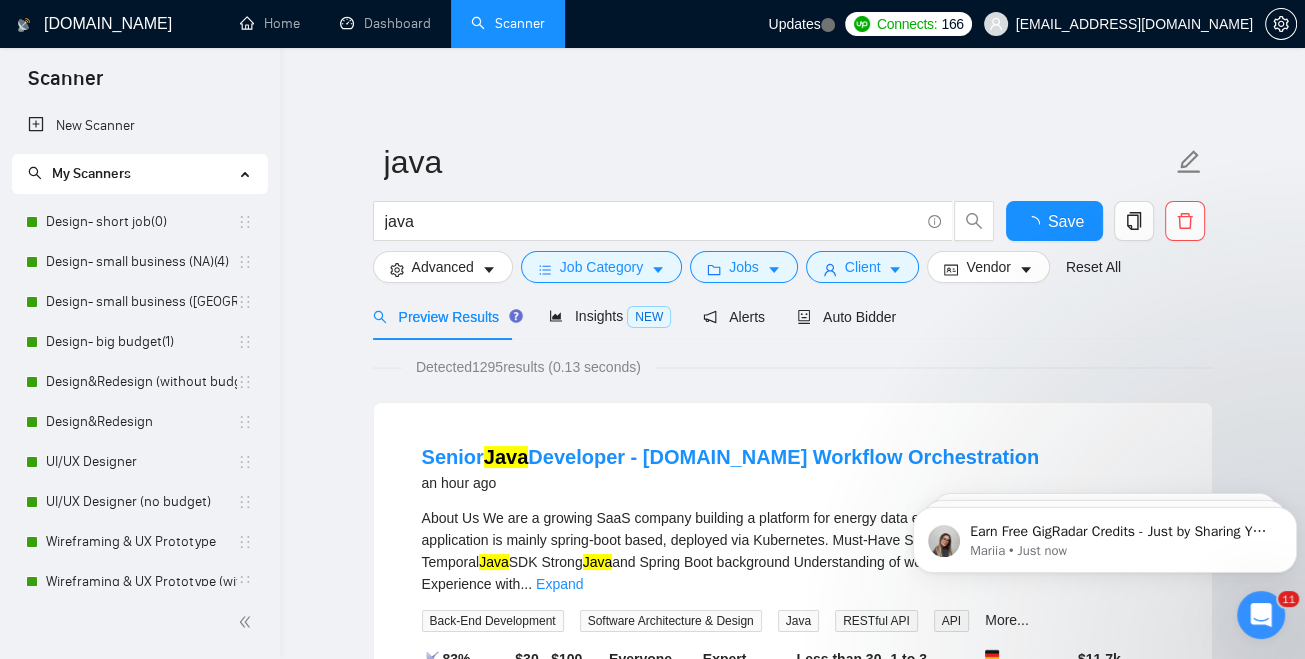scroll, scrollTop: 81, scrollLeft: 0, axis: vertical 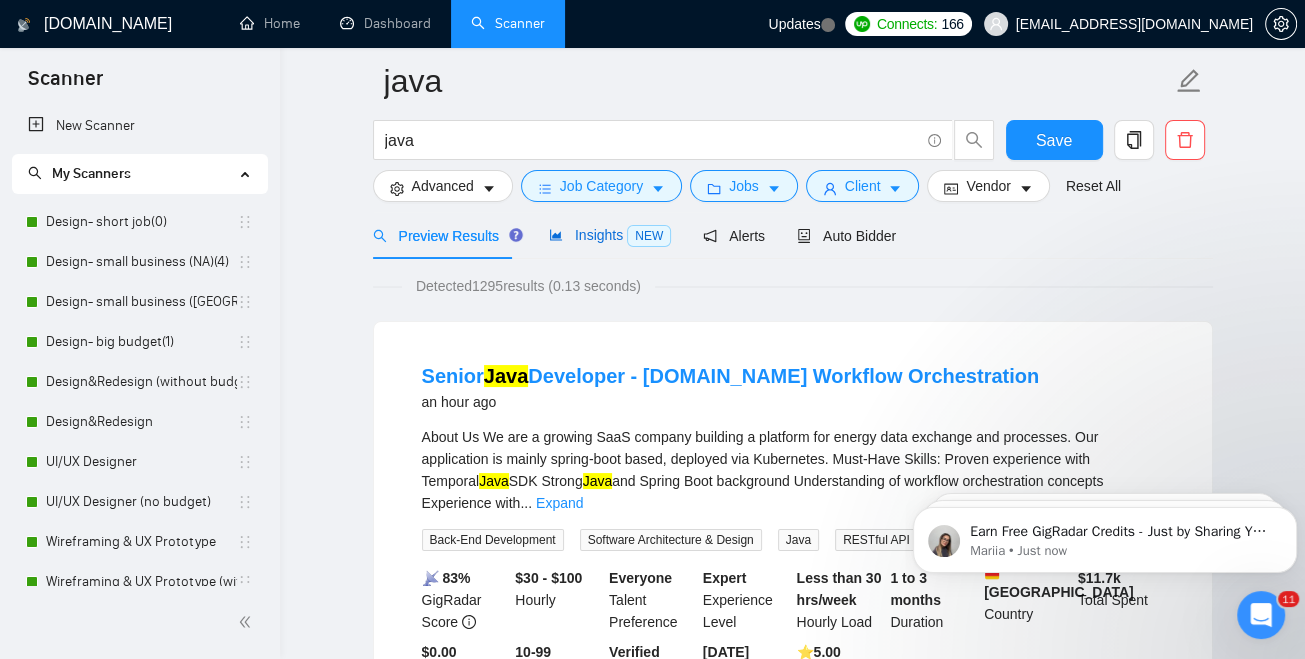click on "Insights NEW" at bounding box center [610, 235] 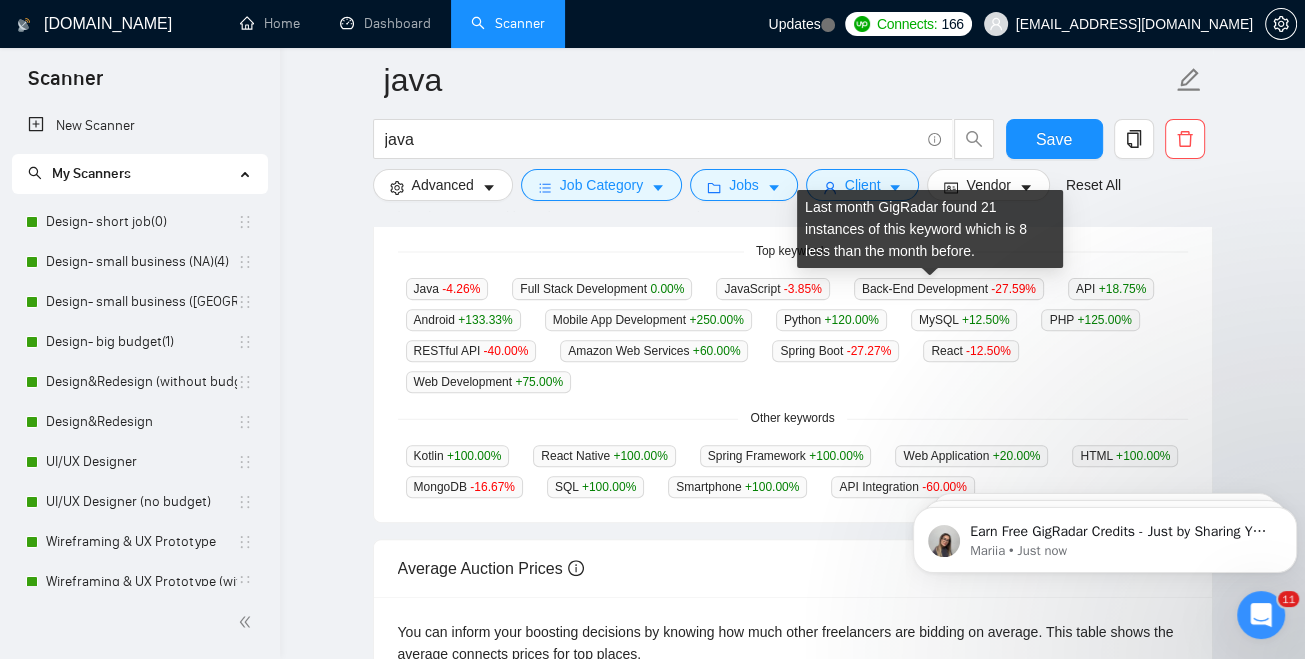 scroll, scrollTop: 517, scrollLeft: 0, axis: vertical 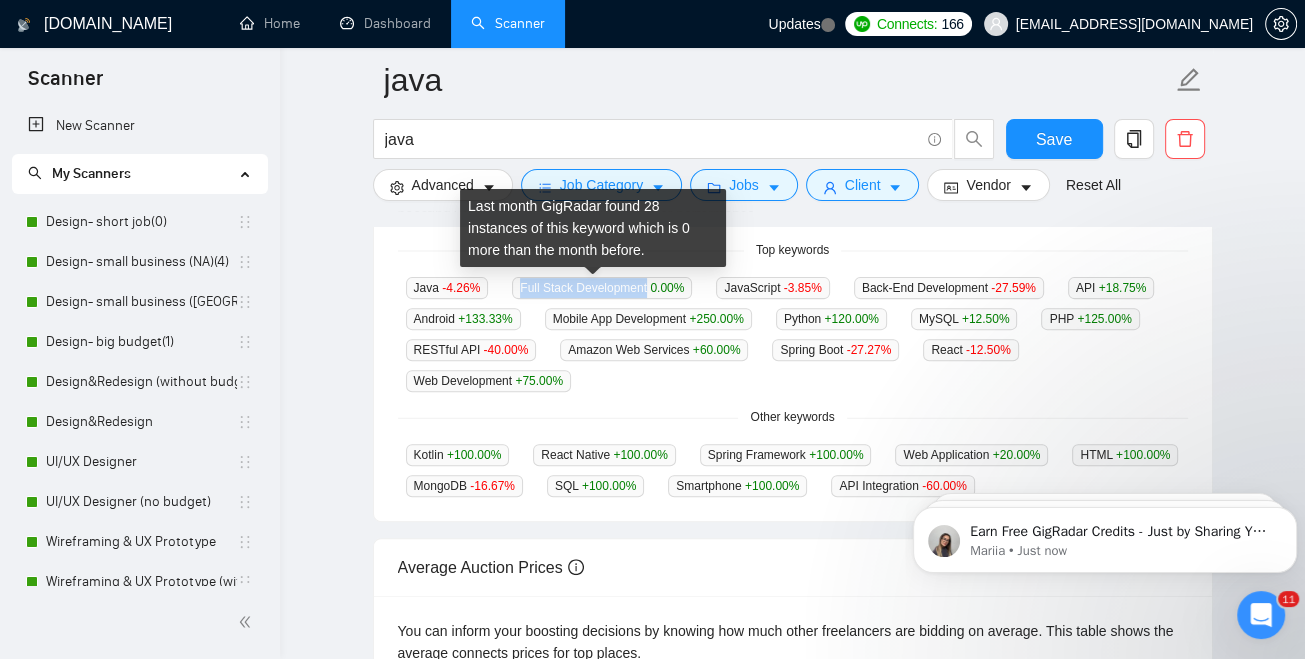 drag, startPoint x: 515, startPoint y: 290, endPoint x: 637, endPoint y: 285, distance: 122.10242 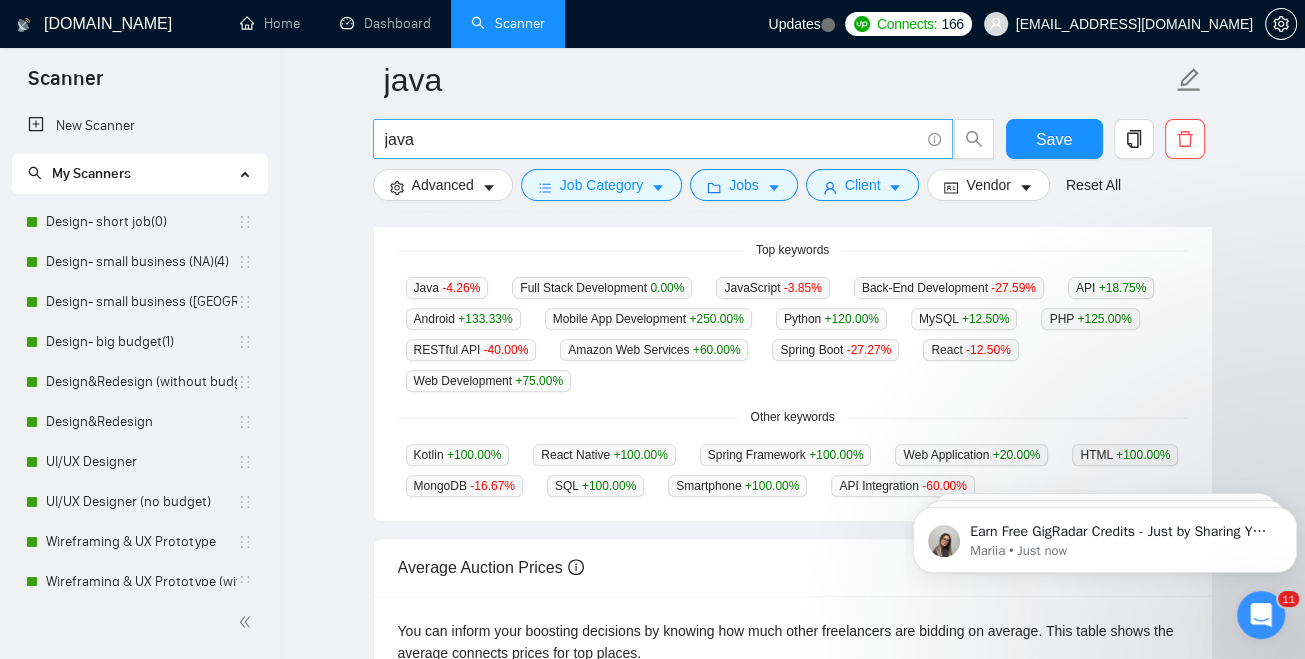 click on "java" at bounding box center [652, 139] 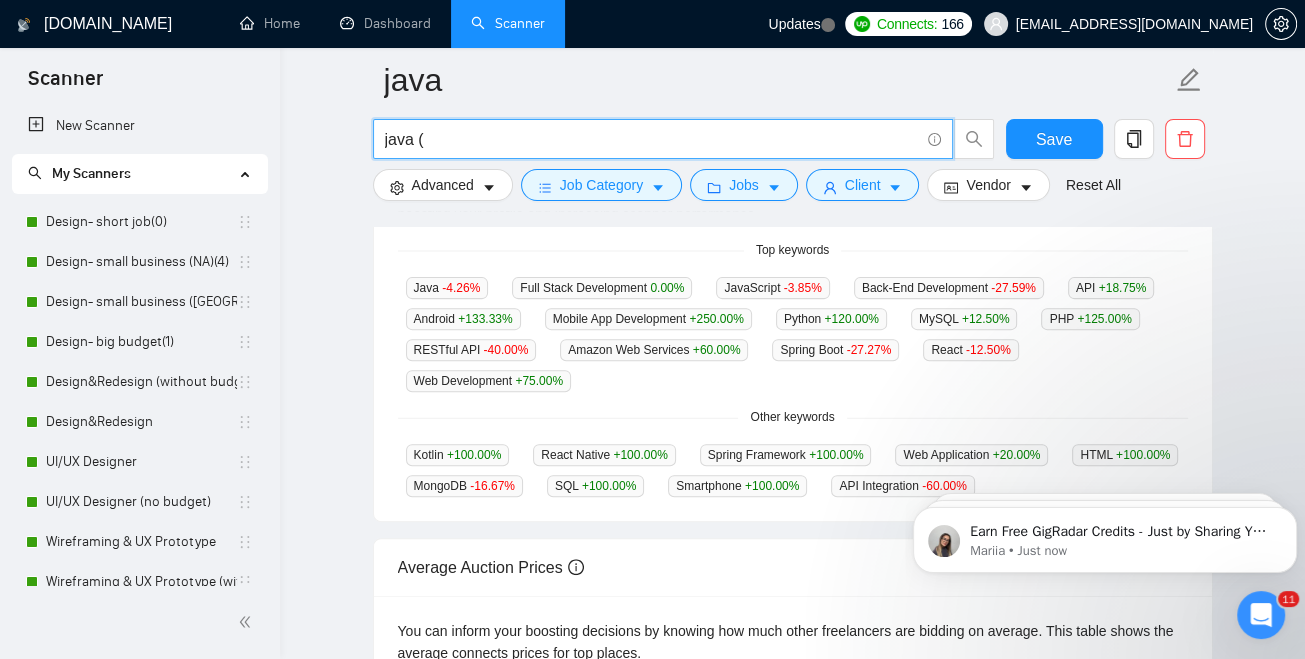 paste on "Full Stack Development" 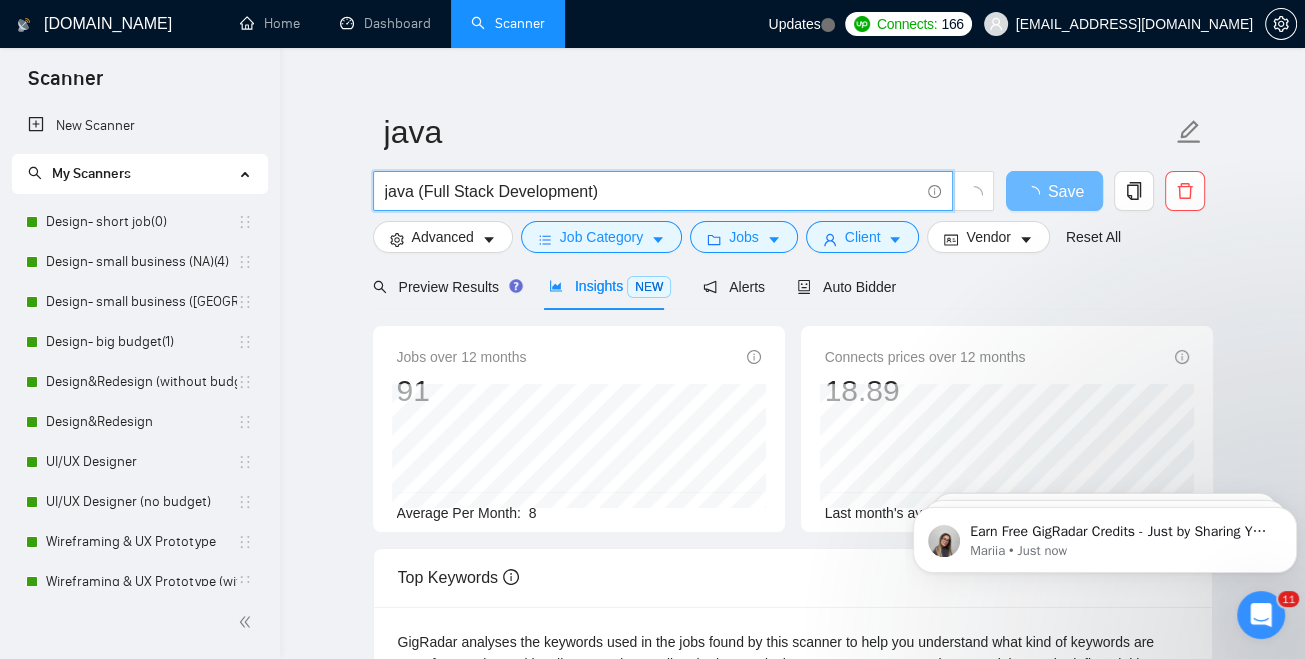 scroll, scrollTop: 0, scrollLeft: 0, axis: both 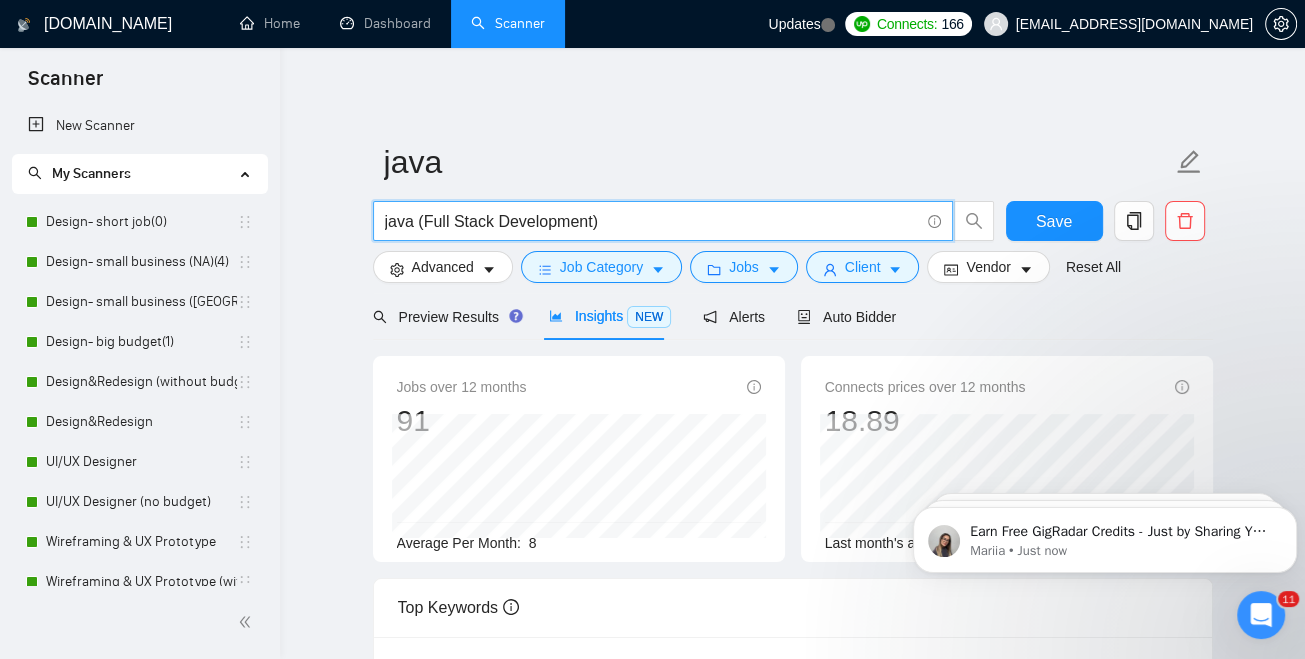 click on "java (Full Stack Development)" at bounding box center (652, 221) 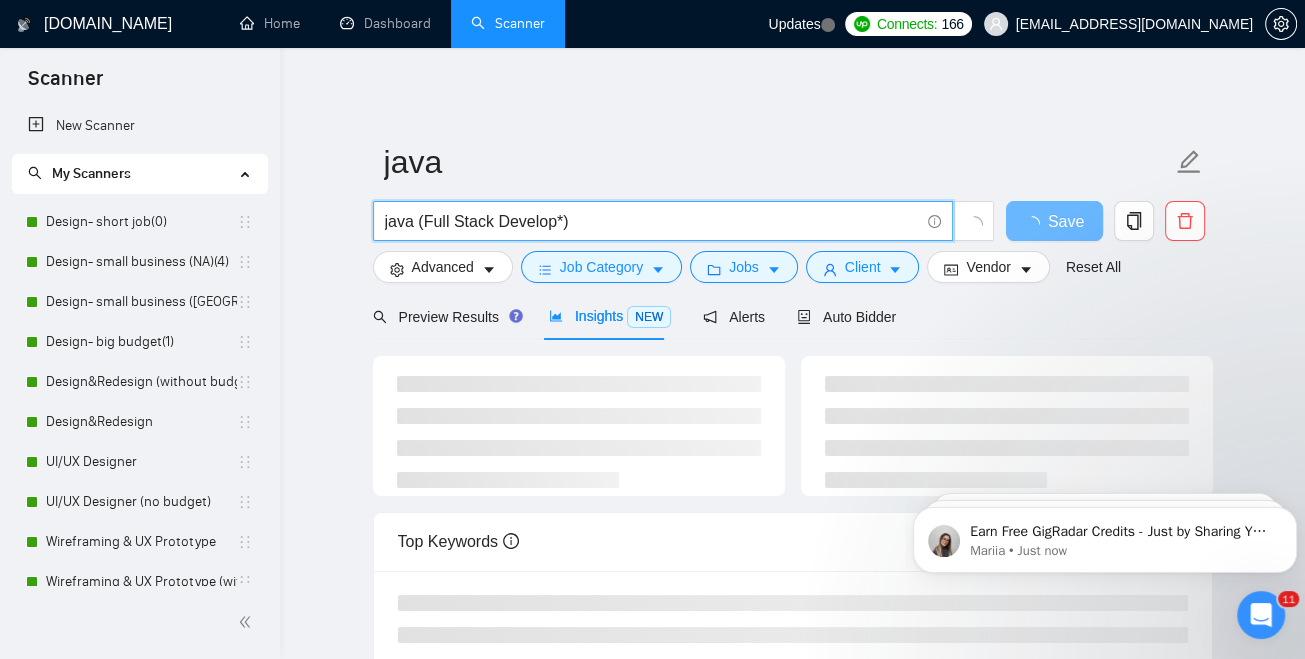 click on "java (Full Stack Develop*)" at bounding box center (652, 221) 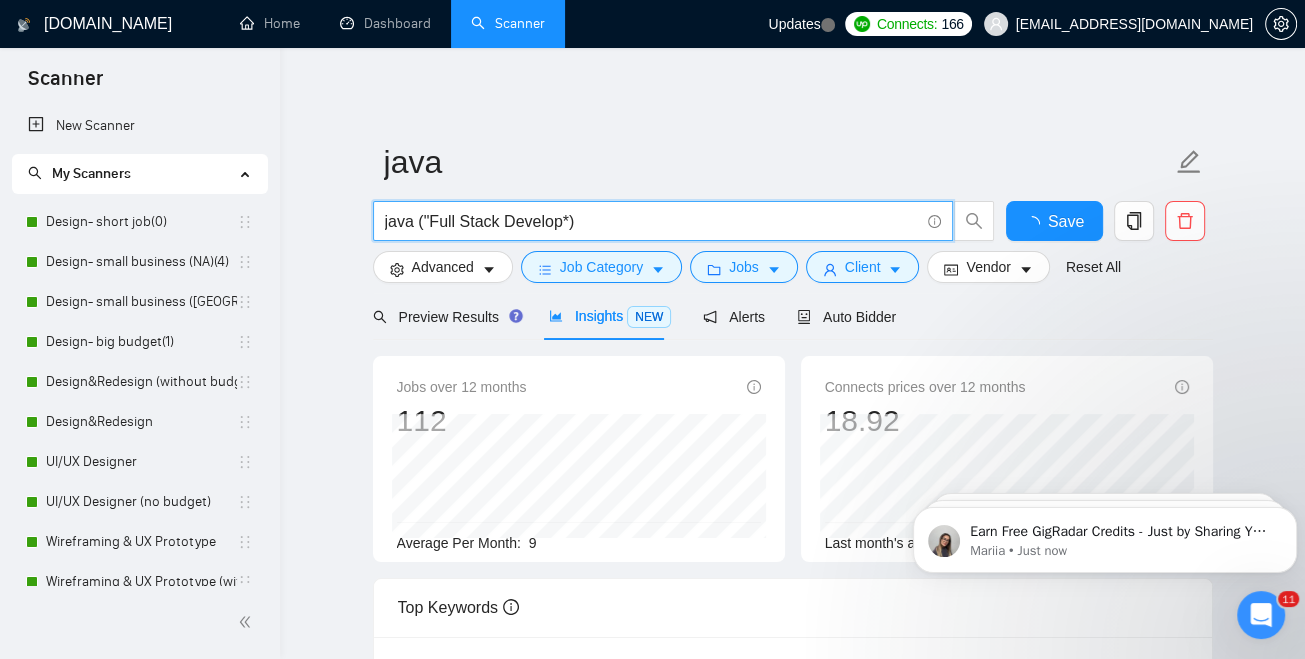 click on "java ("Full Stack Develop*)" at bounding box center [652, 221] 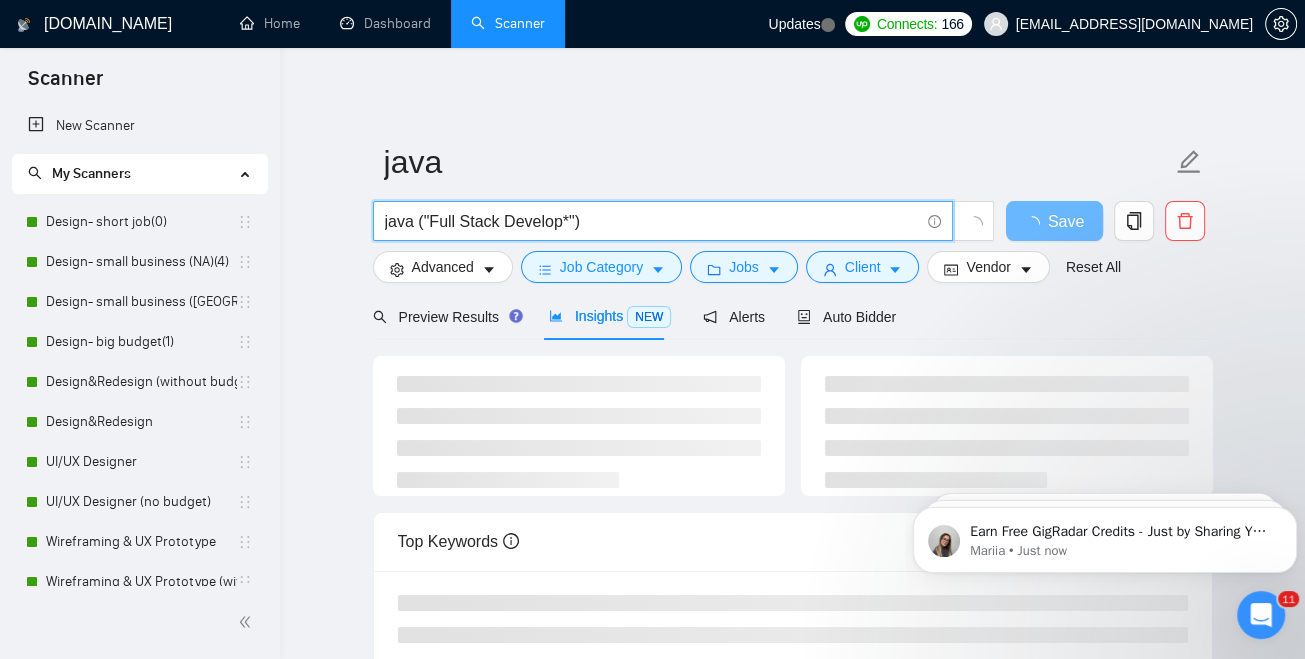 click on "java ("Full Stack Develop*")" at bounding box center (652, 221) 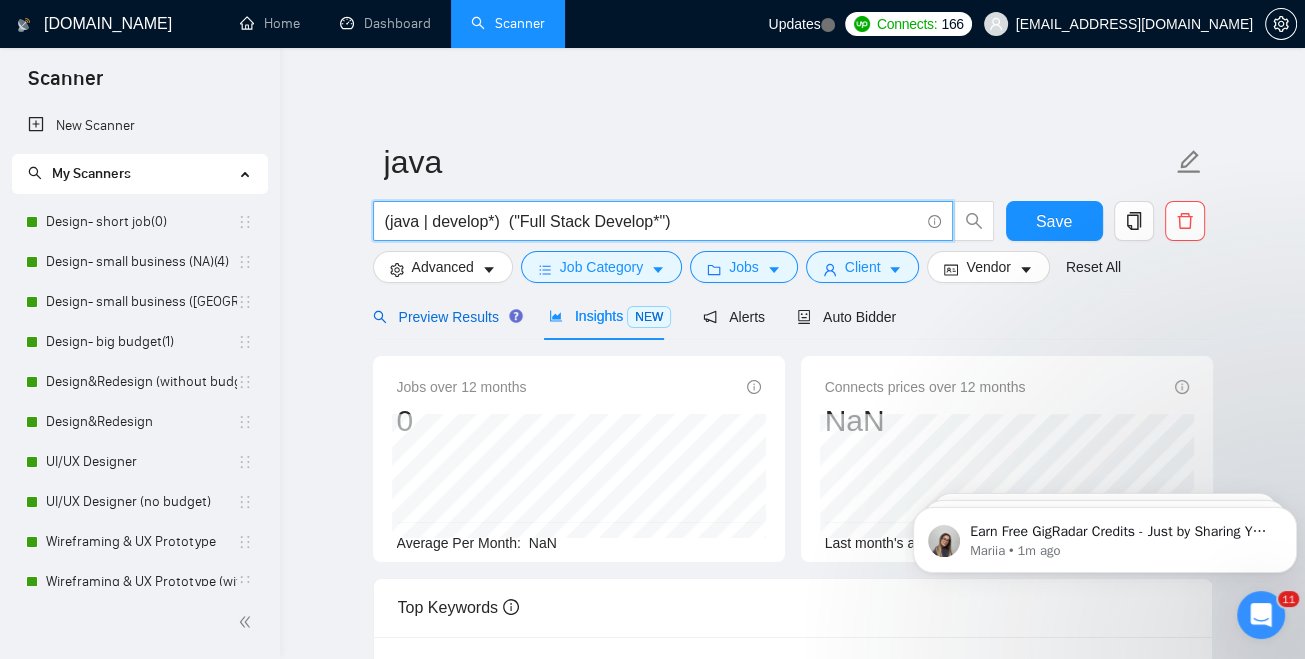 click on "Preview Results" at bounding box center [445, 317] 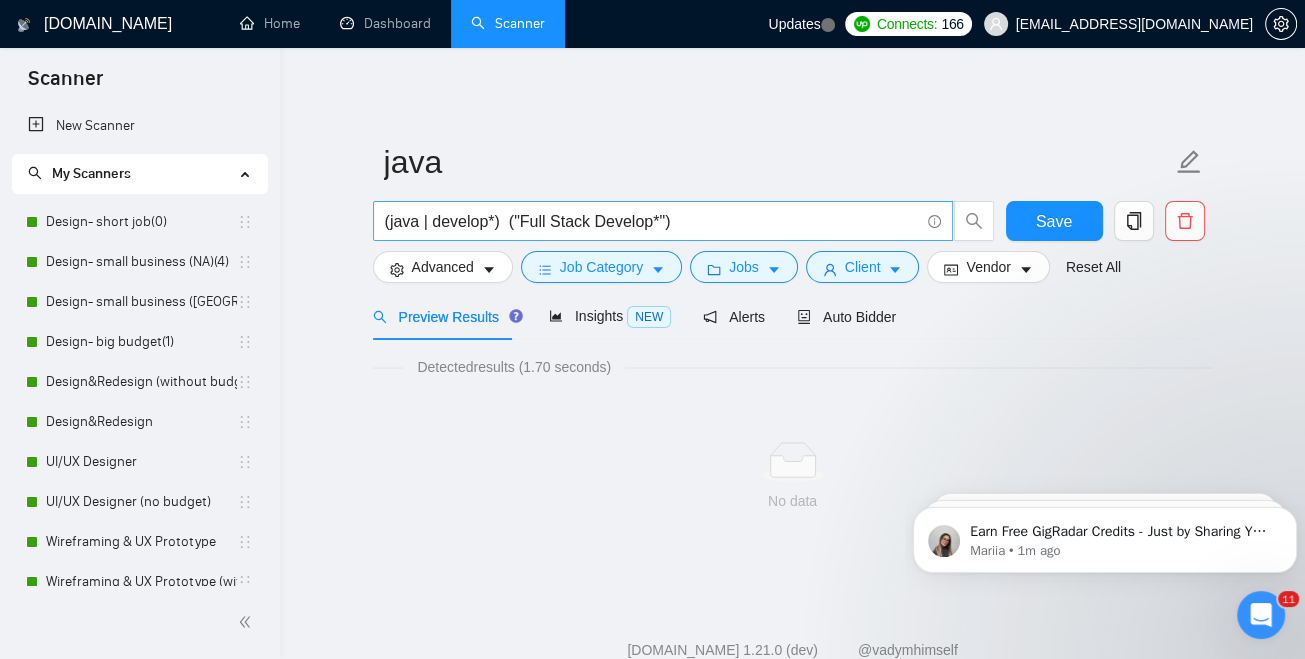click on "(java | develop*)  ("Full Stack Develop*")" at bounding box center (652, 221) 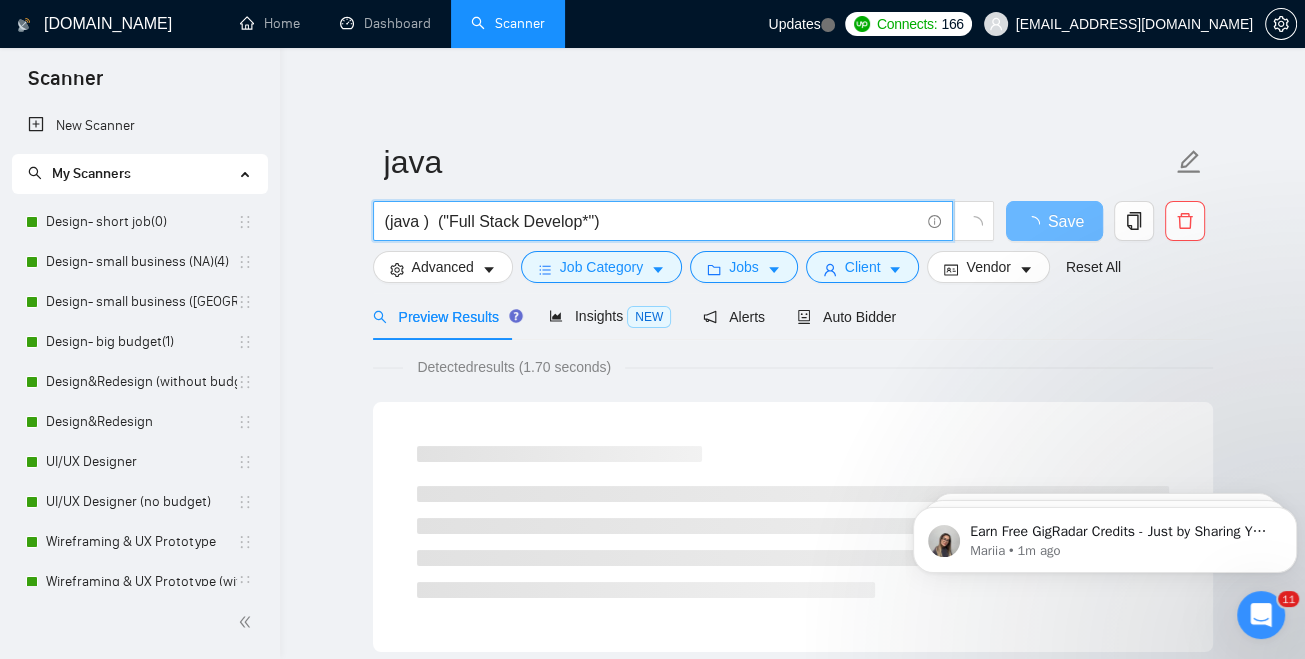 click on "(java )  ("Full Stack Develop*")" at bounding box center (652, 221) 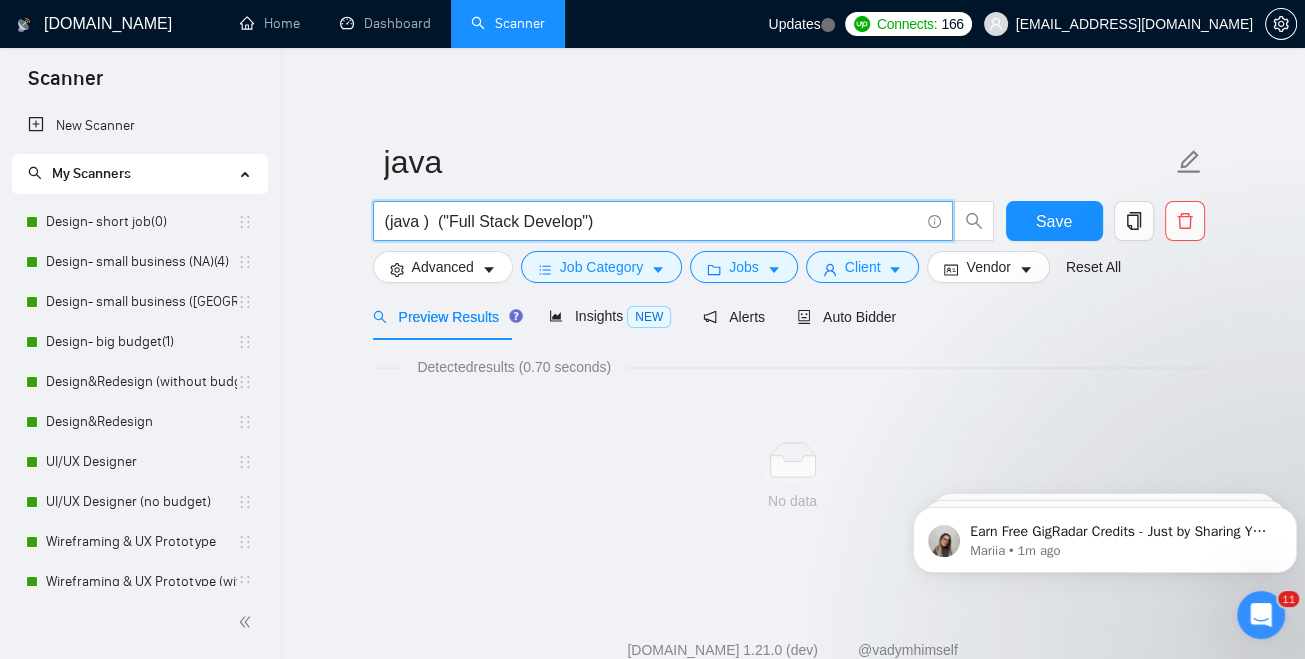 drag, startPoint x: 517, startPoint y: 220, endPoint x: 573, endPoint y: 223, distance: 56.0803 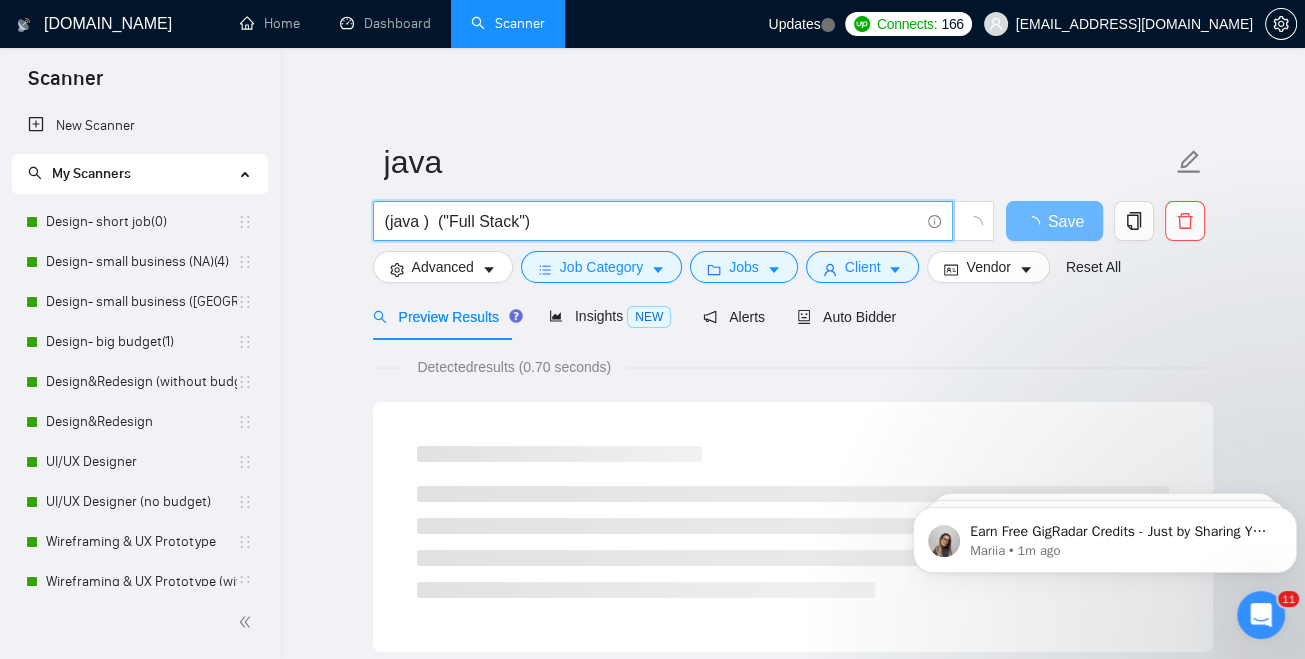 click on "(java )  ("Full Stack")" at bounding box center [652, 221] 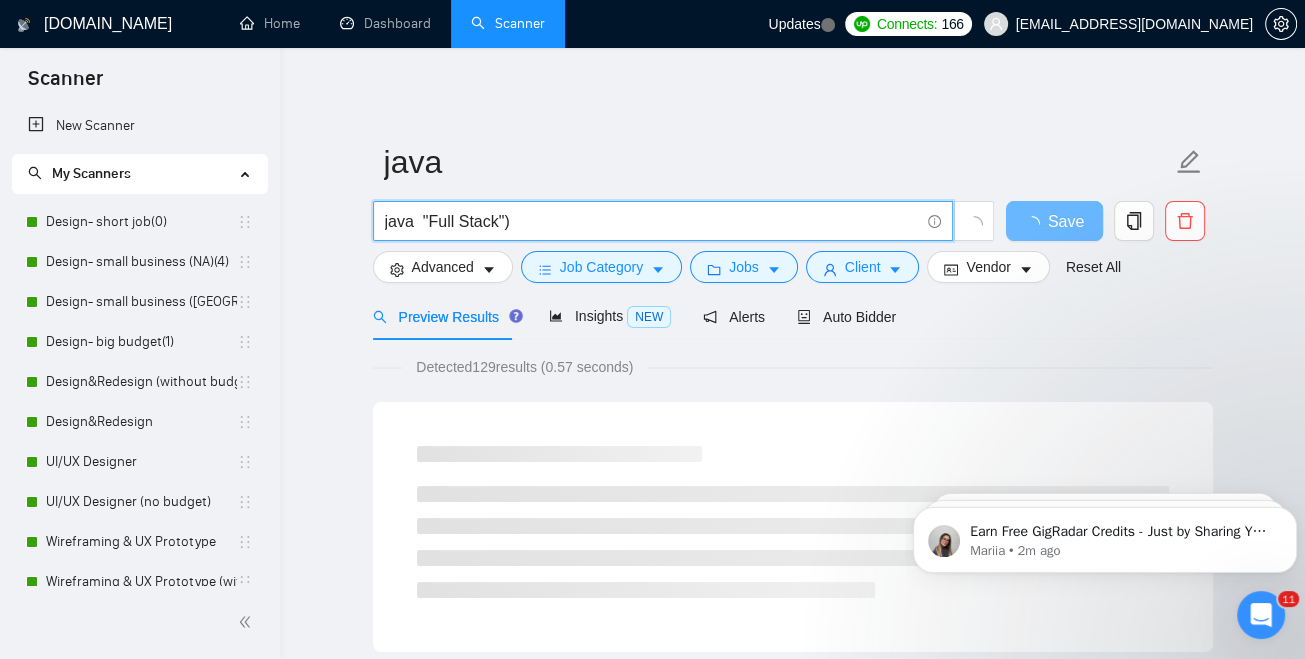 click on "java  "Full Stack")" at bounding box center (652, 221) 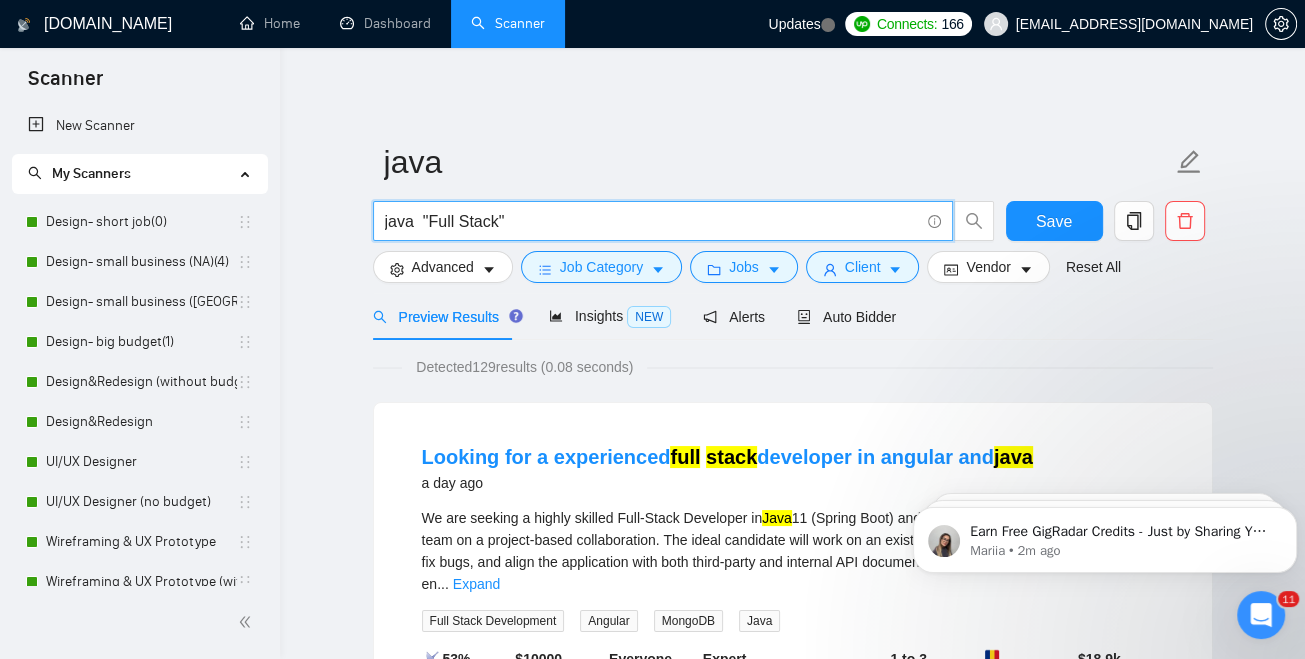 click on "java  "Full Stack"" at bounding box center (652, 221) 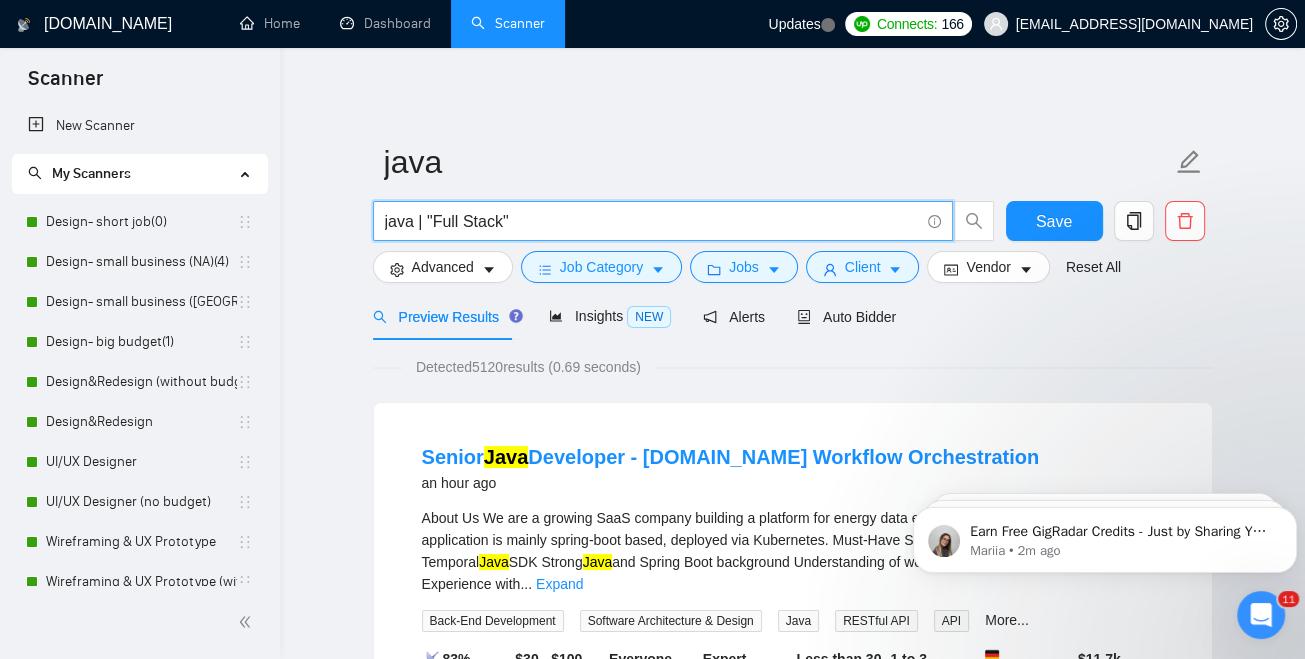 click on "java | "Full Stack"" at bounding box center [652, 221] 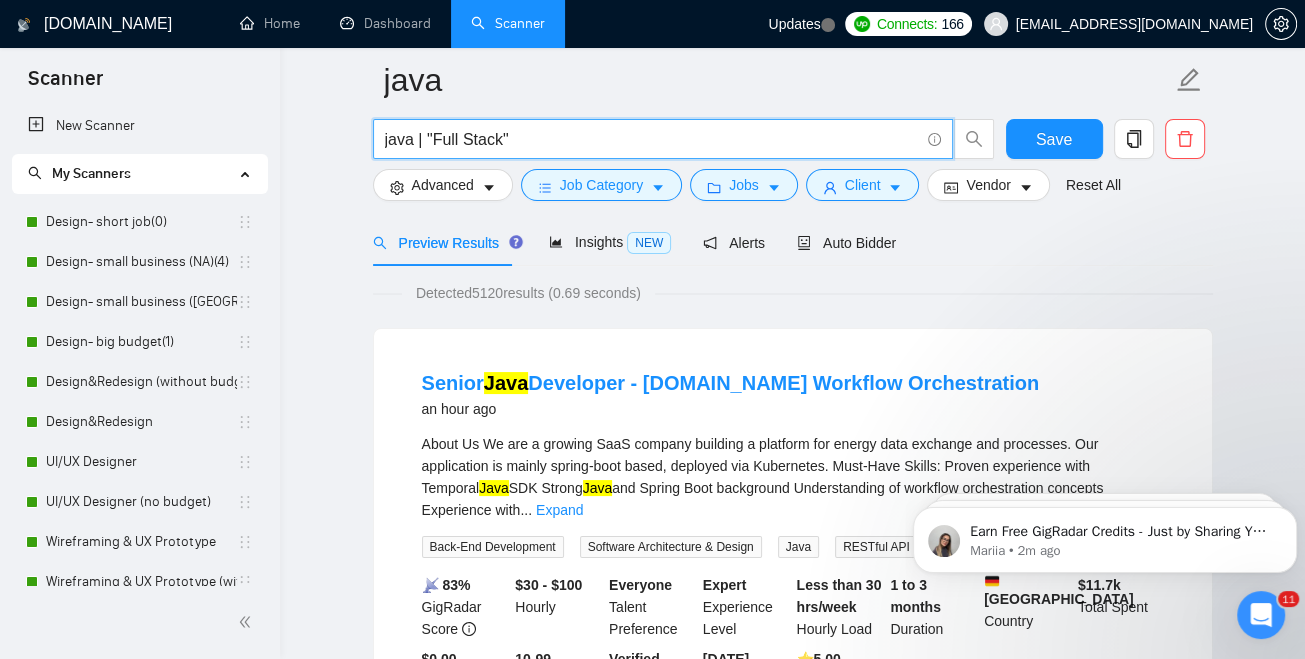 scroll, scrollTop: 84, scrollLeft: 0, axis: vertical 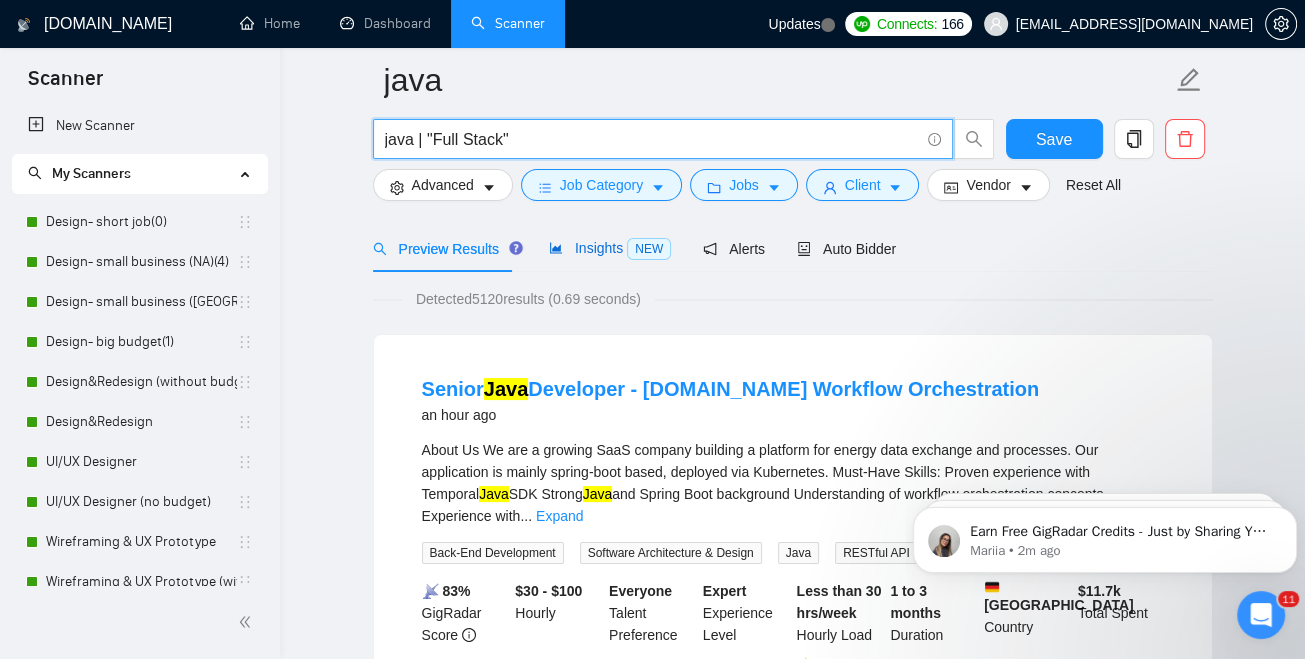 click on "Insights NEW" at bounding box center (610, 248) 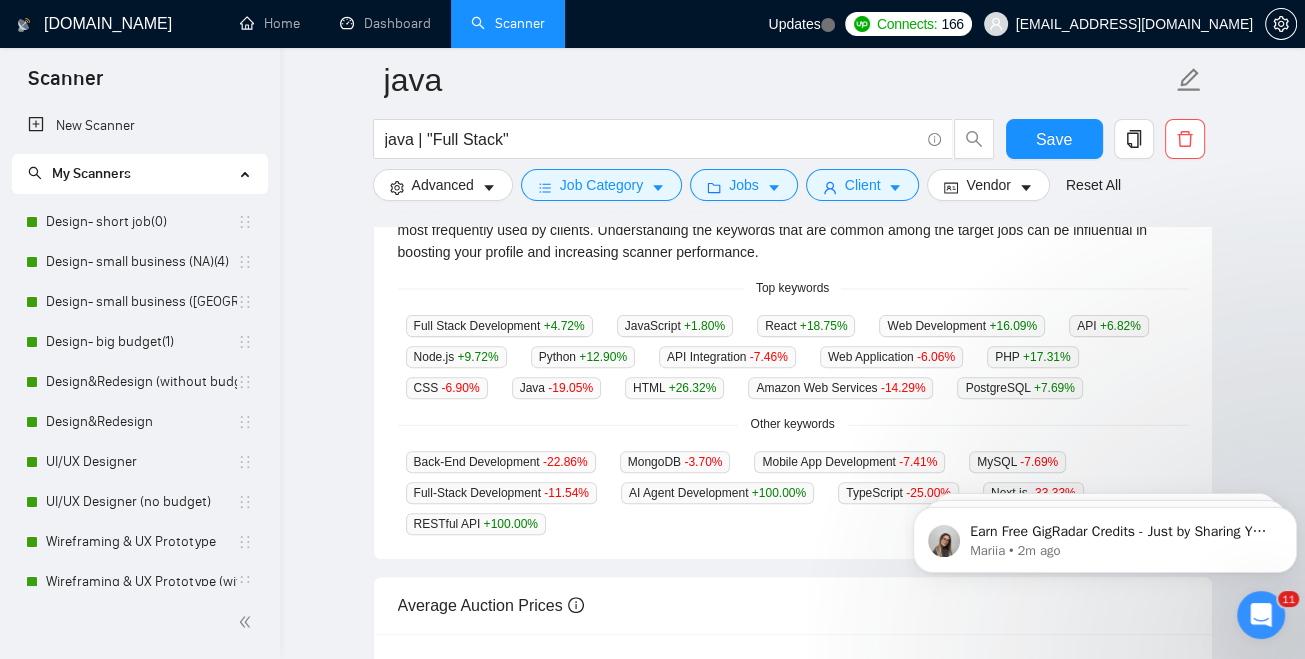 scroll, scrollTop: 481, scrollLeft: 0, axis: vertical 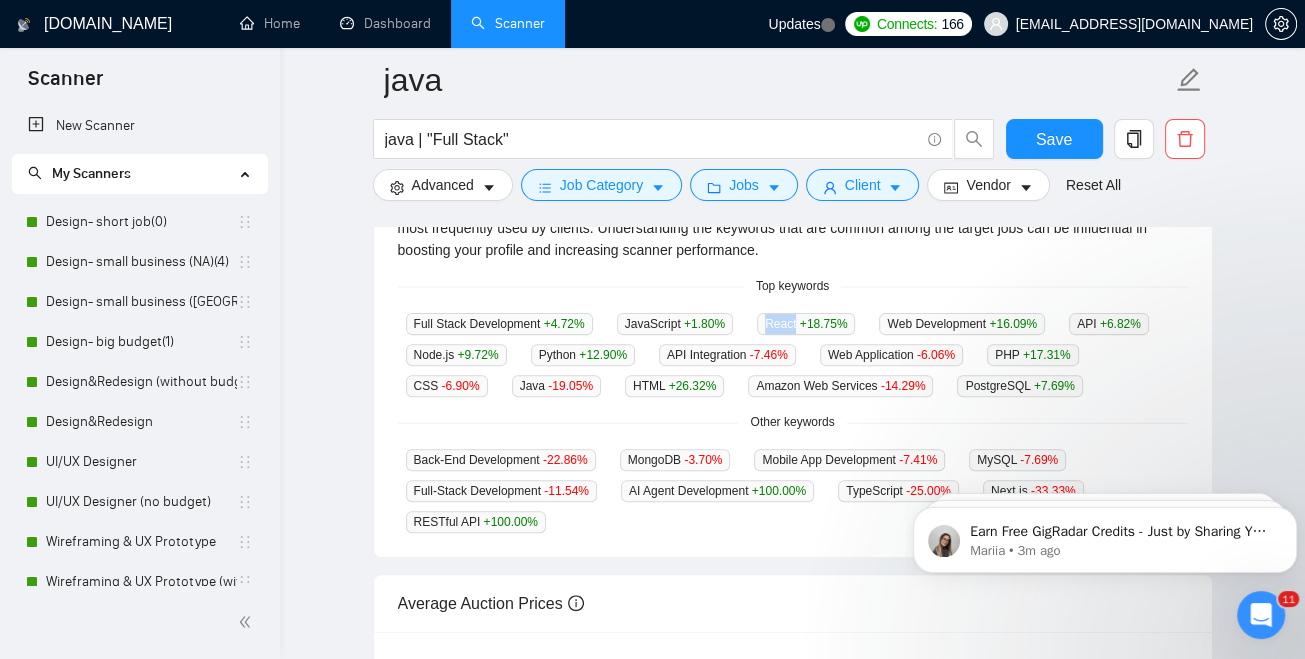 drag, startPoint x: 785, startPoint y: 323, endPoint x: 749, endPoint y: 319, distance: 36.221542 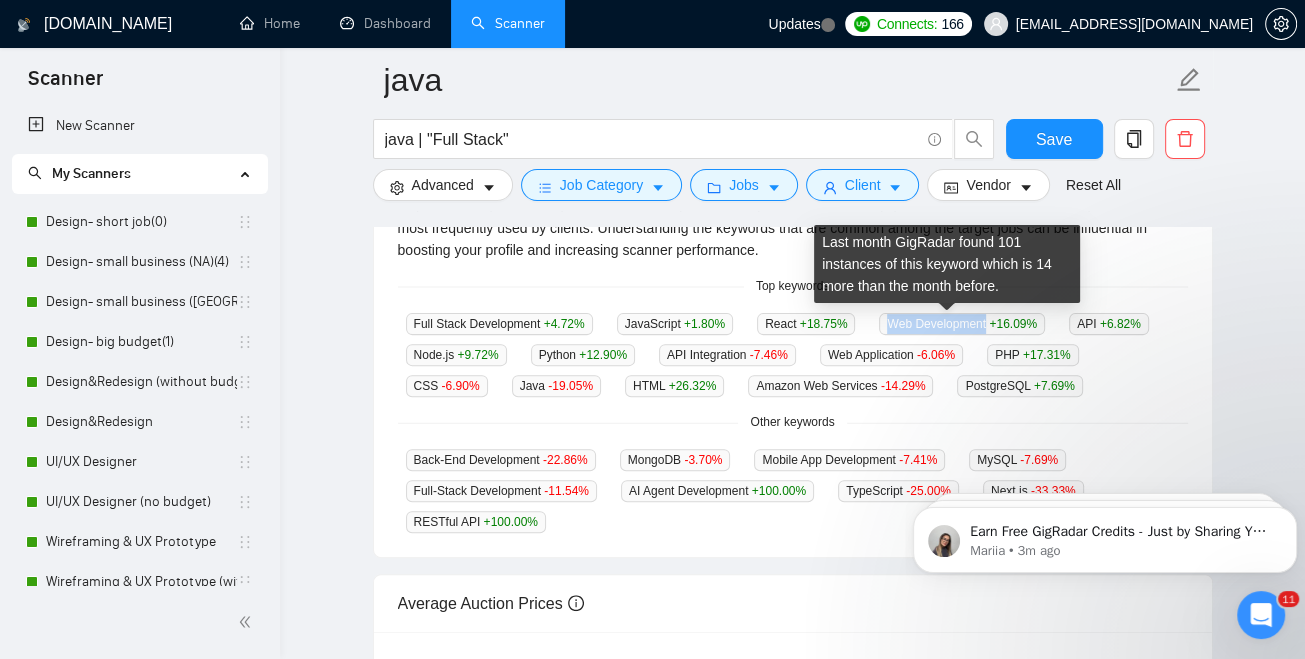 drag, startPoint x: 970, startPoint y: 323, endPoint x: 874, endPoint y: 332, distance: 96.42095 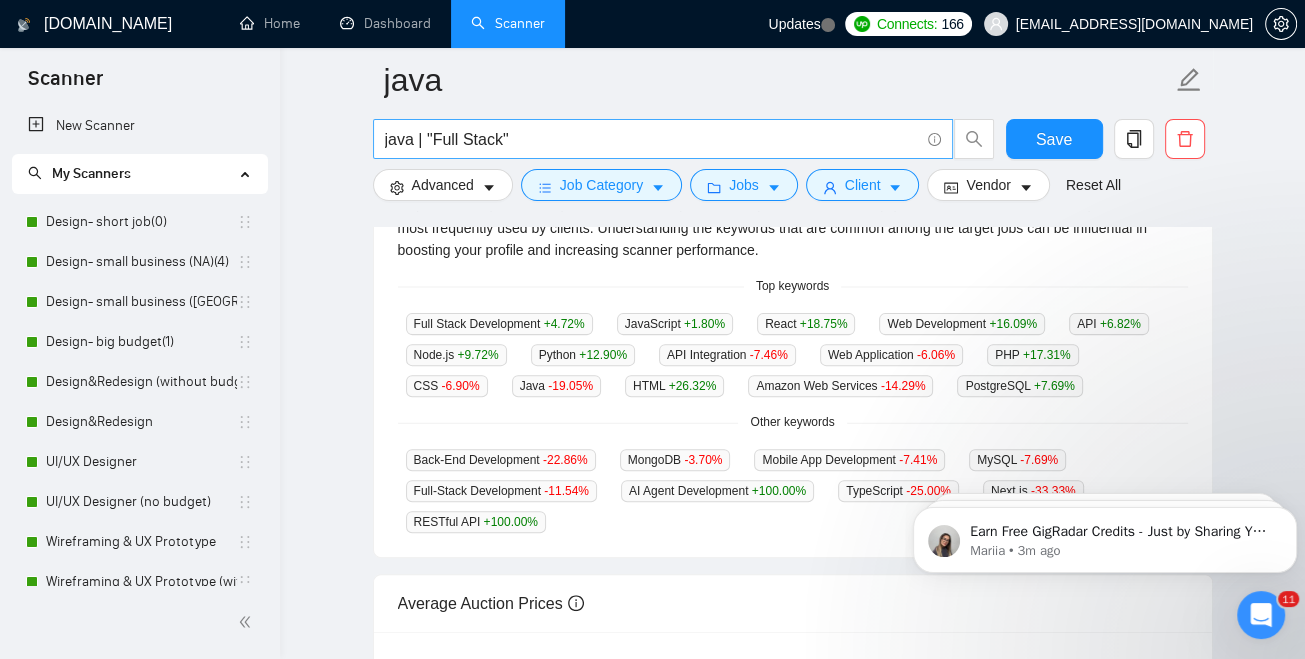 click on "java | "Full Stack"" at bounding box center [652, 139] 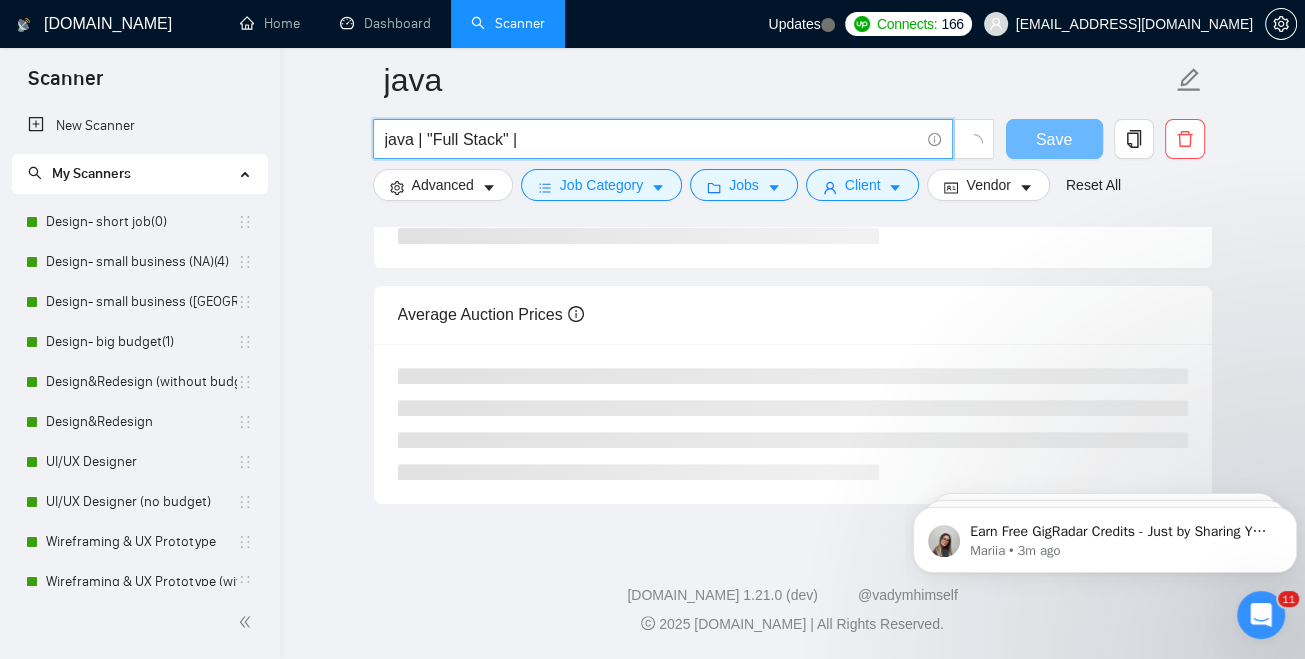scroll, scrollTop: 476, scrollLeft: 0, axis: vertical 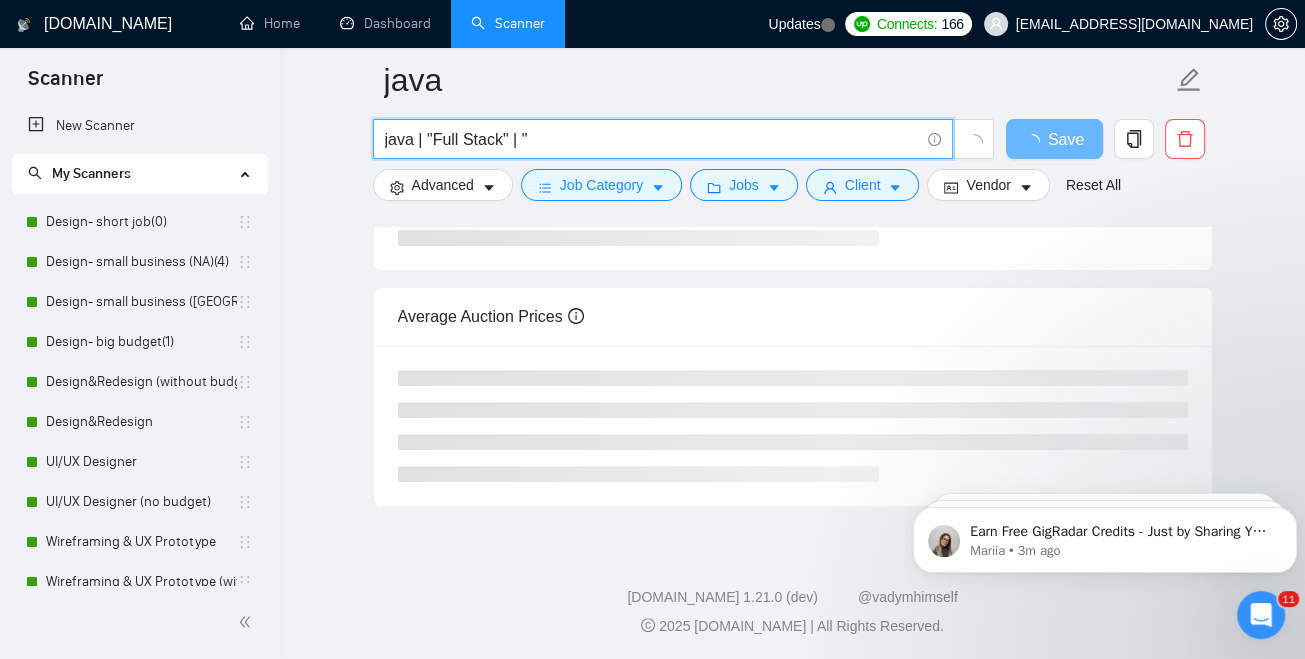 paste on "Full Stack Development" 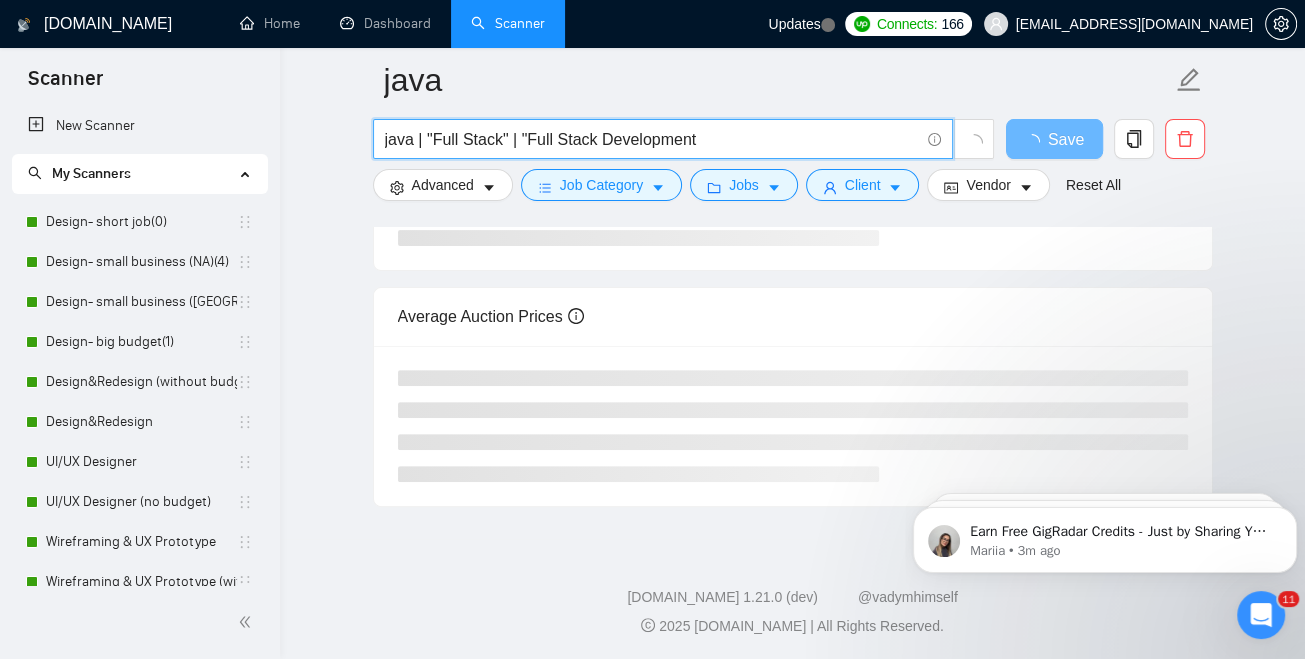 scroll, scrollTop: 481, scrollLeft: 0, axis: vertical 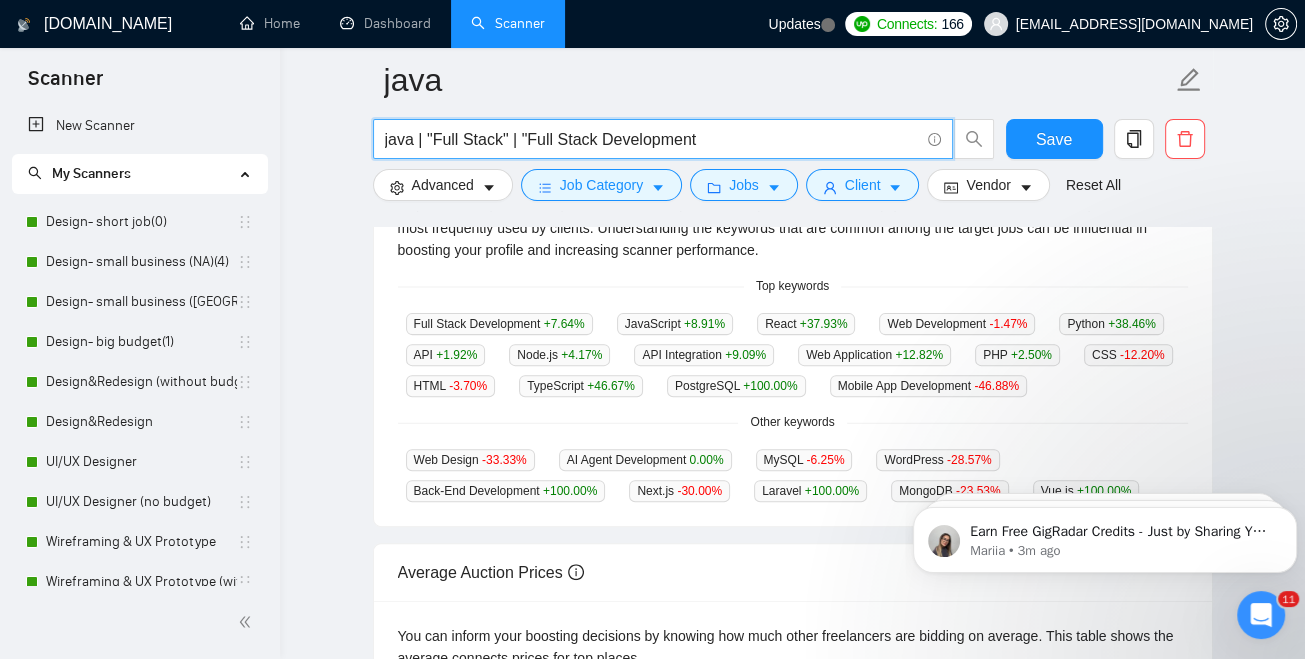 click on "java | "Full Stack" | "Full Stack Development" at bounding box center (652, 139) 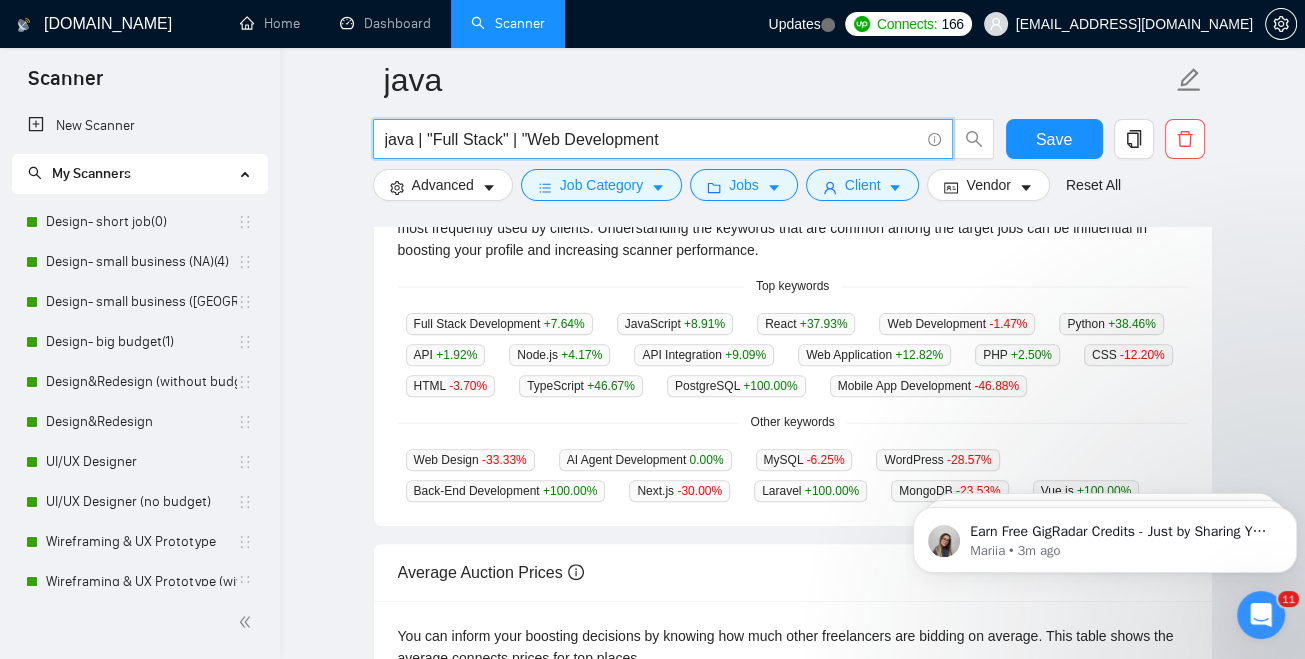 scroll, scrollTop: 476, scrollLeft: 0, axis: vertical 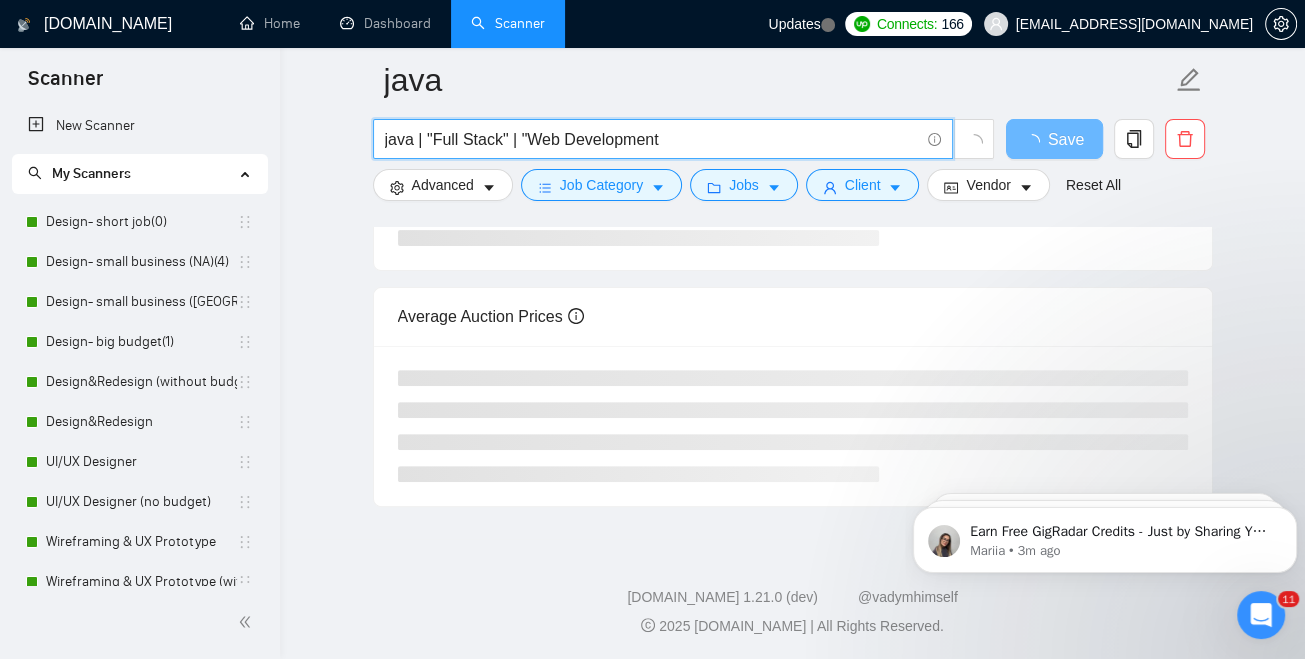 click on "java | "Full Stack" | "Web Development" at bounding box center [652, 139] 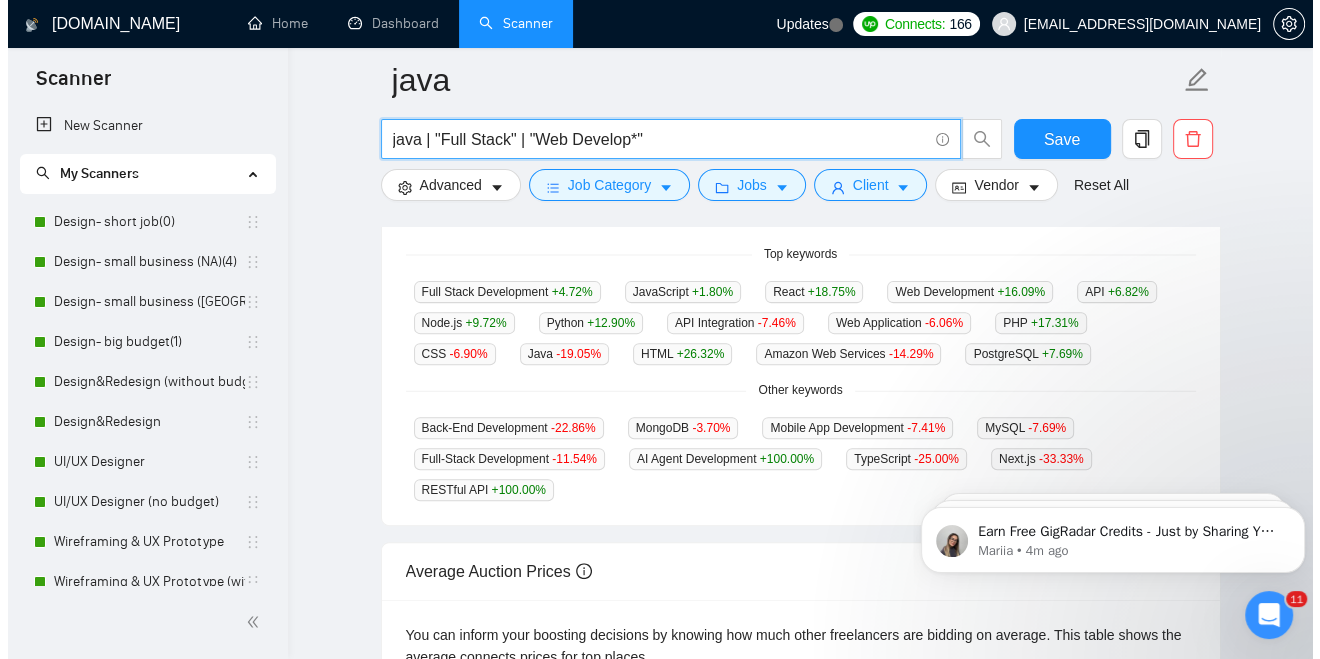 scroll, scrollTop: 0, scrollLeft: 0, axis: both 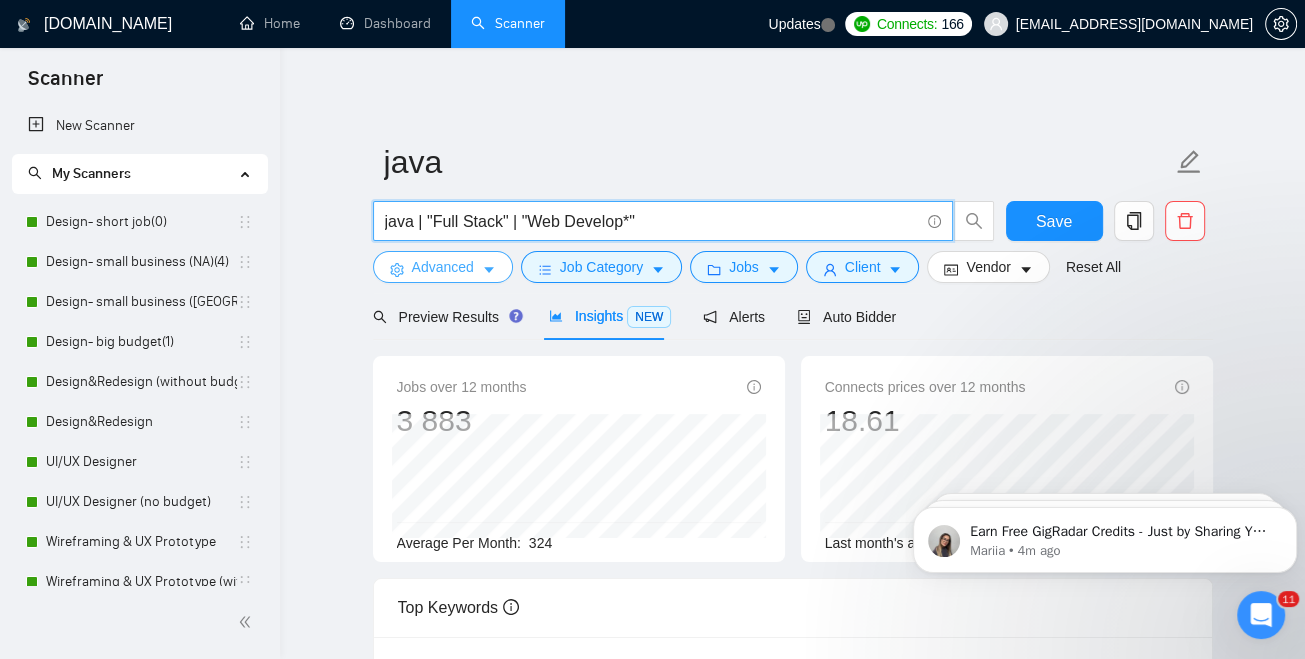 type on "java | "Full Stack" | "Web Develop*"" 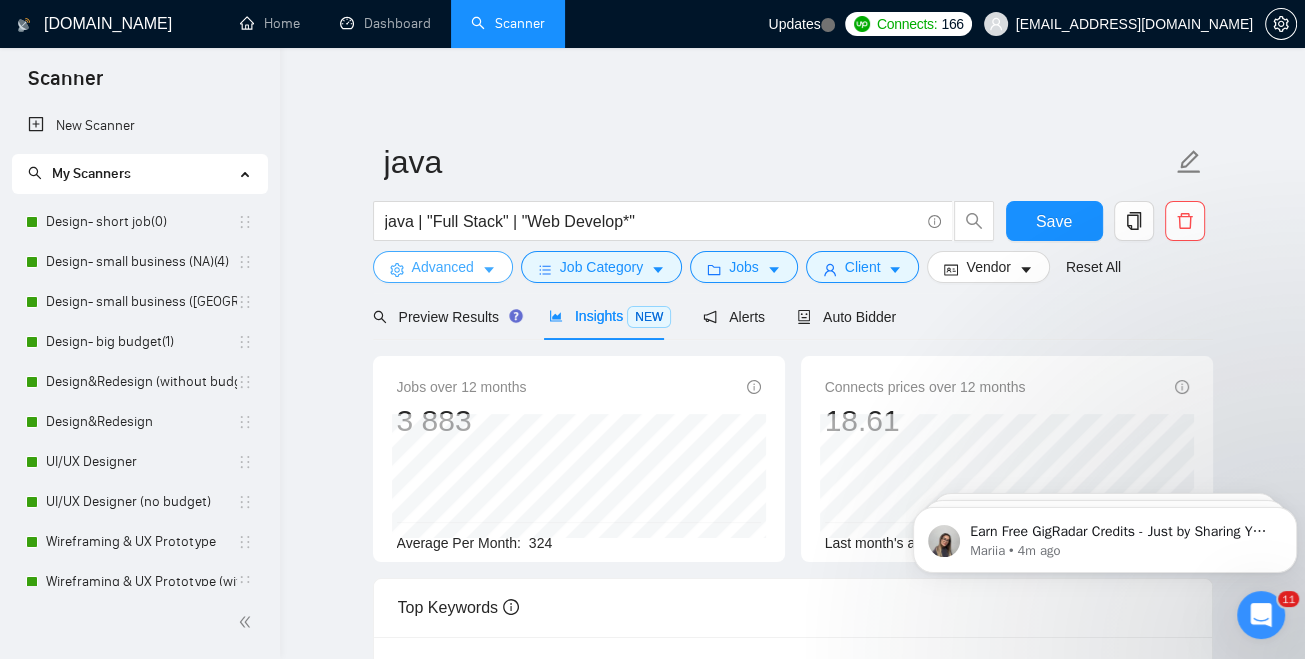 click on "Advanced" at bounding box center [443, 267] 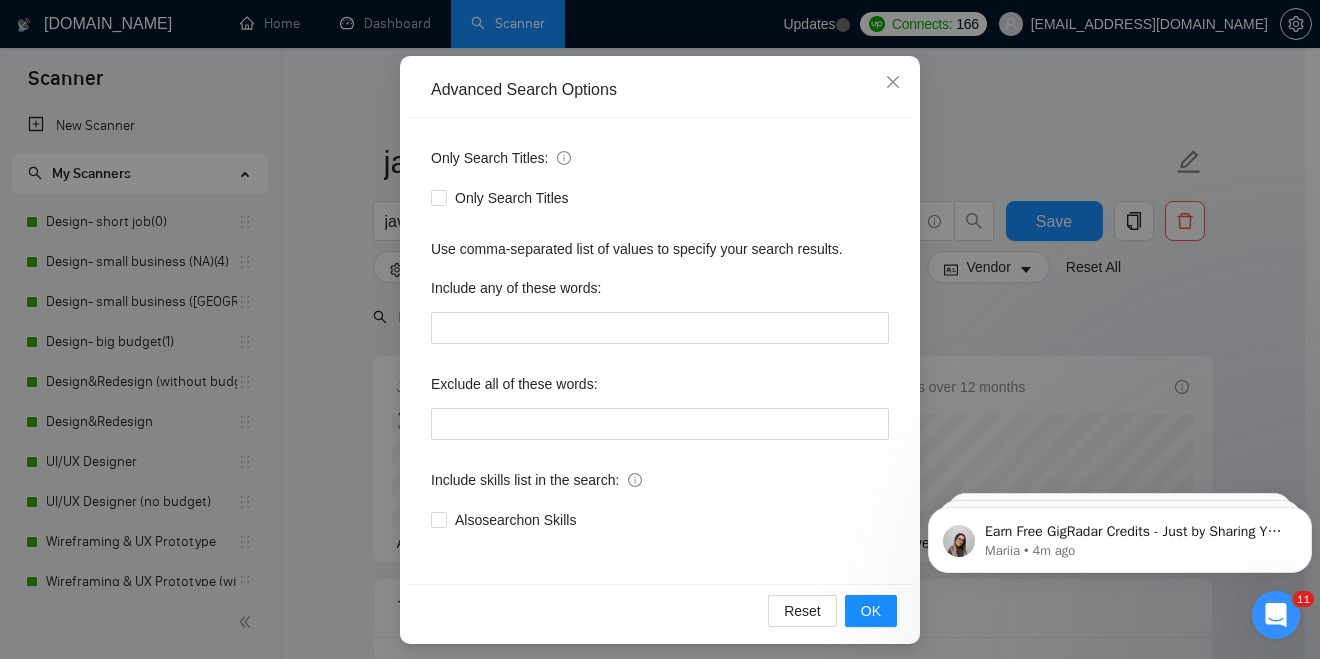scroll, scrollTop: 172, scrollLeft: 0, axis: vertical 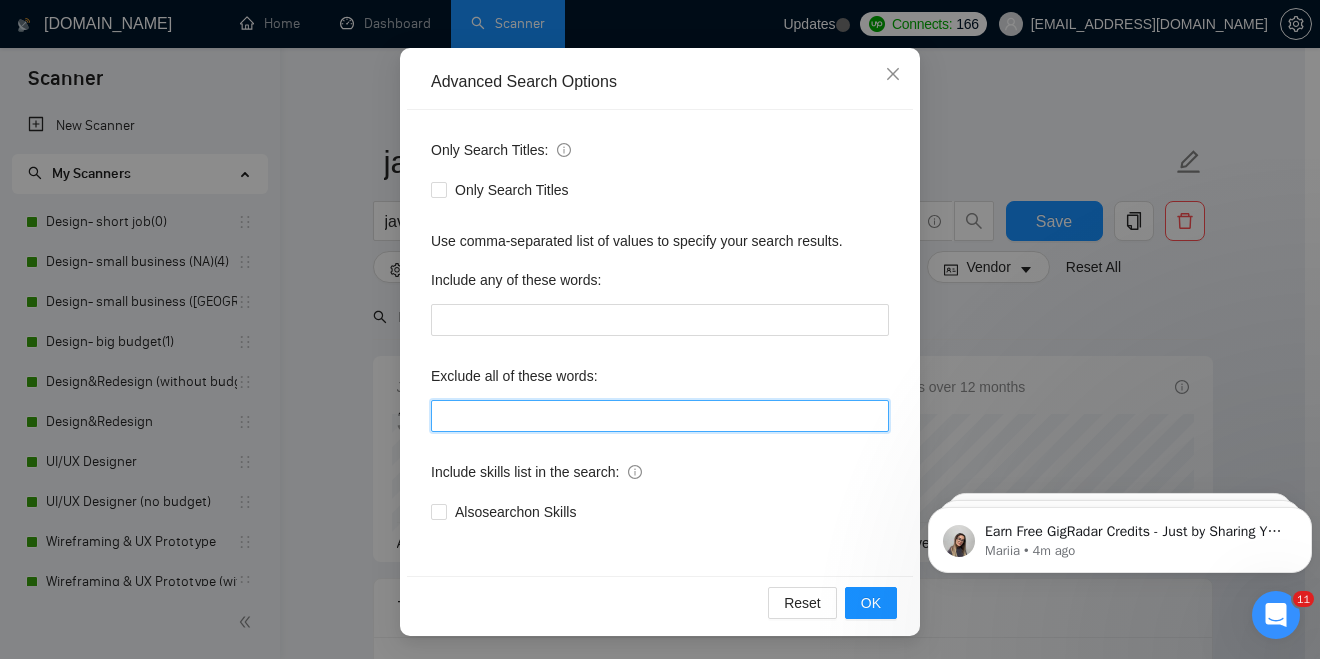 click at bounding box center (660, 416) 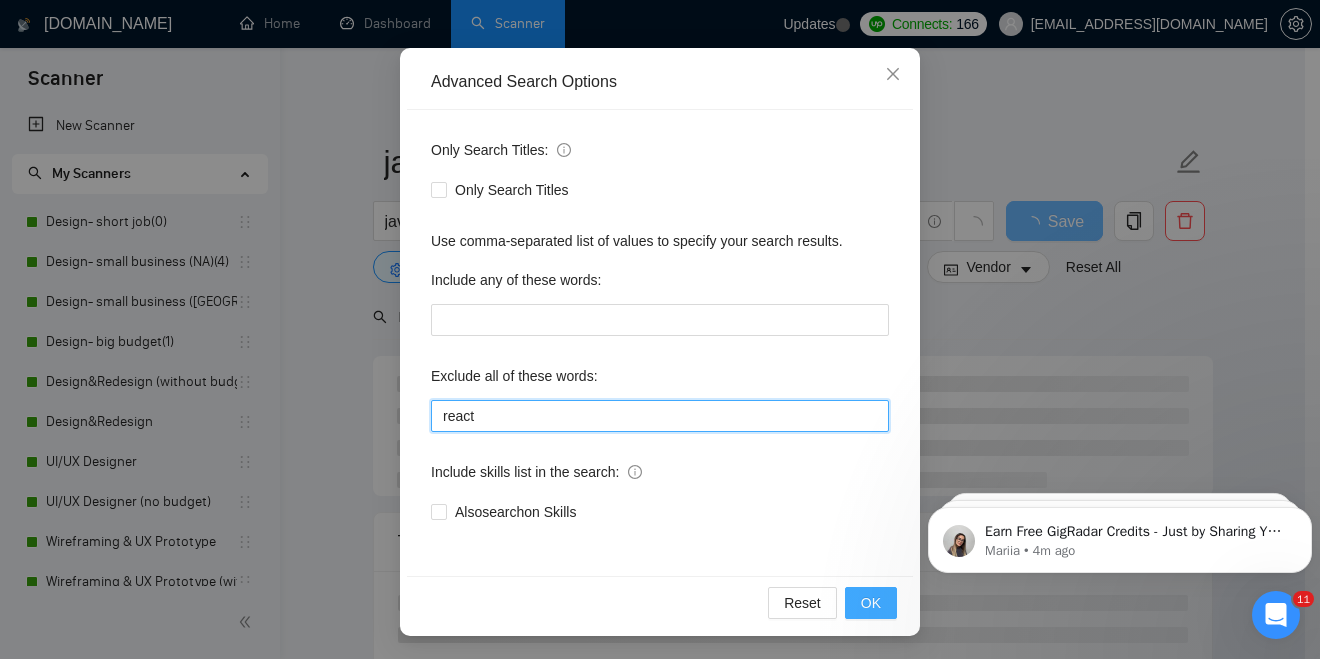 type on "react" 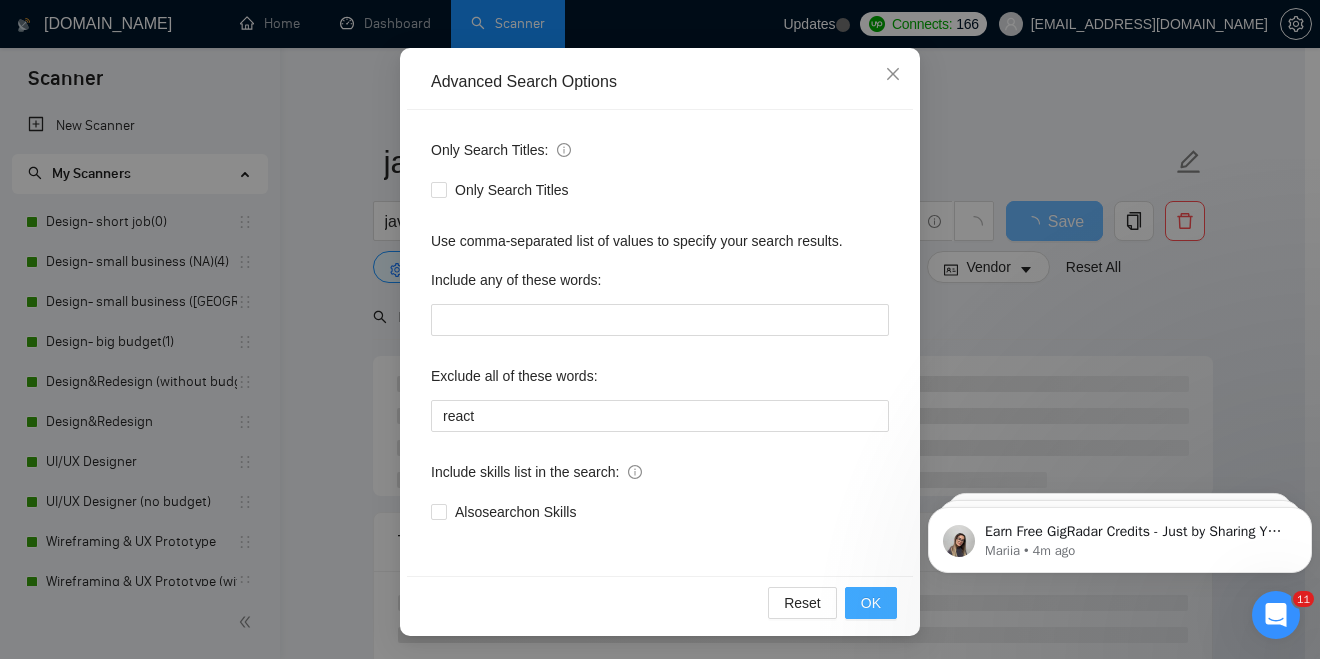 click on "OK" at bounding box center [871, 603] 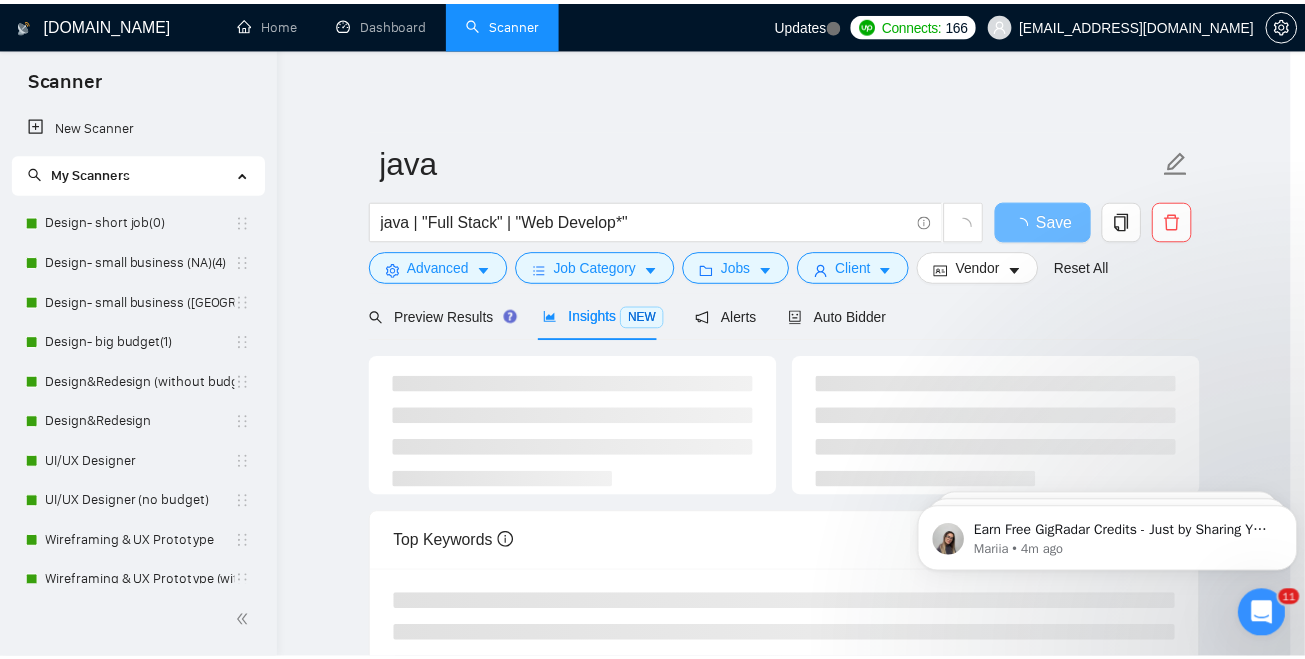 scroll, scrollTop: 72, scrollLeft: 0, axis: vertical 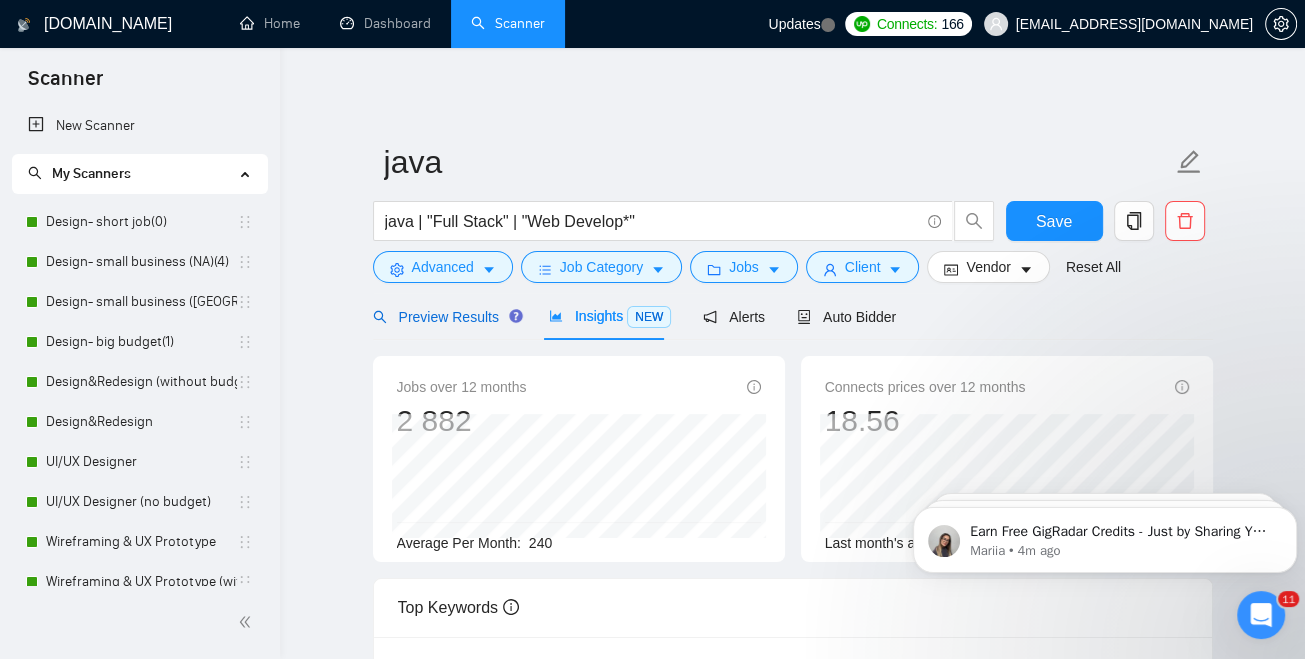 click on "Preview Results" at bounding box center [445, 317] 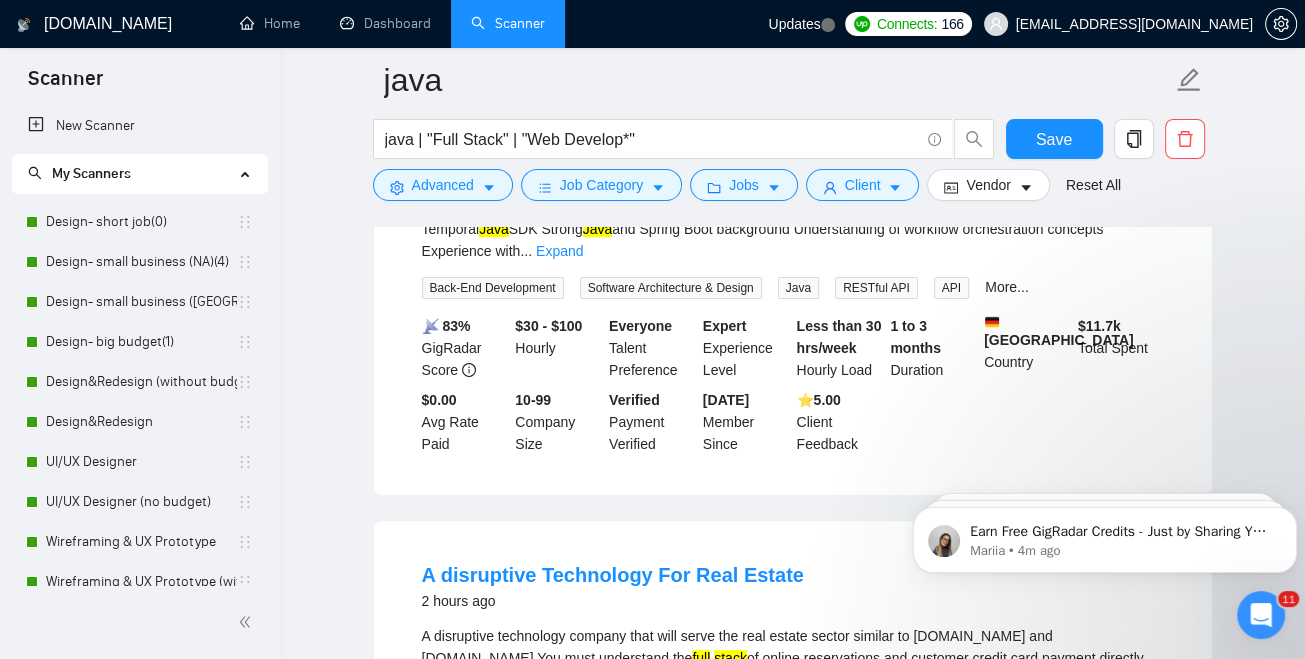 scroll, scrollTop: 297, scrollLeft: 0, axis: vertical 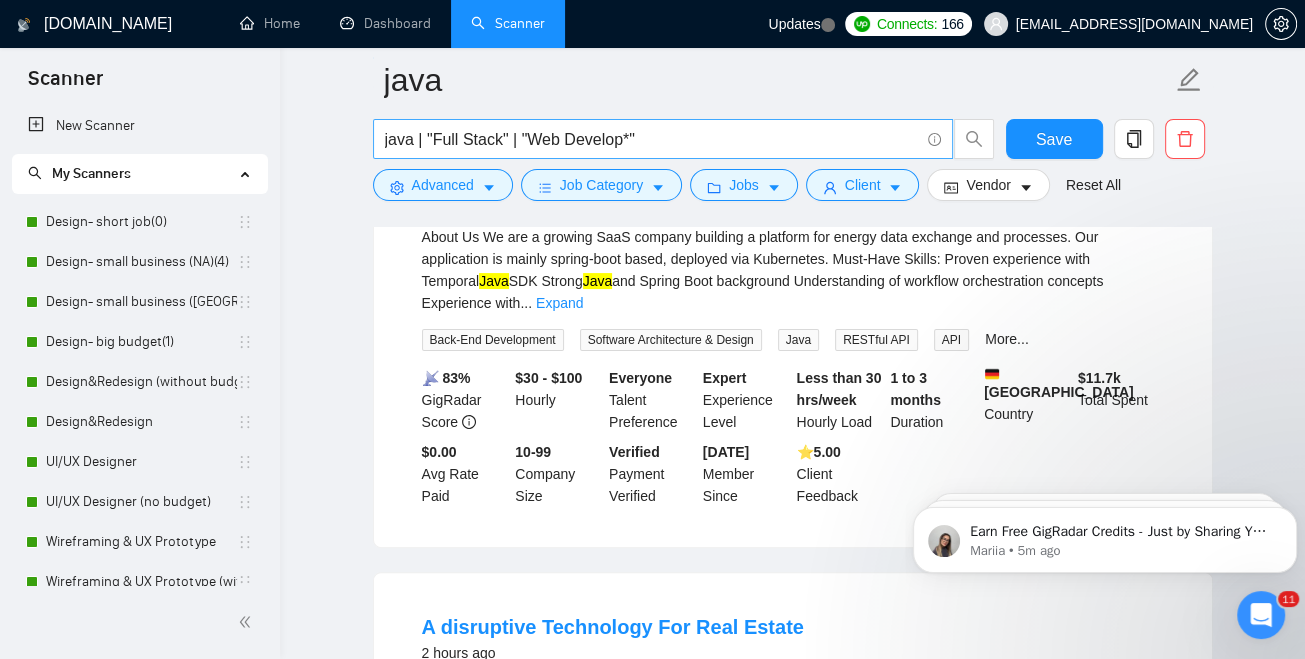 click on "java | "Full Stack" | "Web Develop*"" at bounding box center (652, 139) 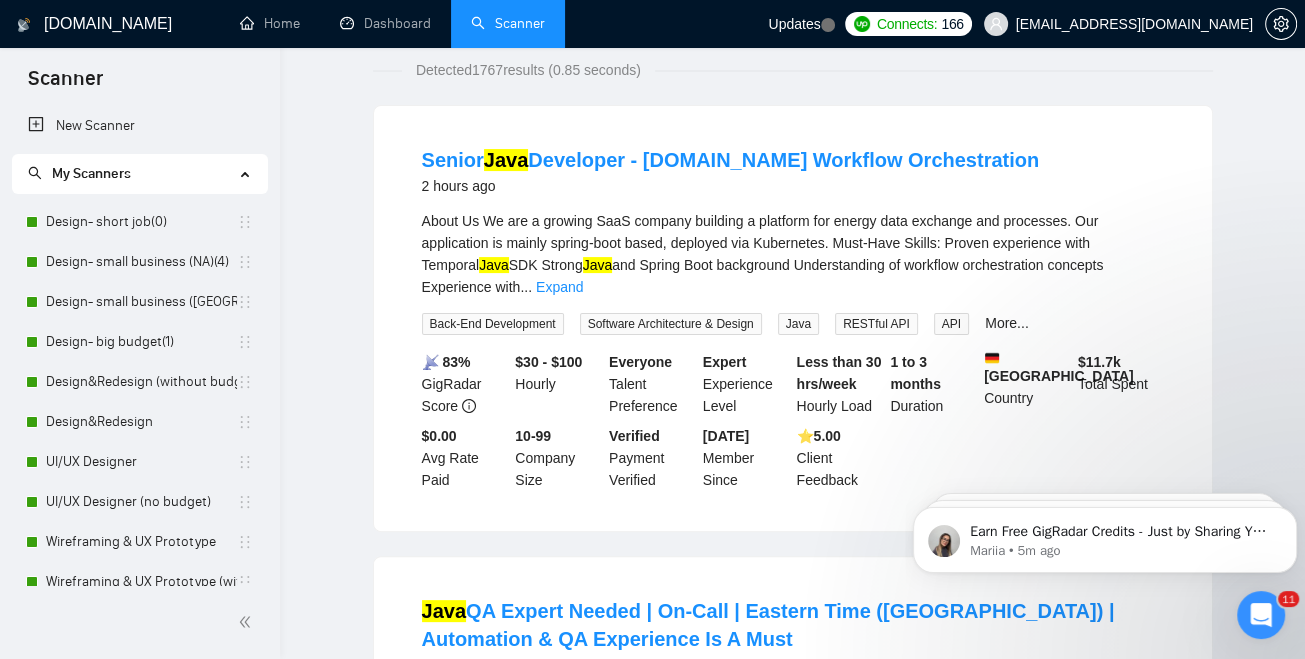 scroll, scrollTop: 0, scrollLeft: 0, axis: both 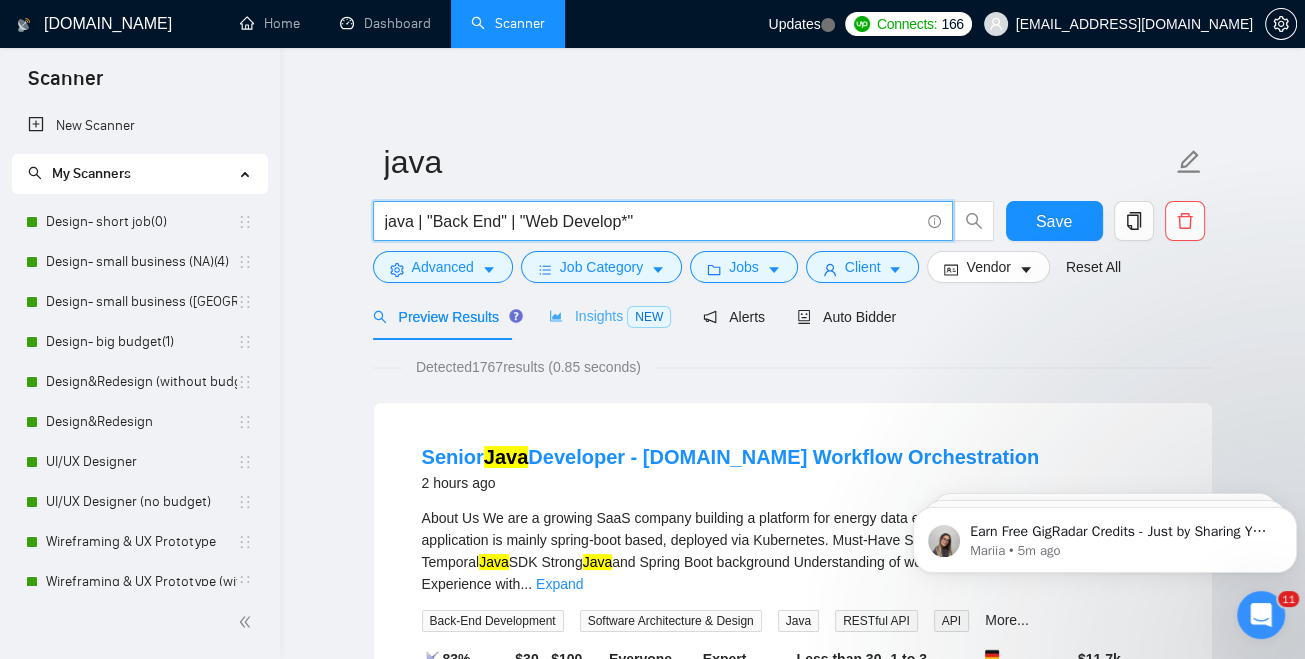 type on "java | "Back End" | "Web Develop*"" 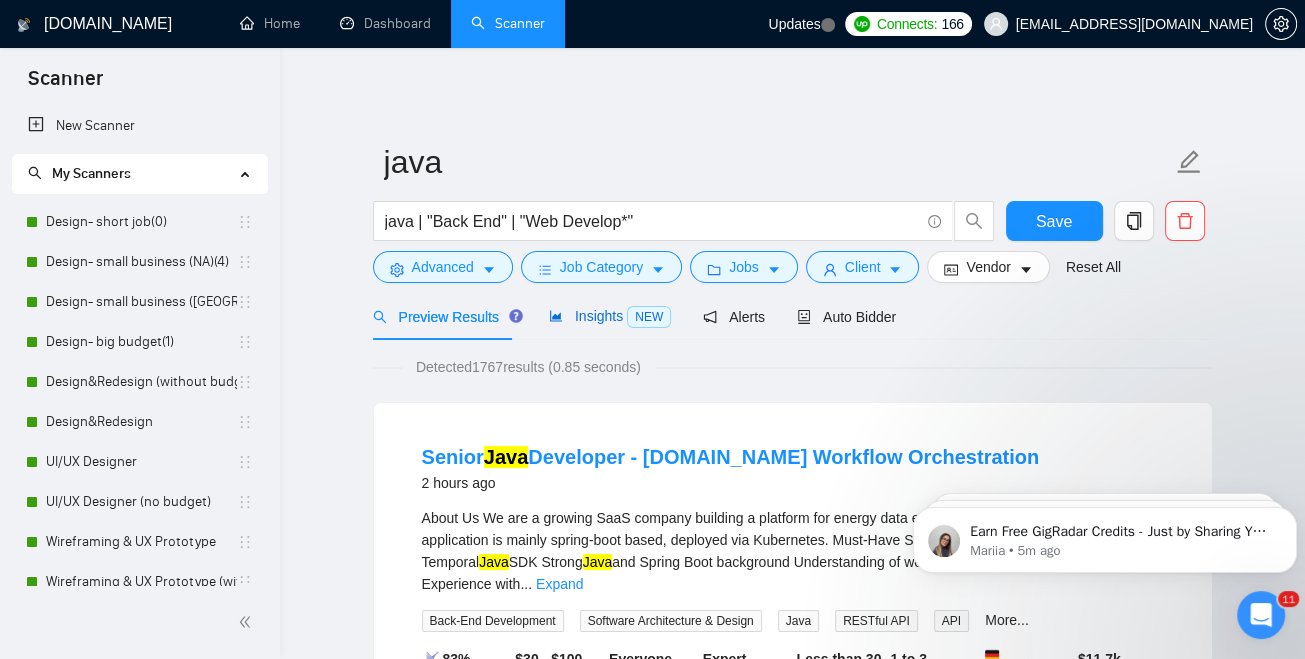 click on "Insights NEW" at bounding box center [610, 316] 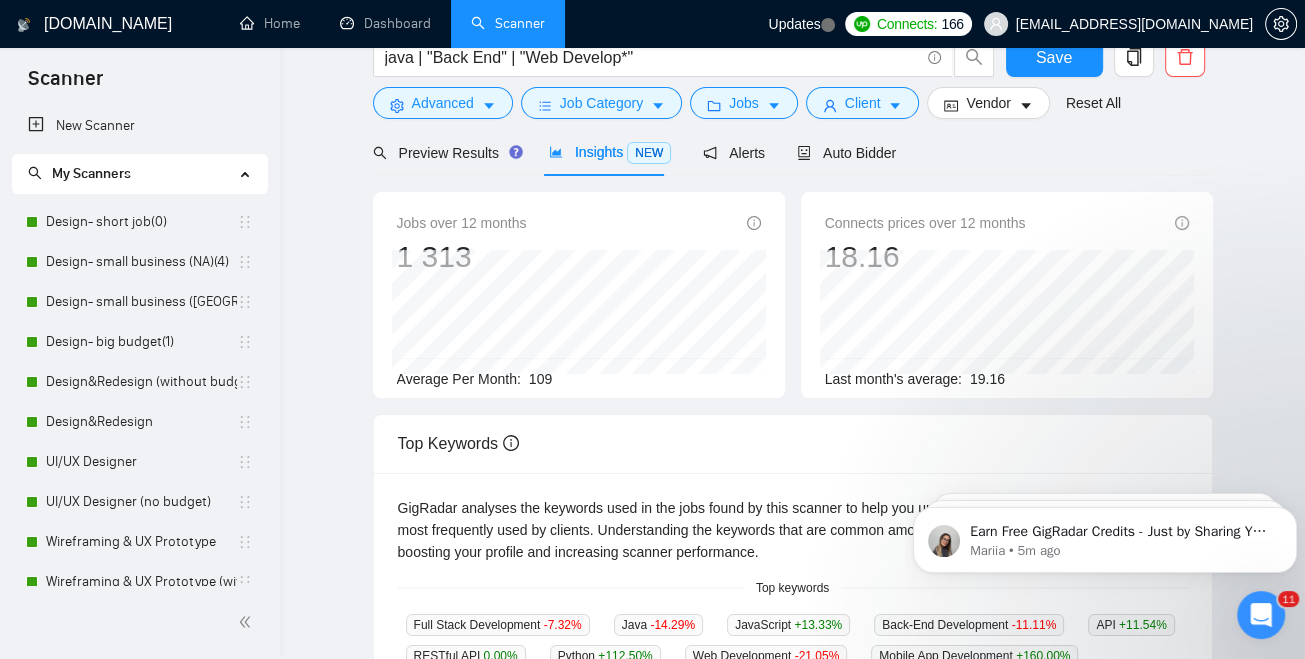 scroll, scrollTop: 0, scrollLeft: 0, axis: both 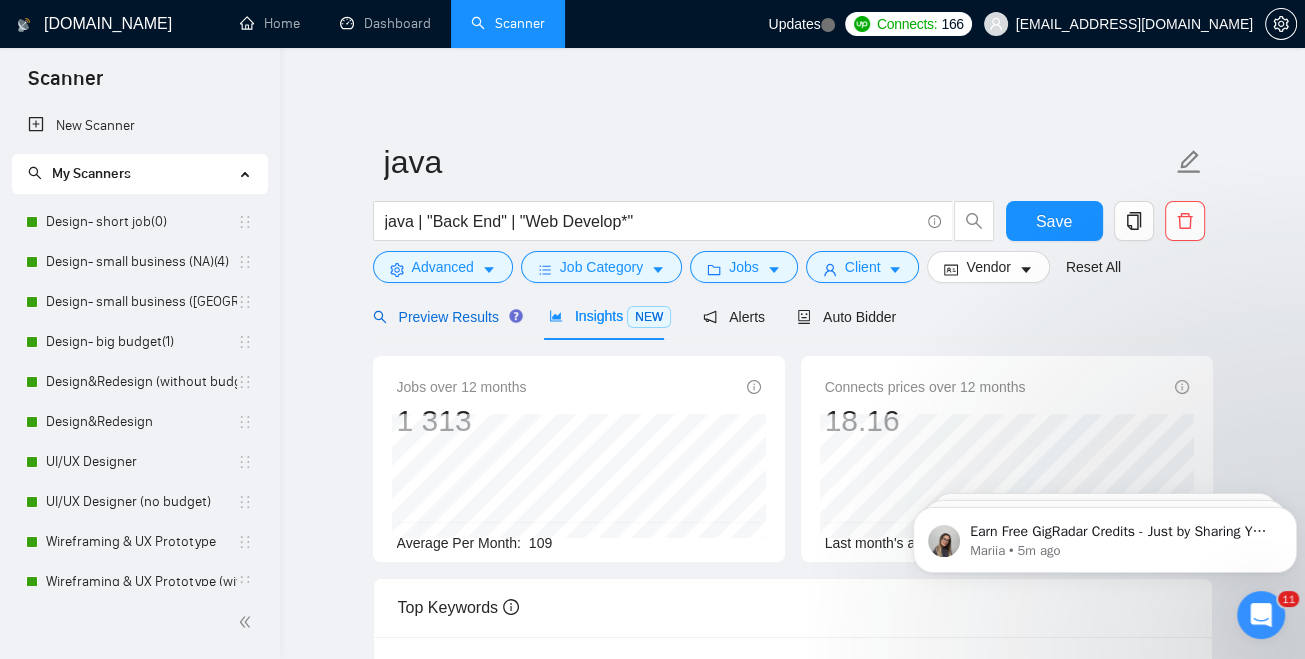 click on "Preview Results" at bounding box center [445, 317] 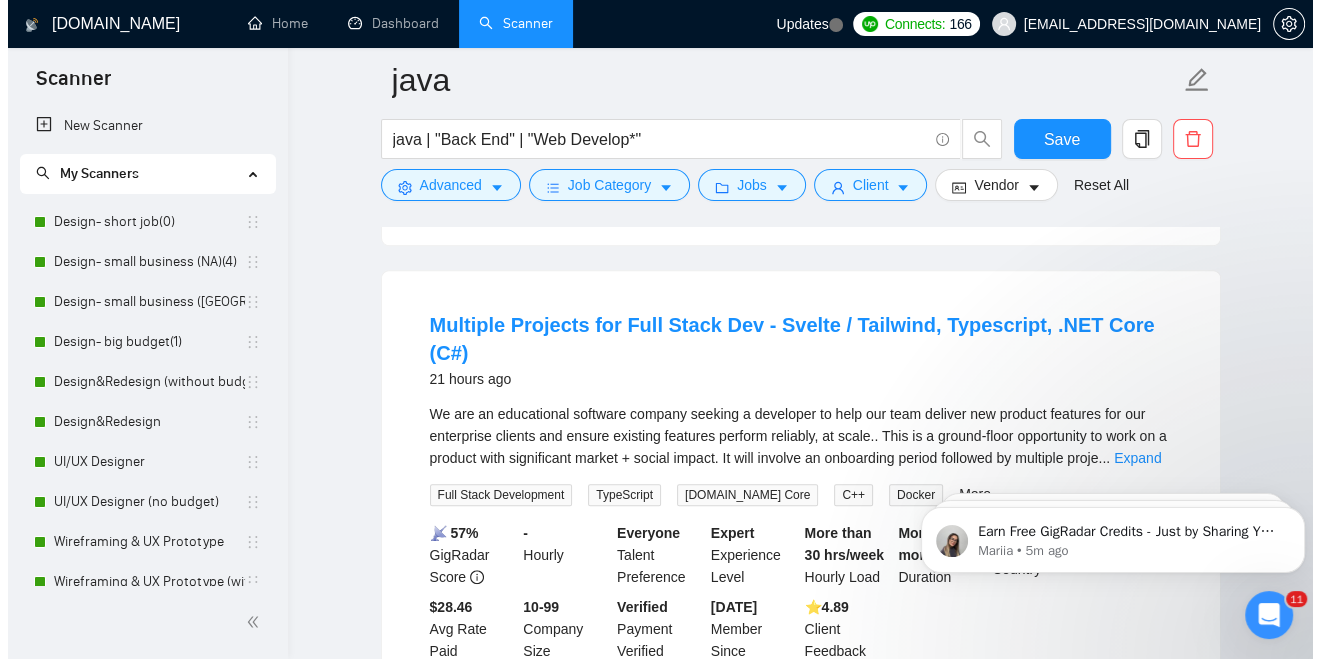 scroll, scrollTop: 1057, scrollLeft: 0, axis: vertical 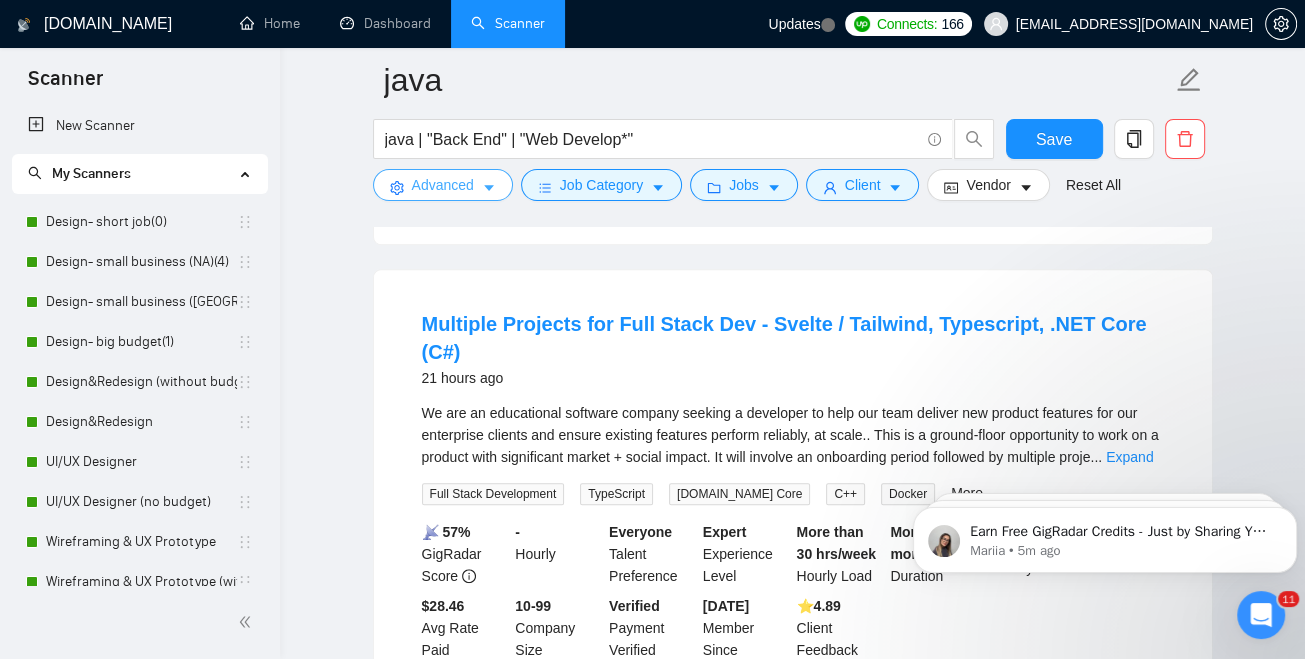 click on "Advanced" at bounding box center (443, 185) 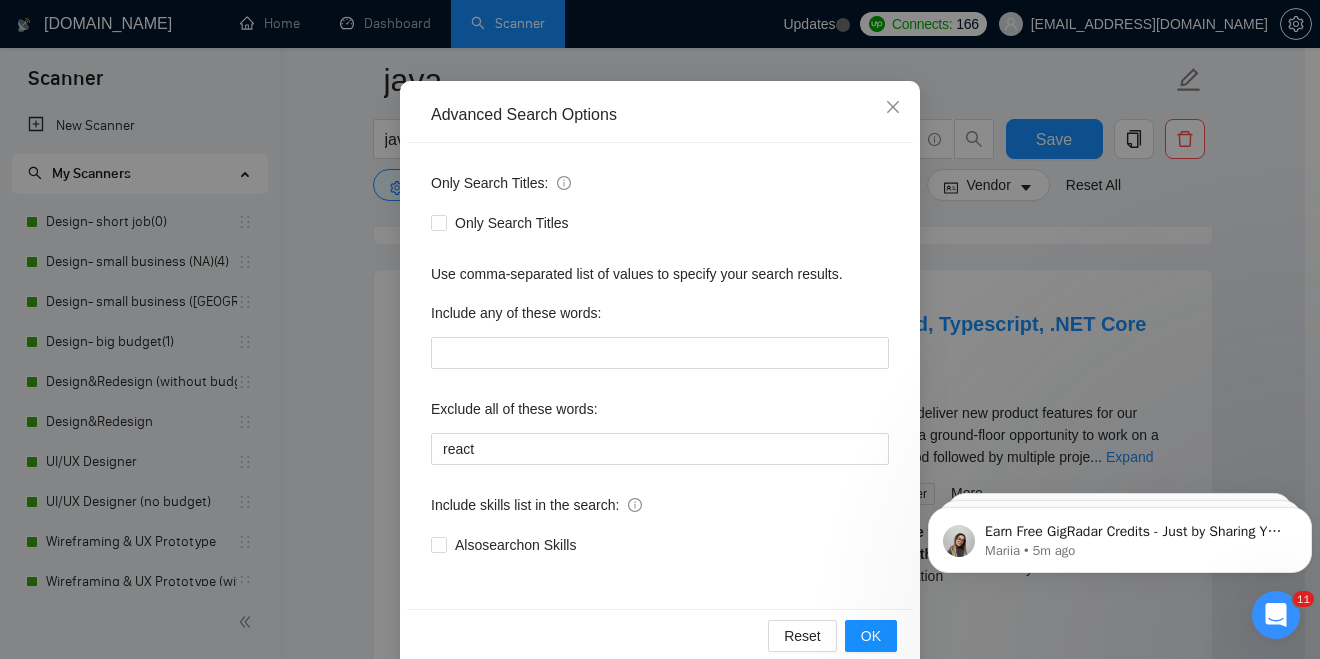 scroll, scrollTop: 140, scrollLeft: 0, axis: vertical 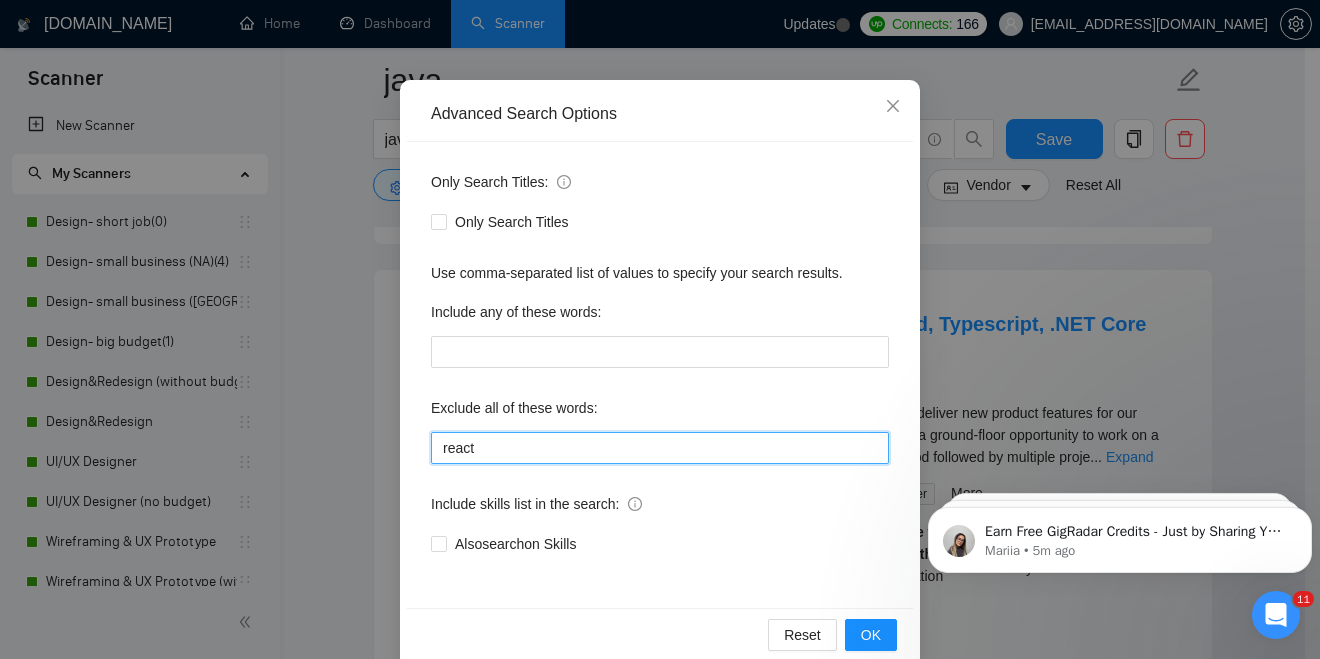 click on "react" at bounding box center [660, 448] 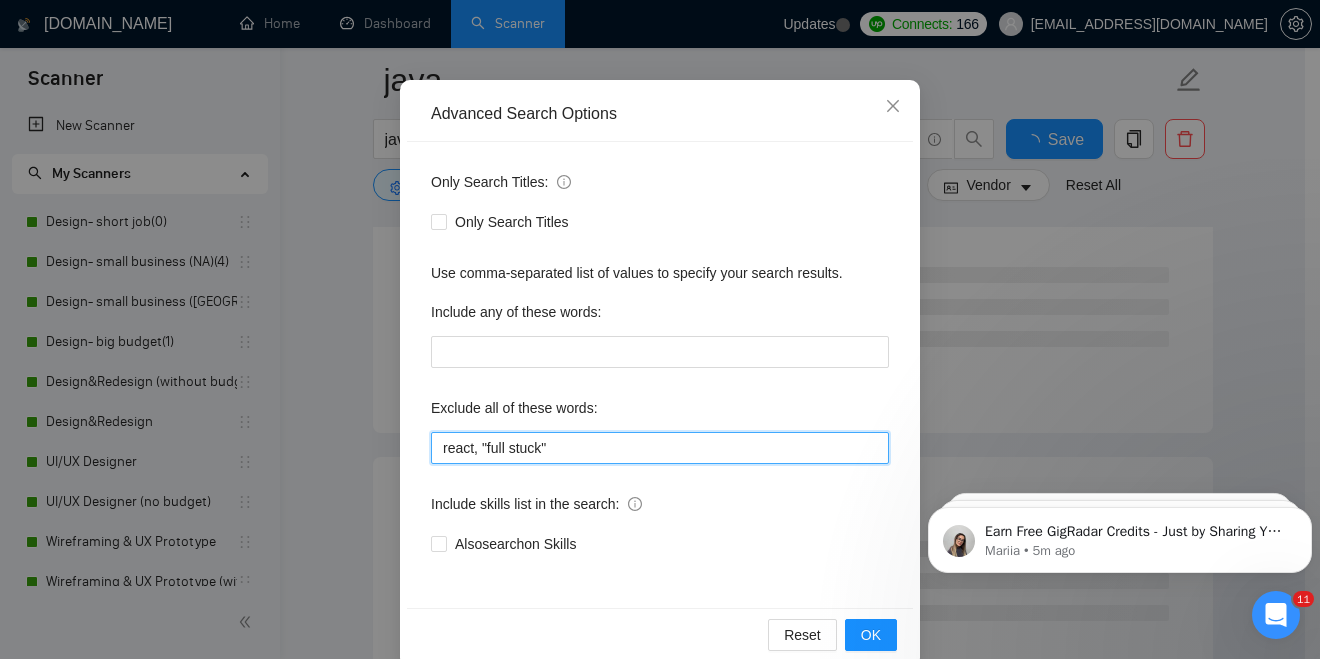 scroll, scrollTop: 172, scrollLeft: 0, axis: vertical 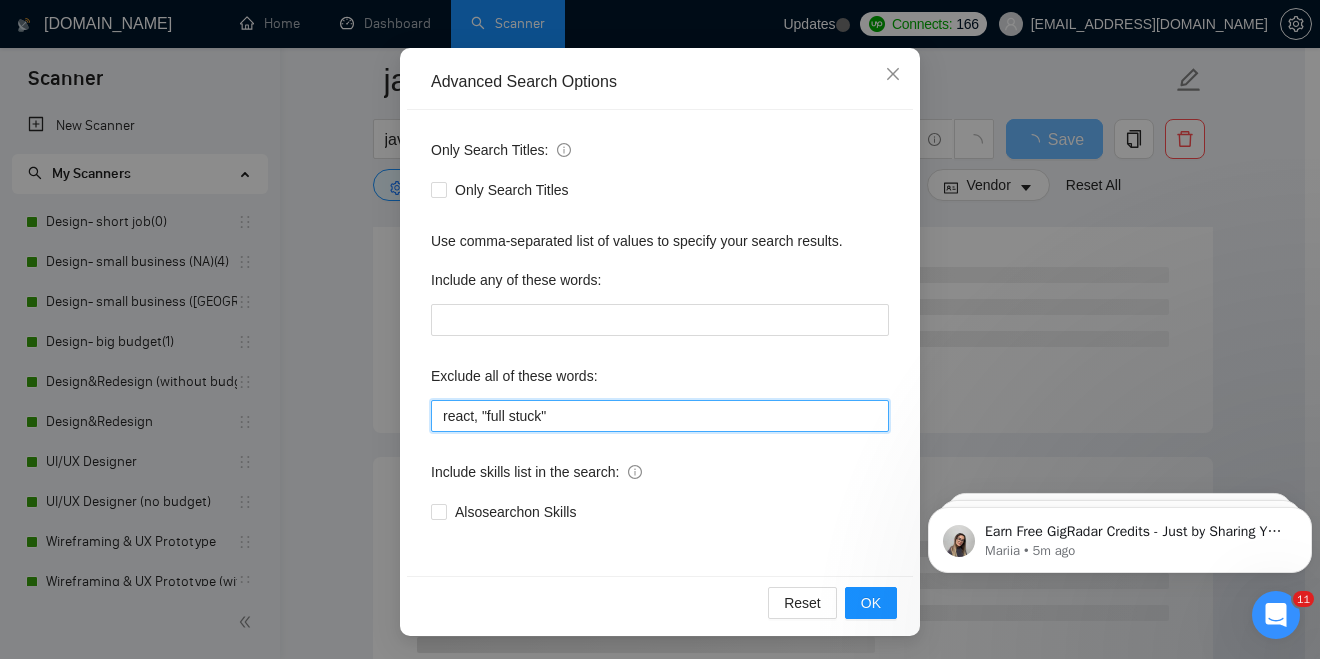 click on "react, "full stuck"" at bounding box center [660, 416] 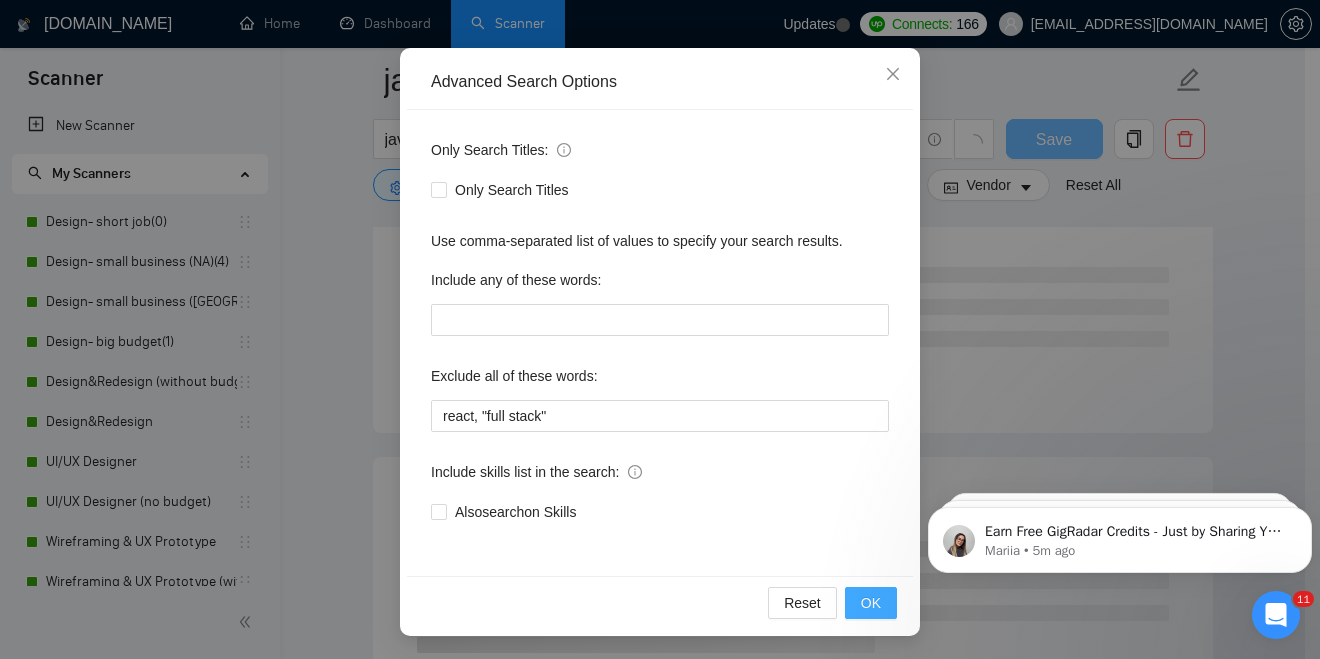 click on "OK" at bounding box center (871, 603) 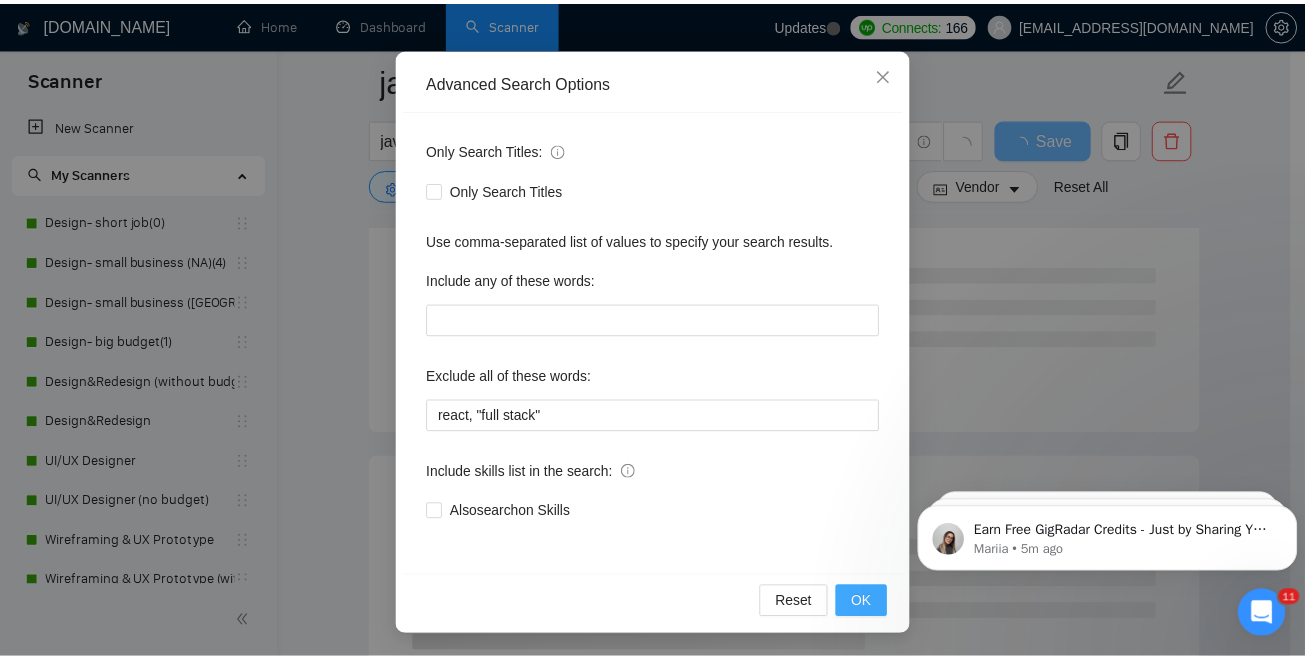 scroll, scrollTop: 72, scrollLeft: 0, axis: vertical 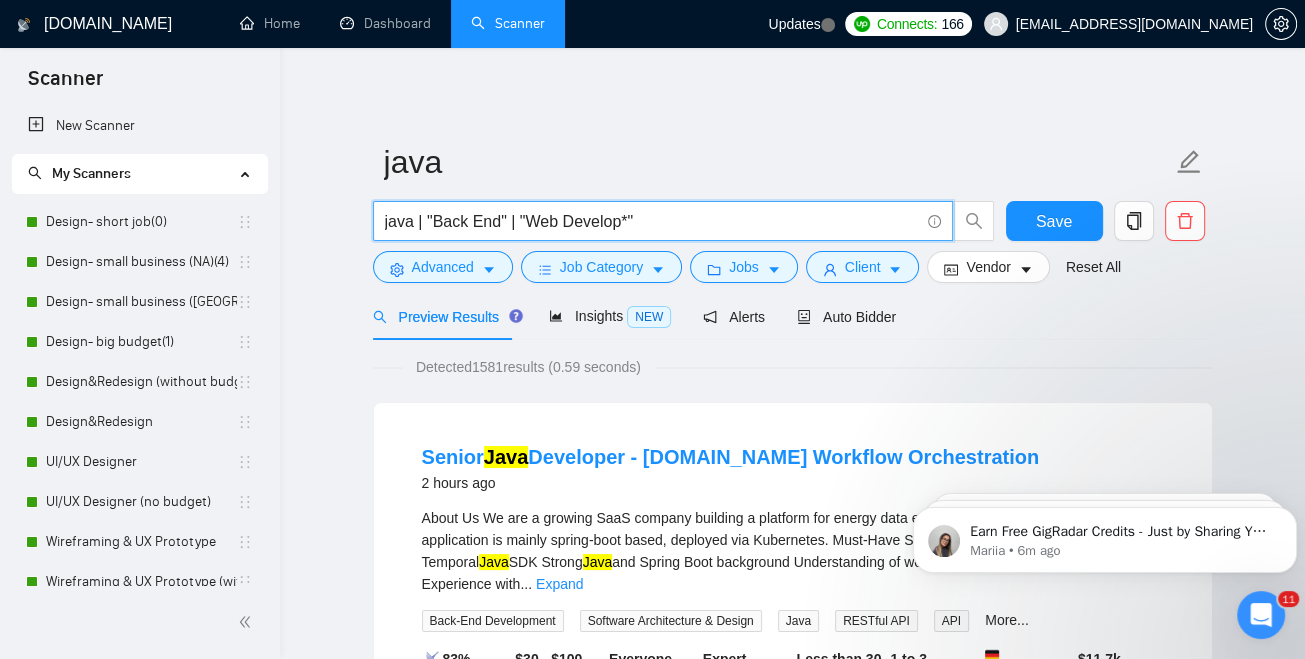 drag, startPoint x: 431, startPoint y: 220, endPoint x: 491, endPoint y: 218, distance: 60.033325 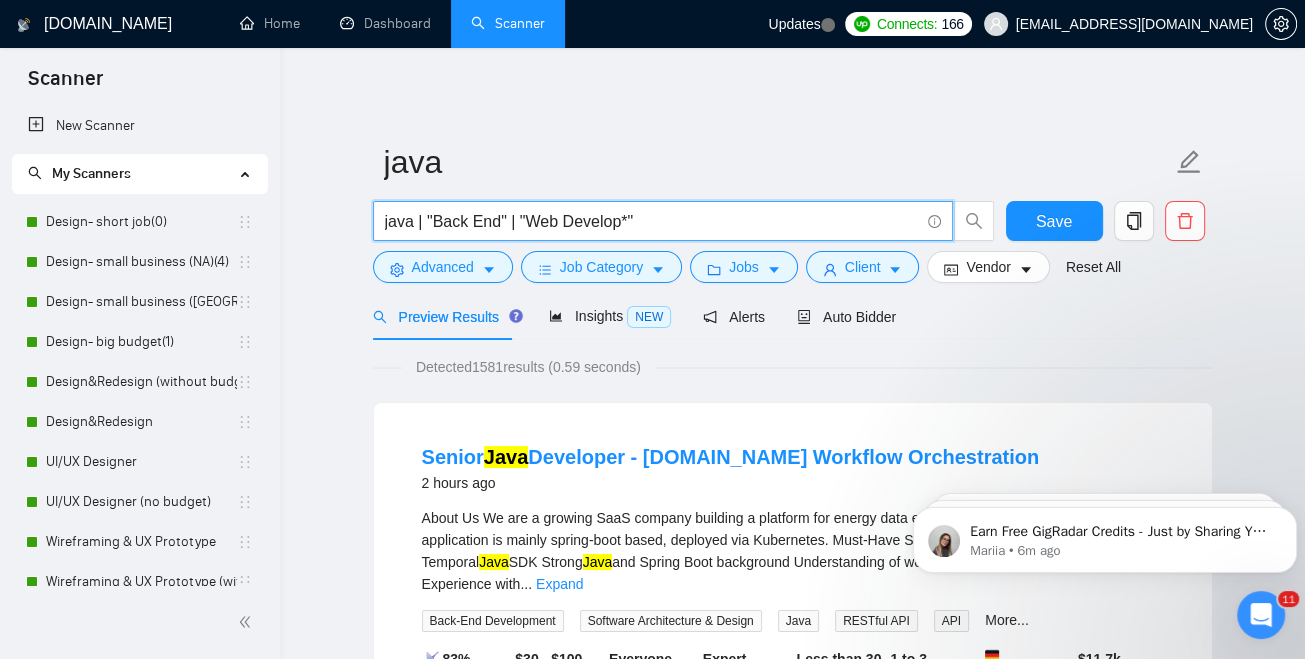 click on "java | "Back End" | "Web Develop*"" at bounding box center (652, 221) 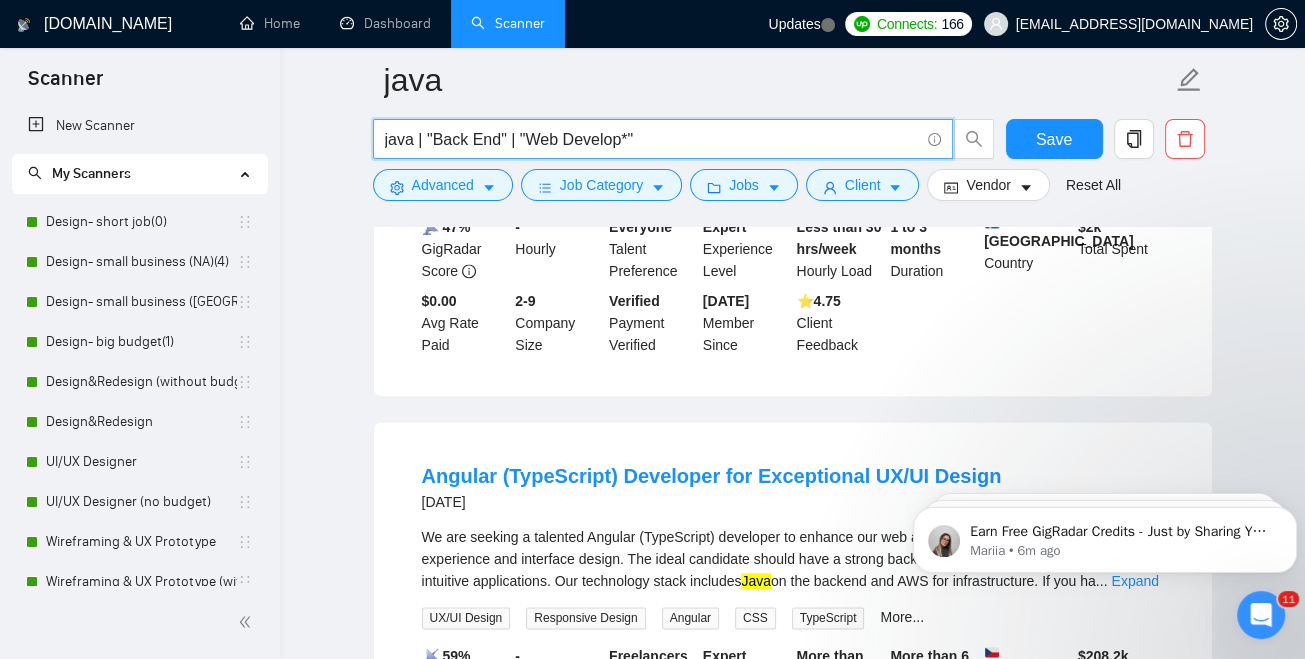 scroll, scrollTop: 2292, scrollLeft: 0, axis: vertical 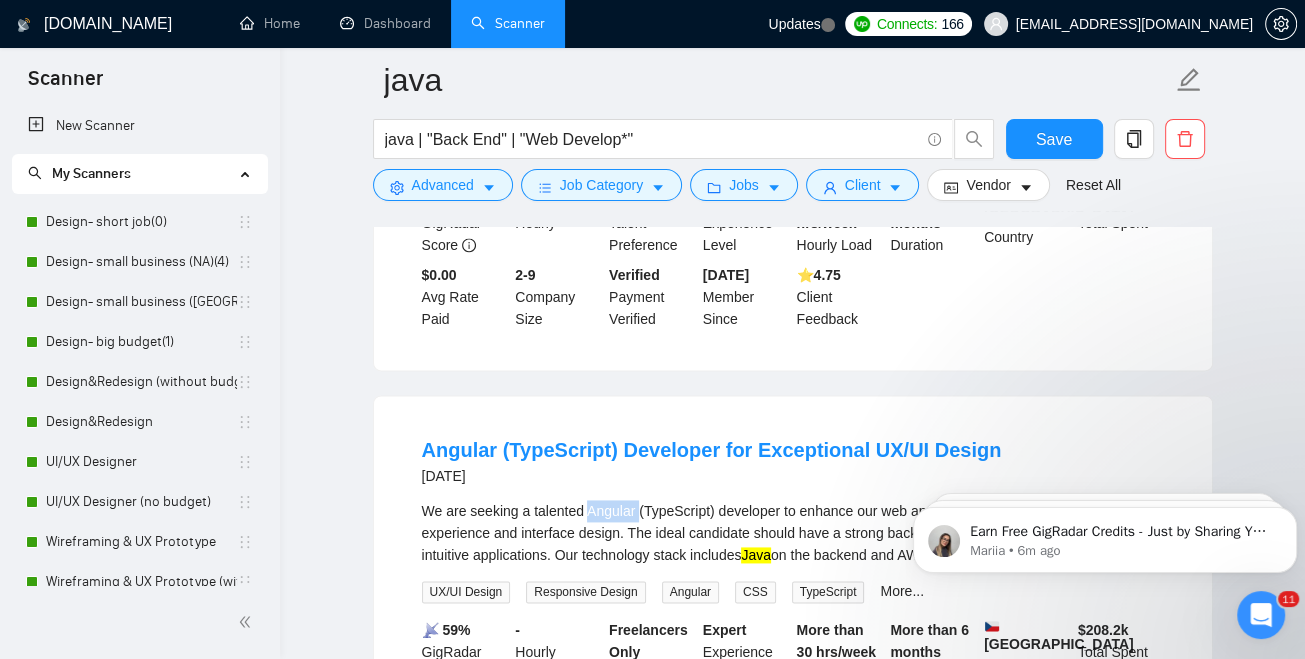 drag, startPoint x: 586, startPoint y: 447, endPoint x: 636, endPoint y: 453, distance: 50.358715 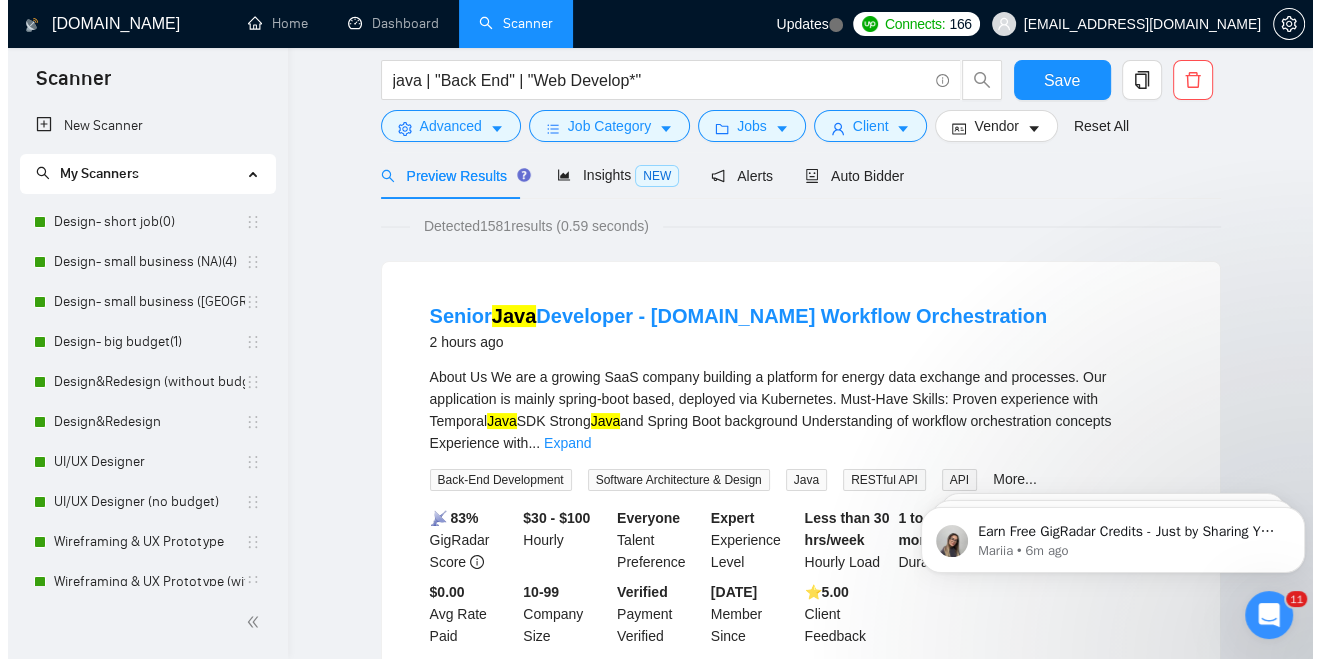scroll, scrollTop: 0, scrollLeft: 0, axis: both 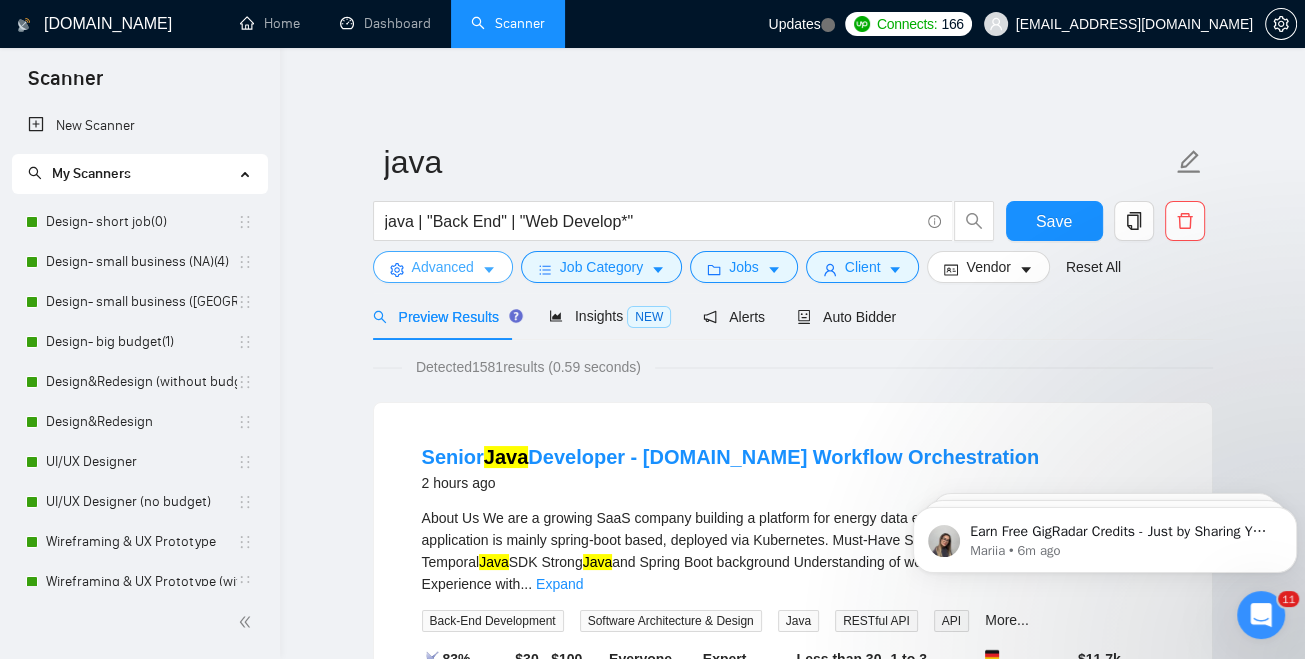 click on "Advanced" at bounding box center [443, 267] 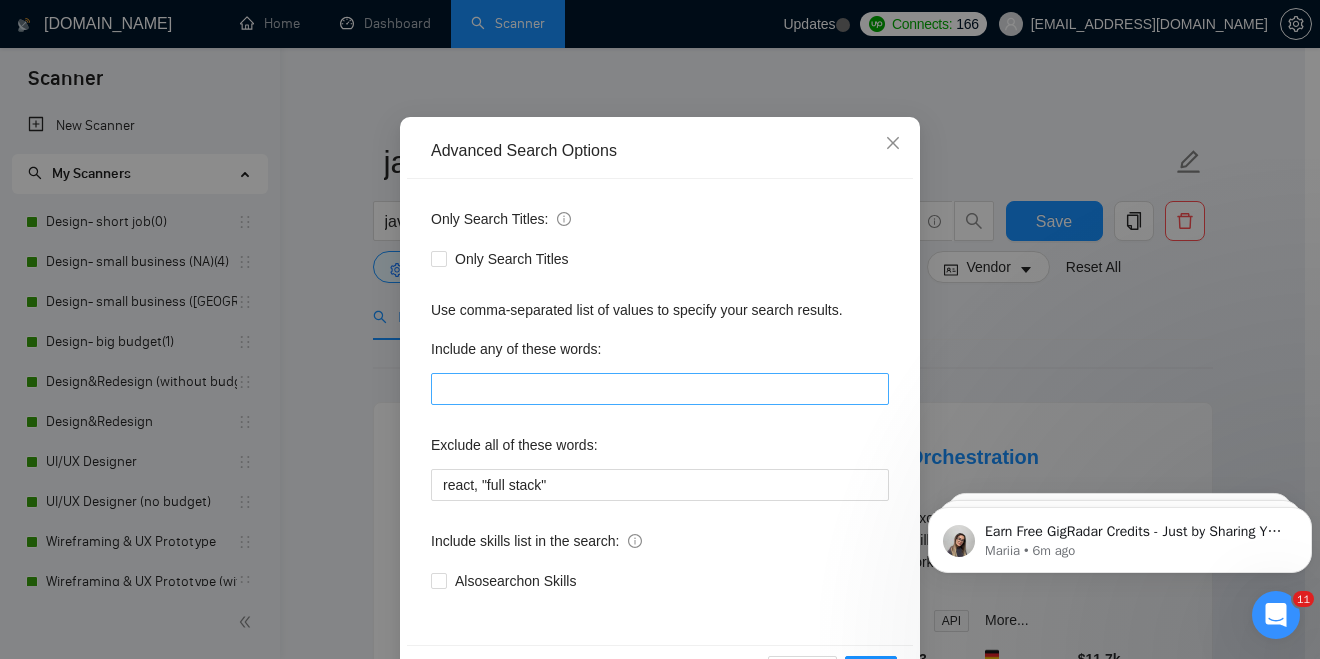 scroll, scrollTop: 104, scrollLeft: 0, axis: vertical 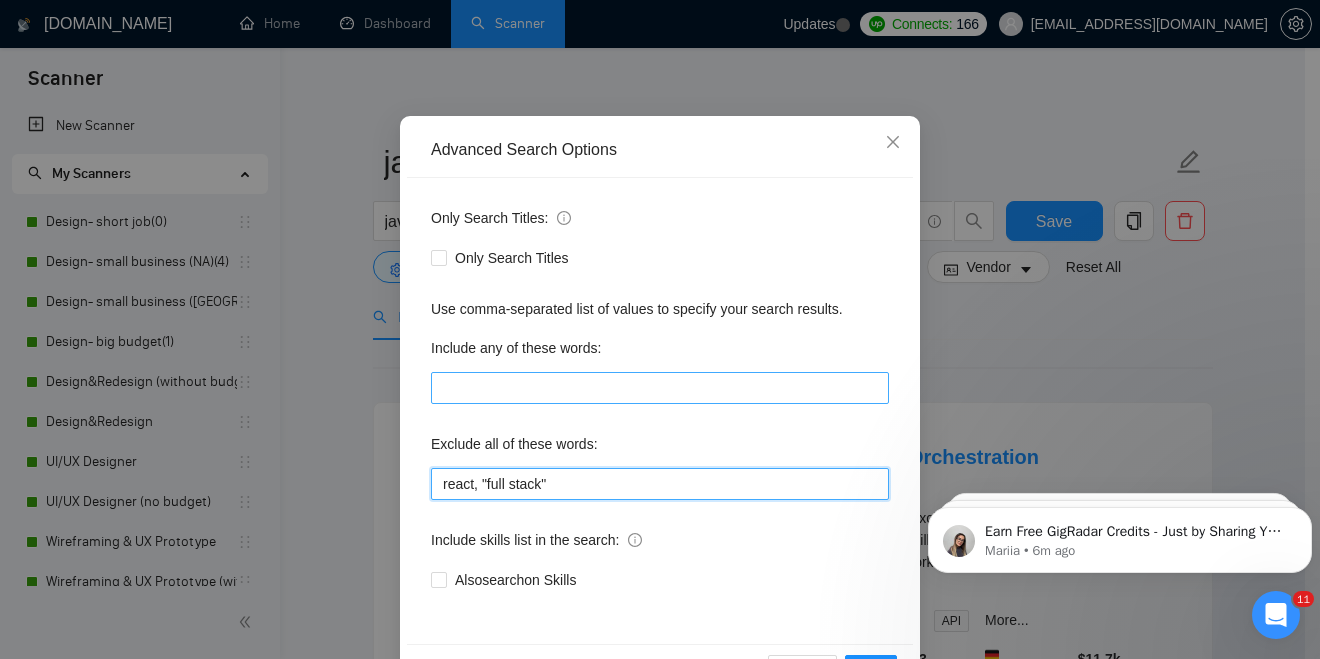 click on "react, "full stack"" at bounding box center [660, 484] 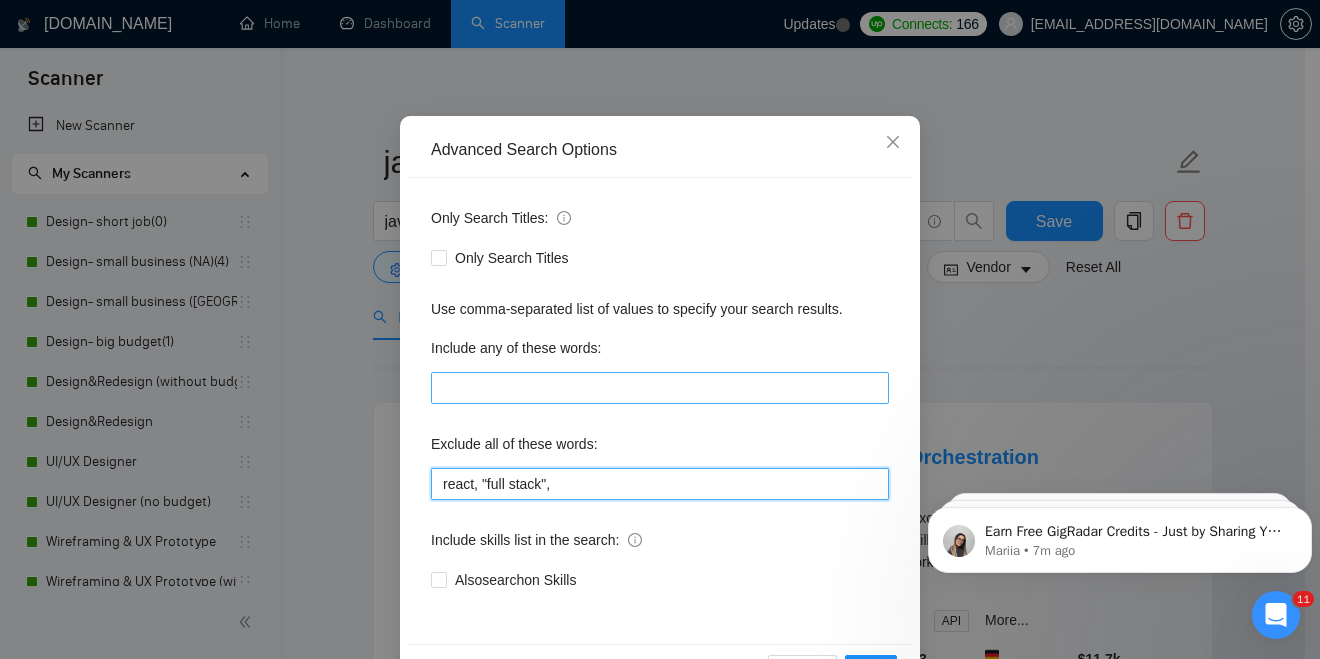 paste on "Angular" 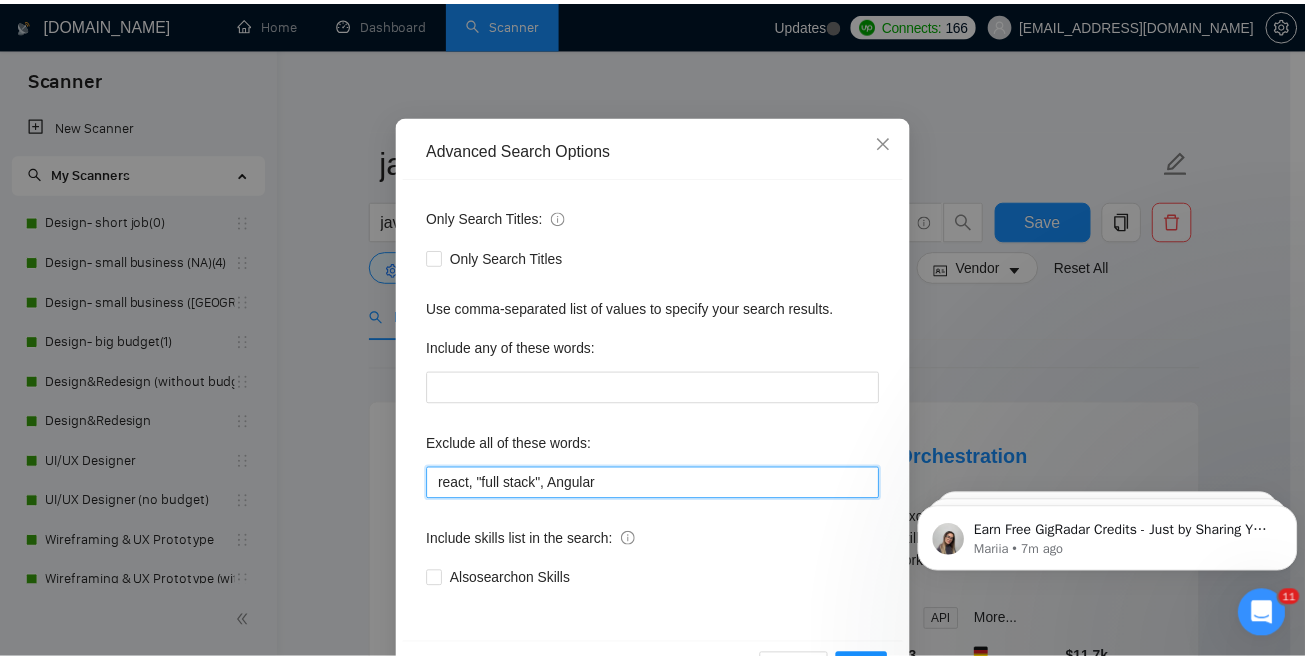 scroll, scrollTop: 172, scrollLeft: 0, axis: vertical 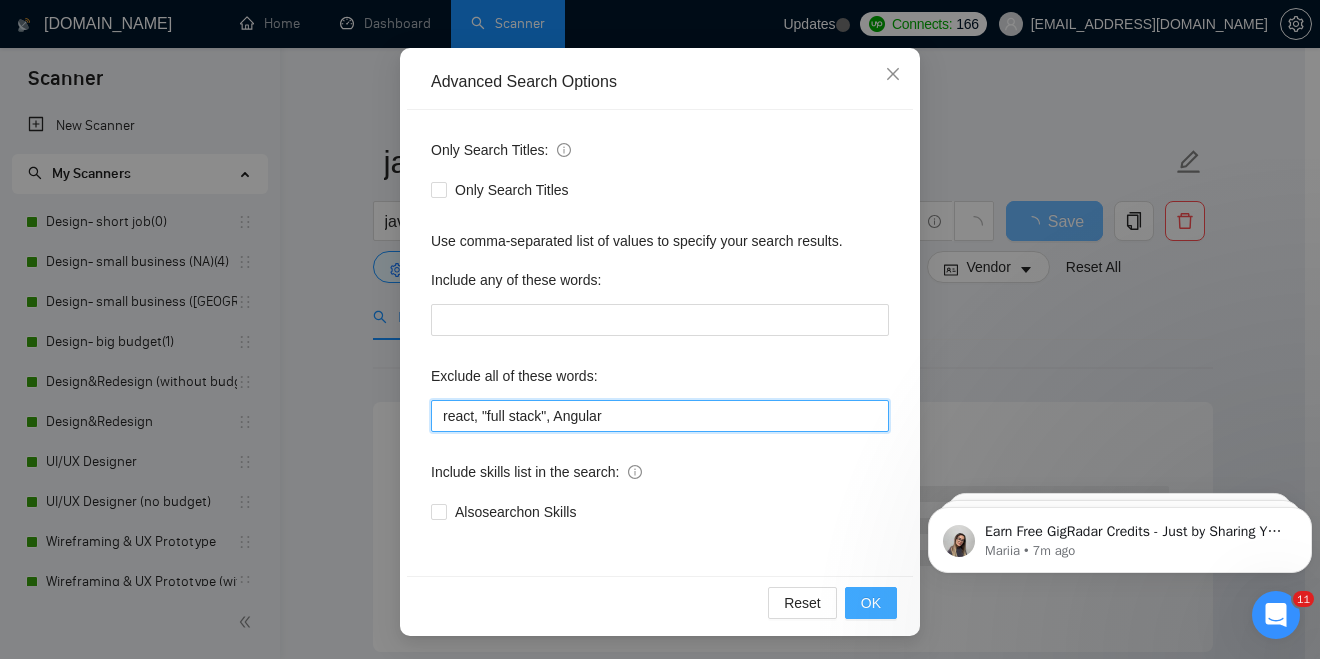 type on "react, "full stack", Angular" 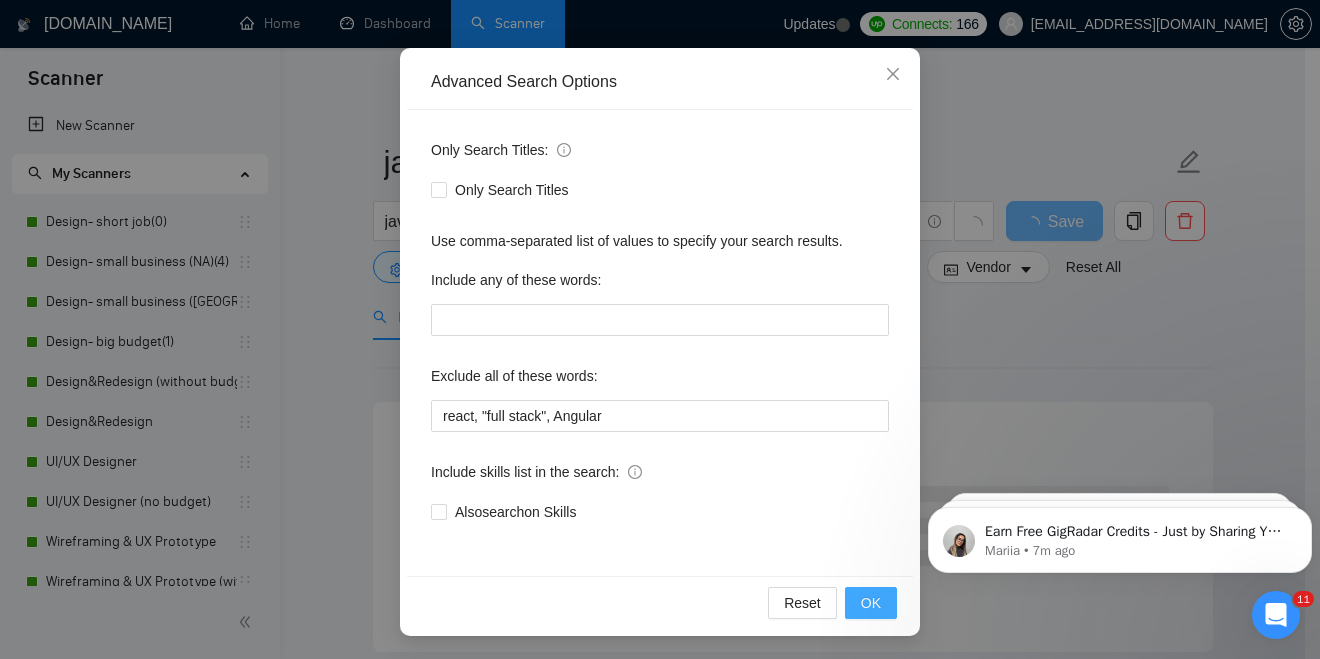 click on "OK" at bounding box center (871, 603) 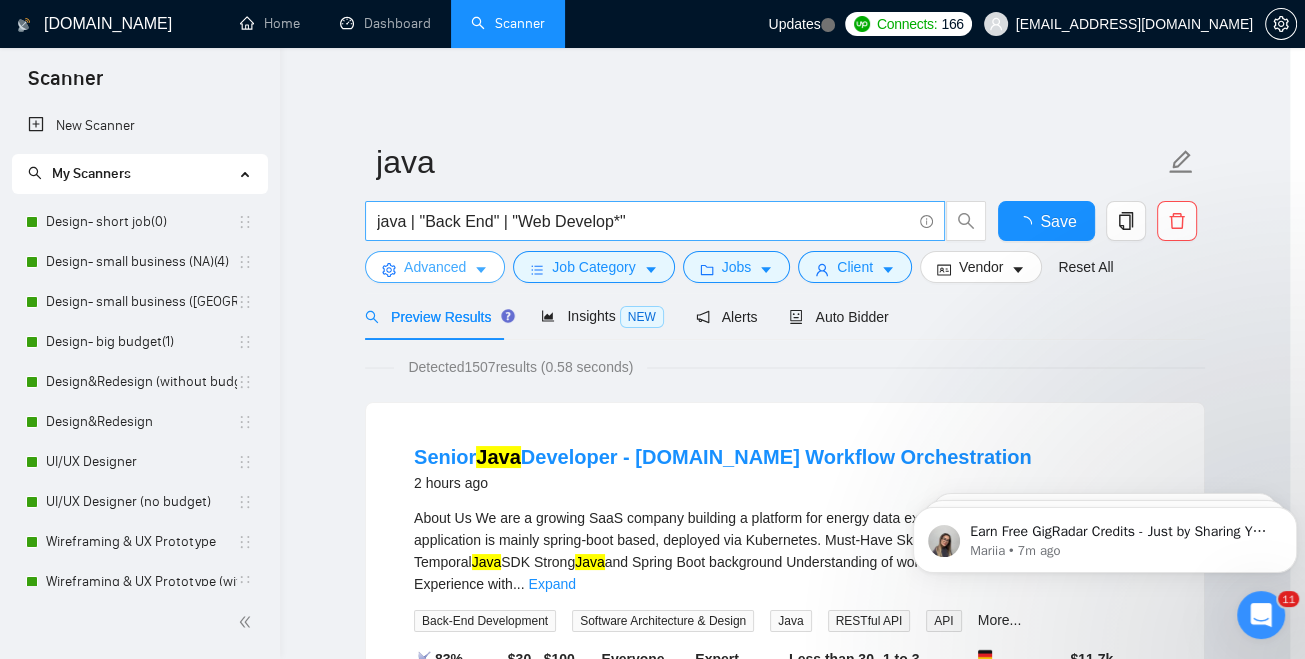 scroll, scrollTop: 0, scrollLeft: 0, axis: both 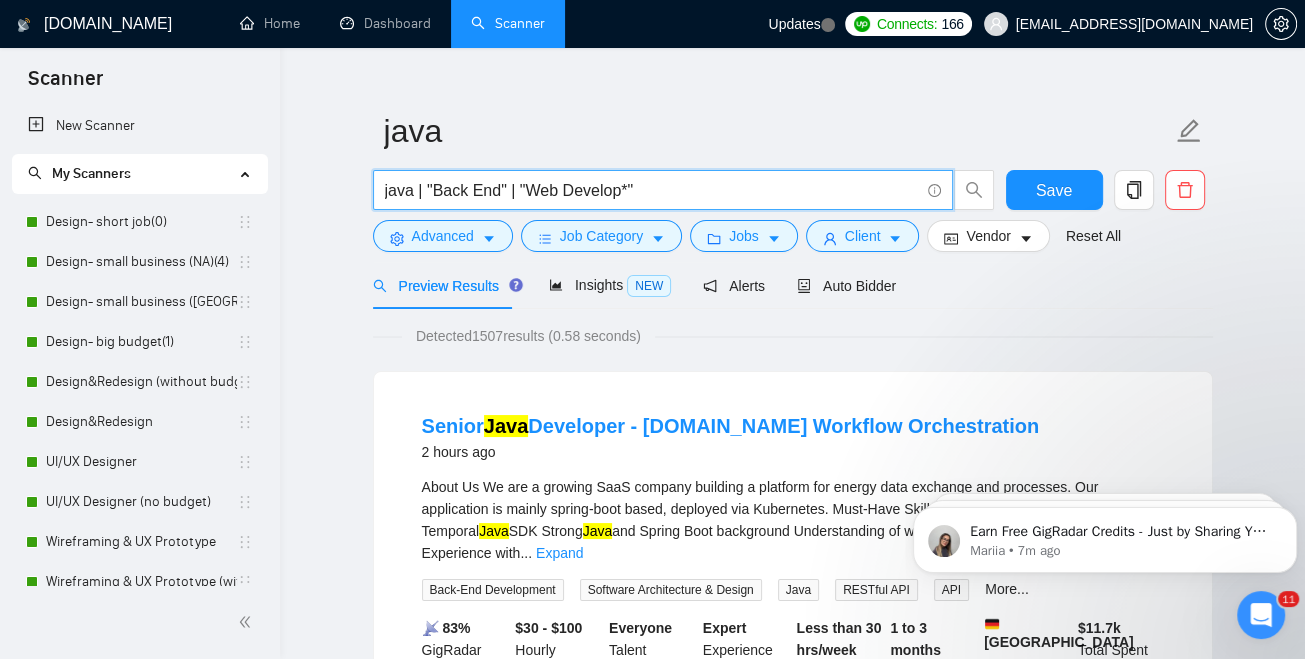 click on "java | "Back End" | "Web Develop*"" at bounding box center [652, 190] 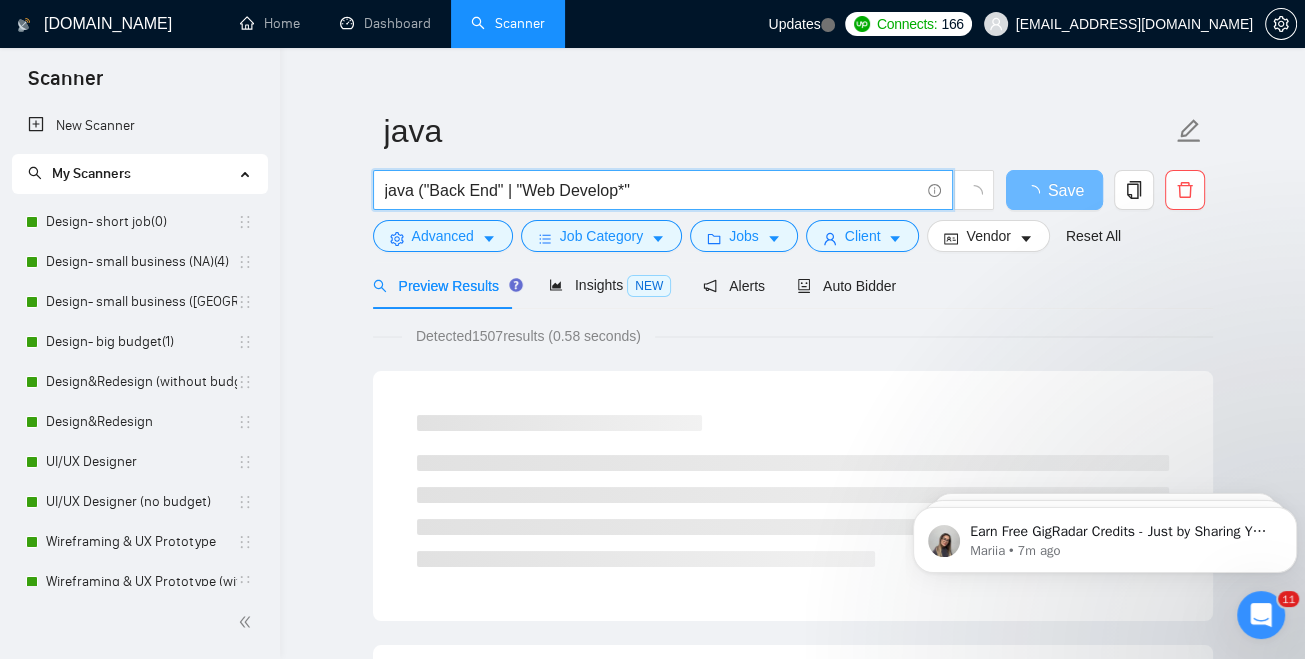 click on "java ("Back End" | "Web Develop*"" at bounding box center (652, 190) 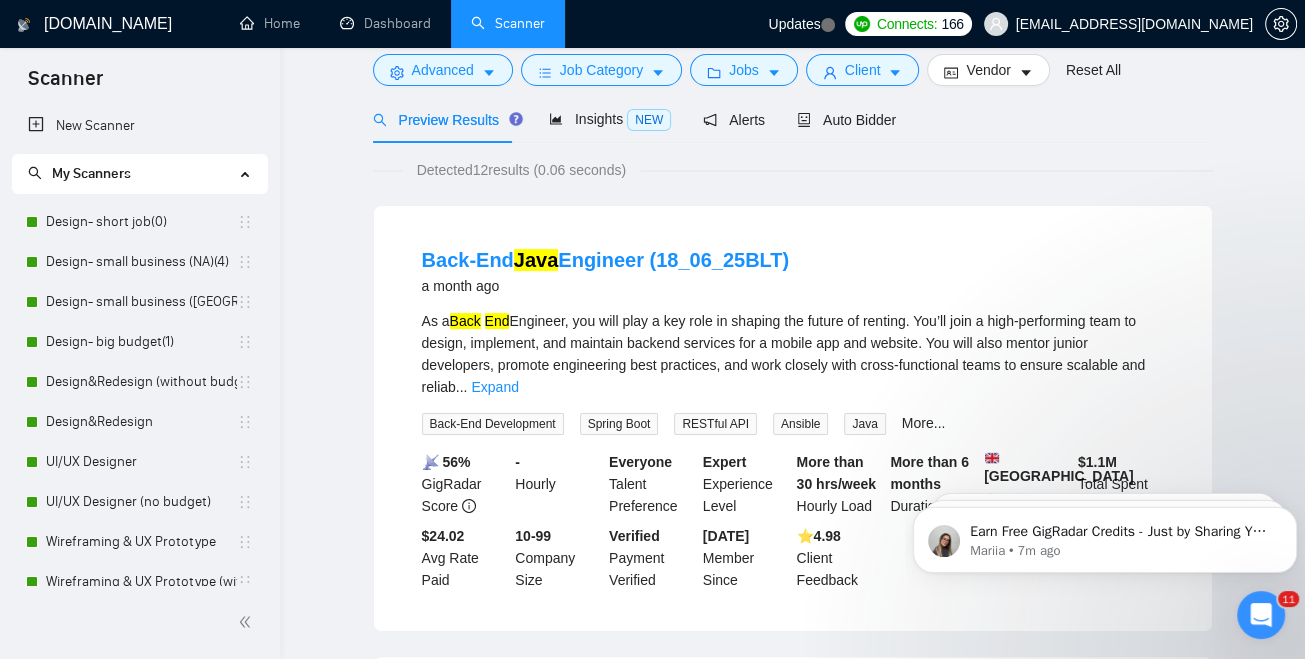 scroll, scrollTop: 0, scrollLeft: 0, axis: both 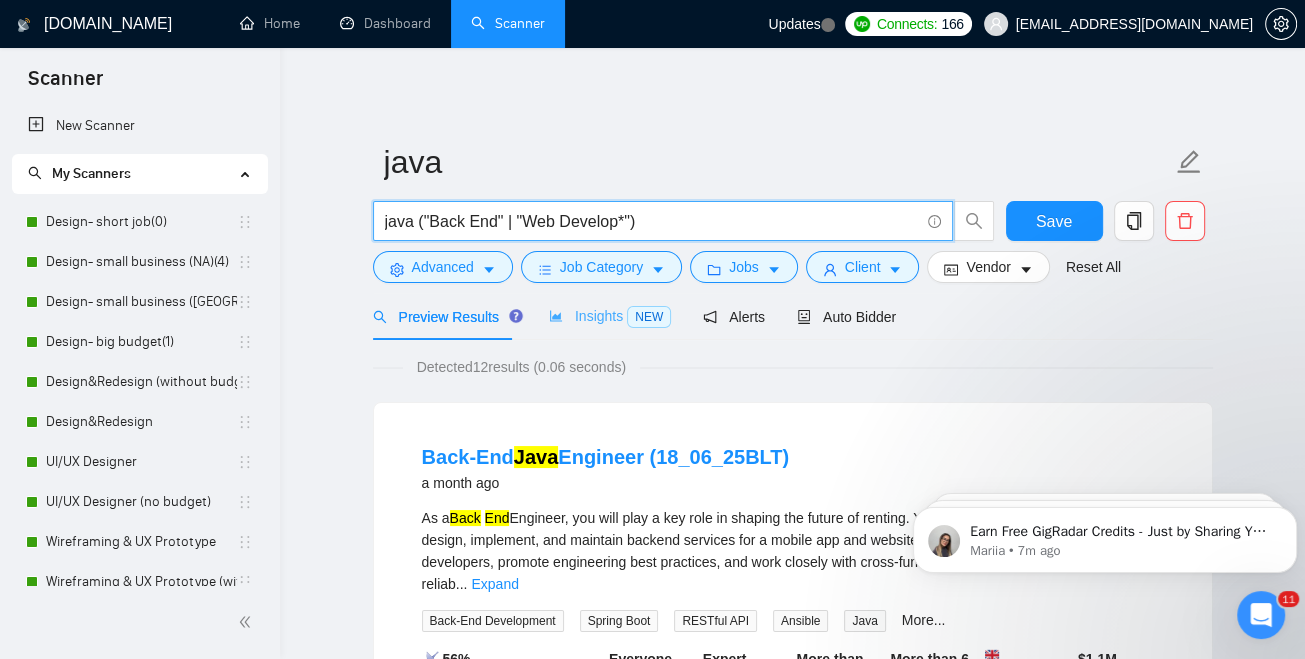 type on "java ("Back End" | "Web Develop*")" 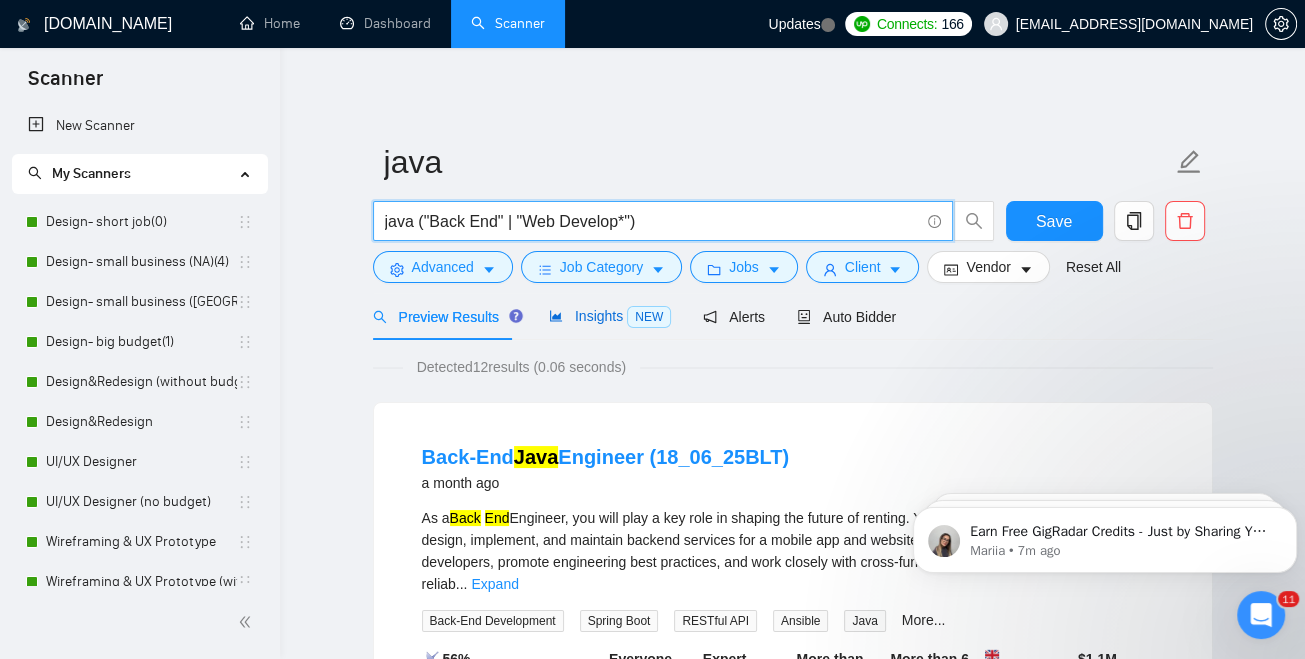 click on "Insights NEW" at bounding box center [610, 316] 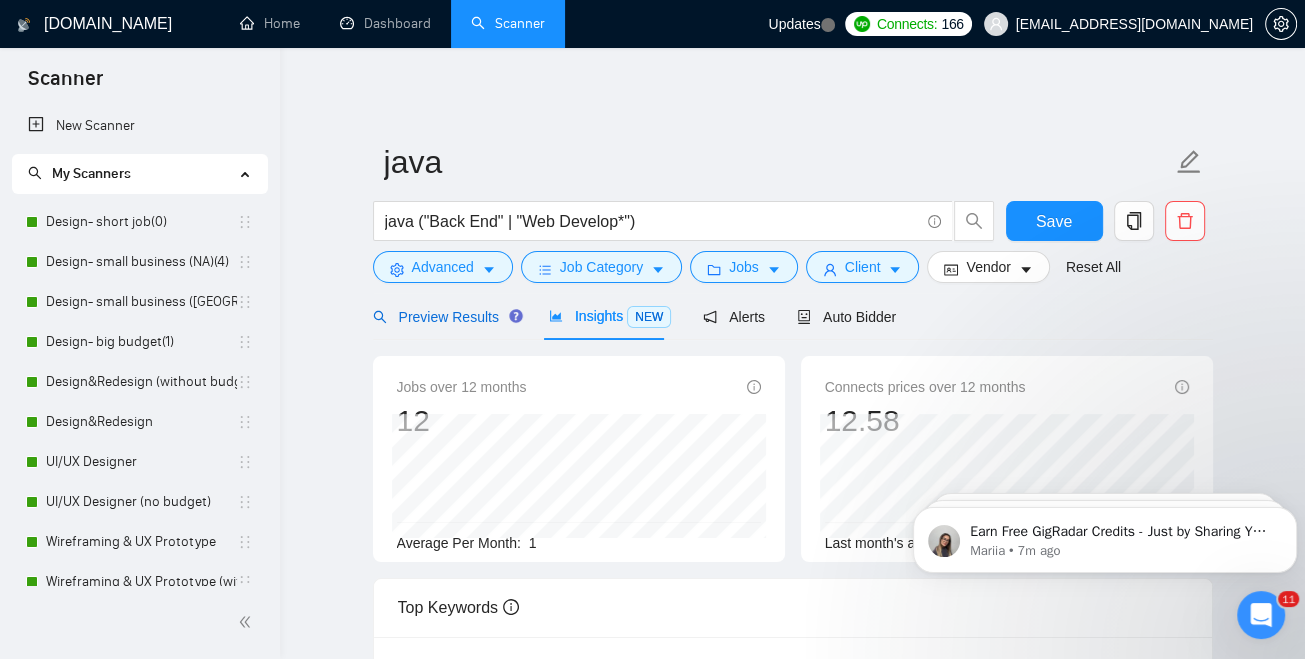 click on "Preview Results" at bounding box center (445, 317) 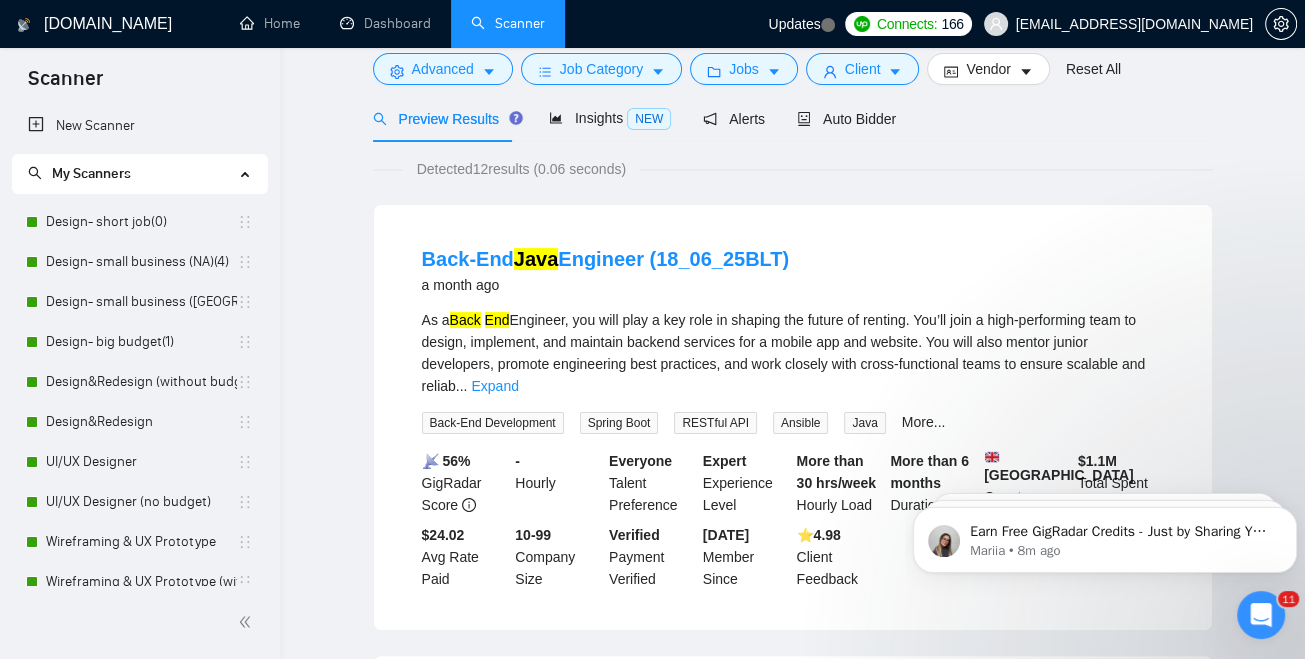 scroll, scrollTop: 0, scrollLeft: 0, axis: both 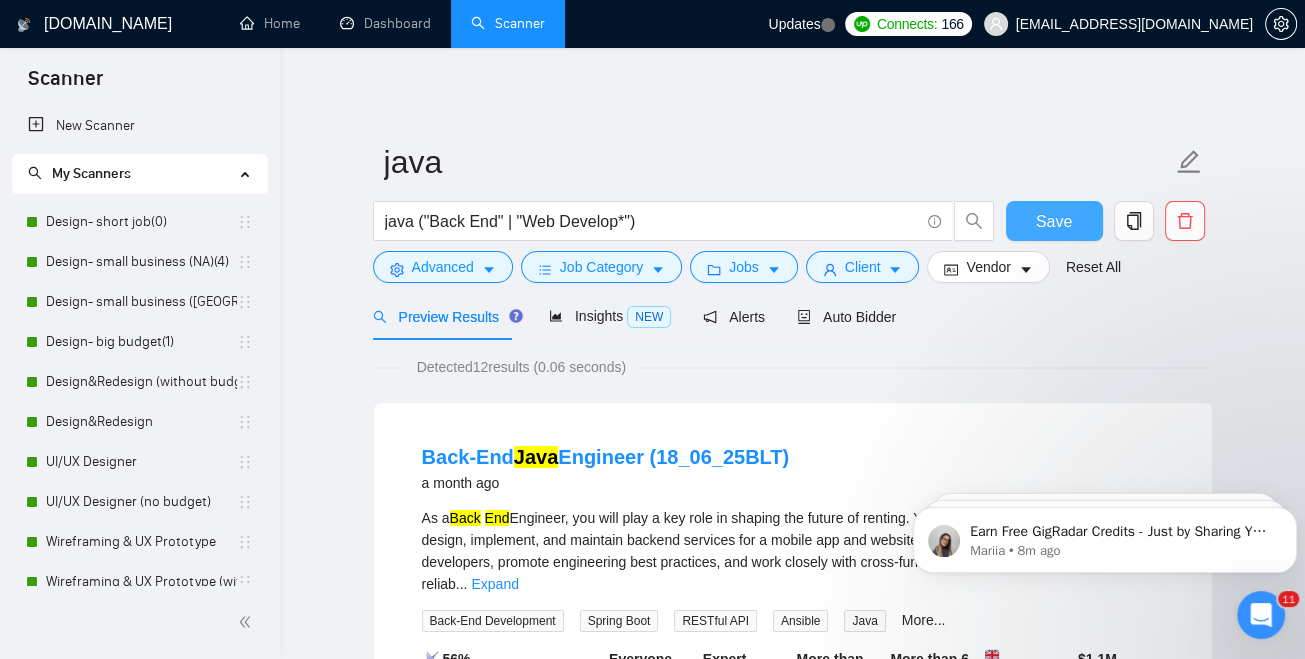click on "Save" at bounding box center (1054, 221) 